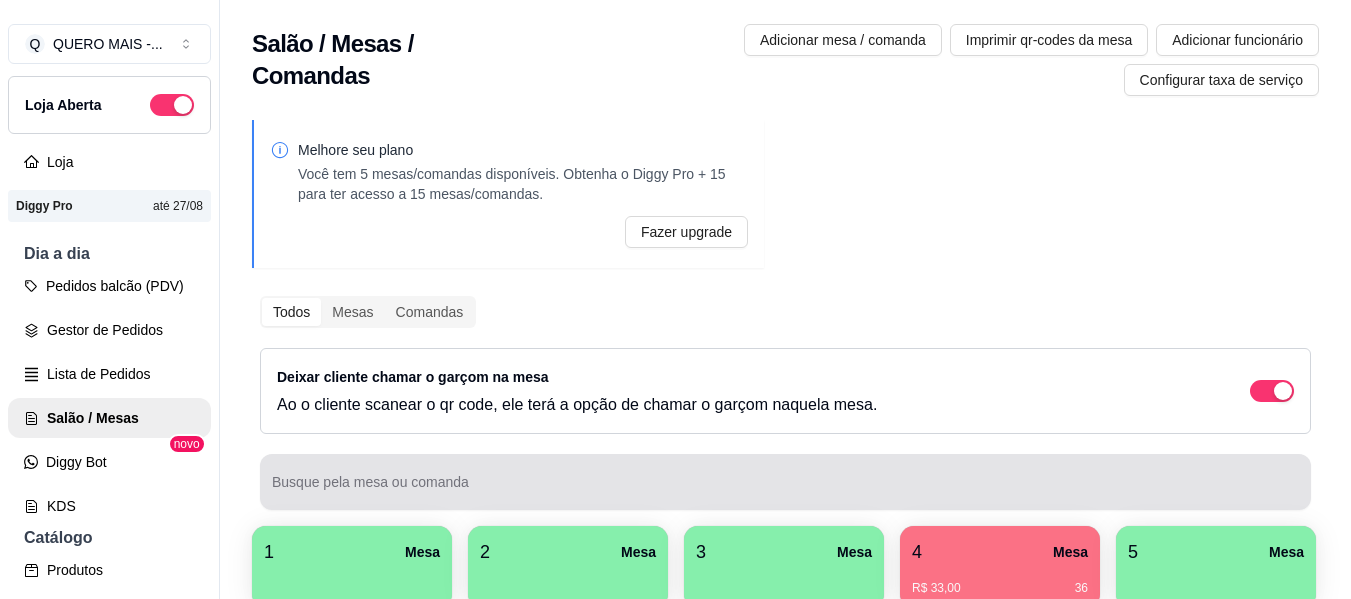 scroll, scrollTop: 0, scrollLeft: 0, axis: both 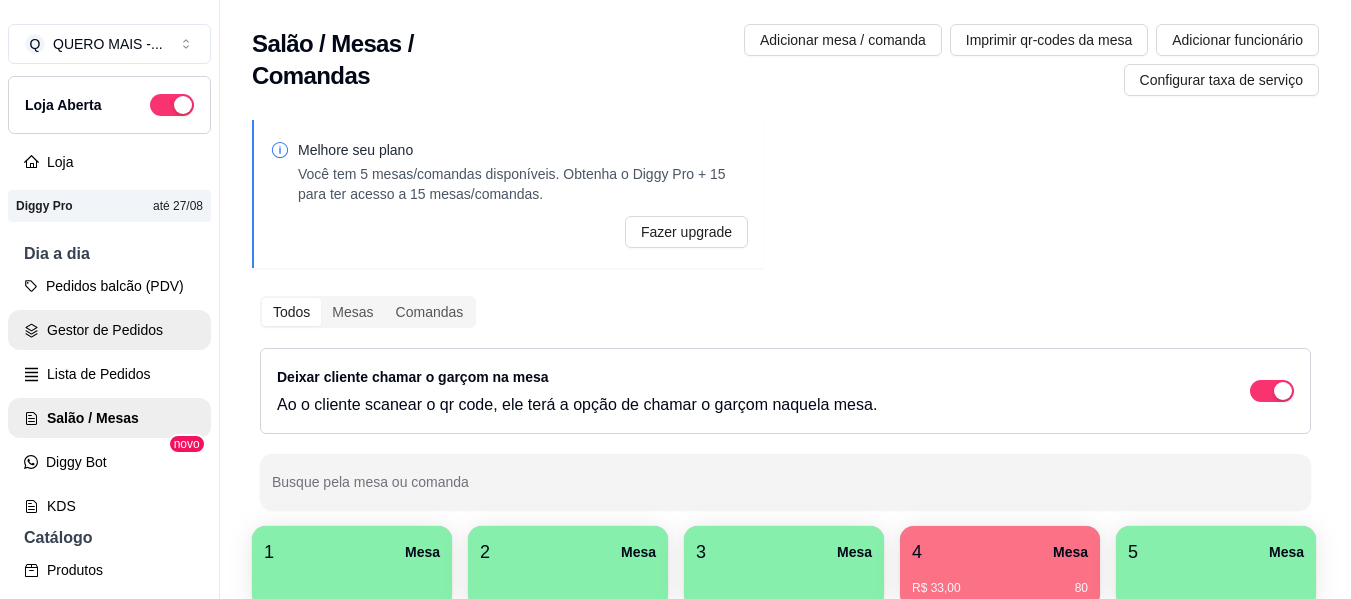 click on "Gestor de Pedidos" at bounding box center [109, 330] 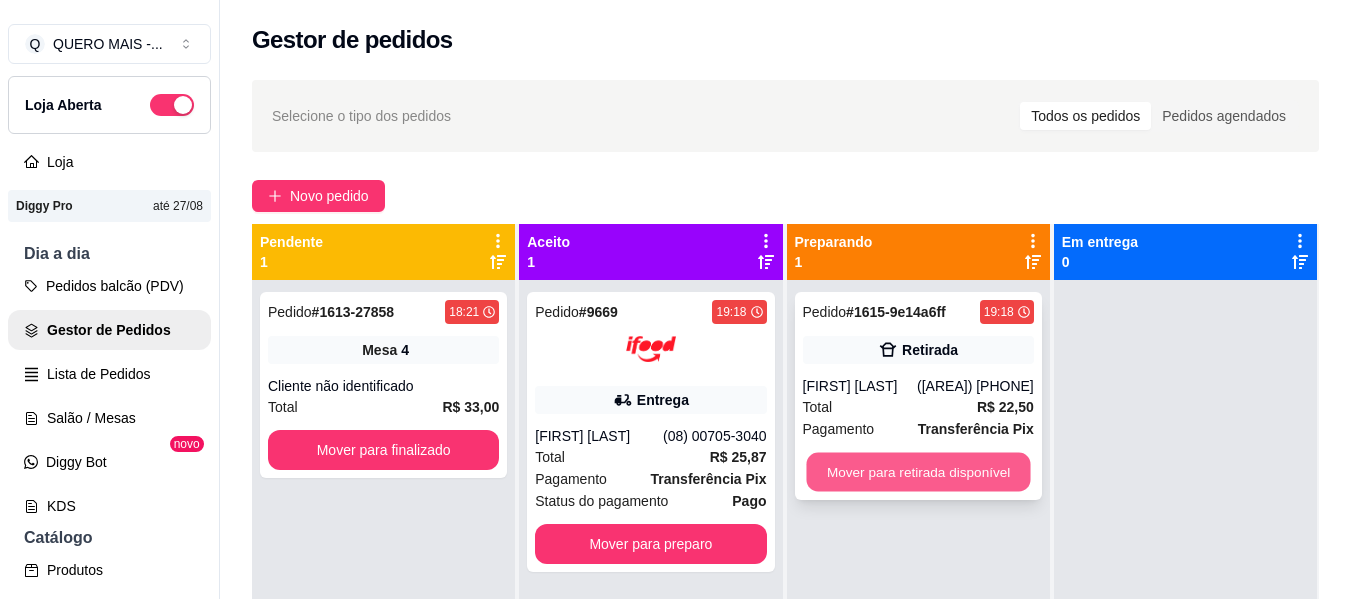 click on "Mover para retirada disponível" at bounding box center [918, 472] 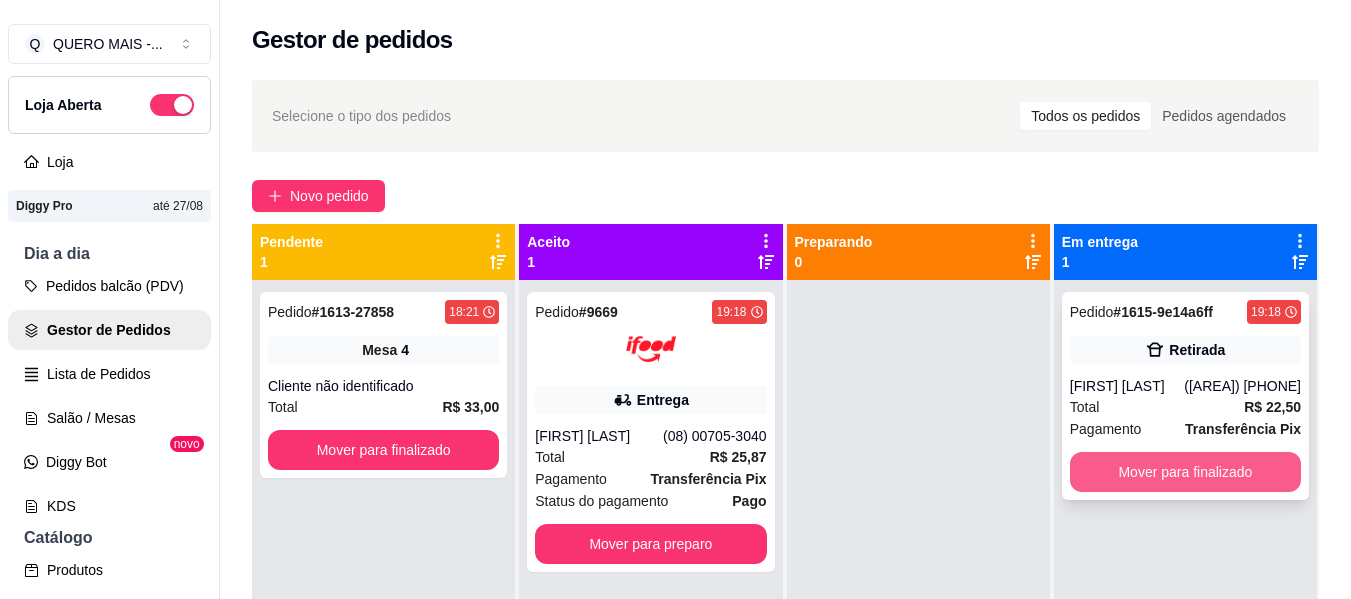 click on "Mover para finalizado" at bounding box center (1185, 472) 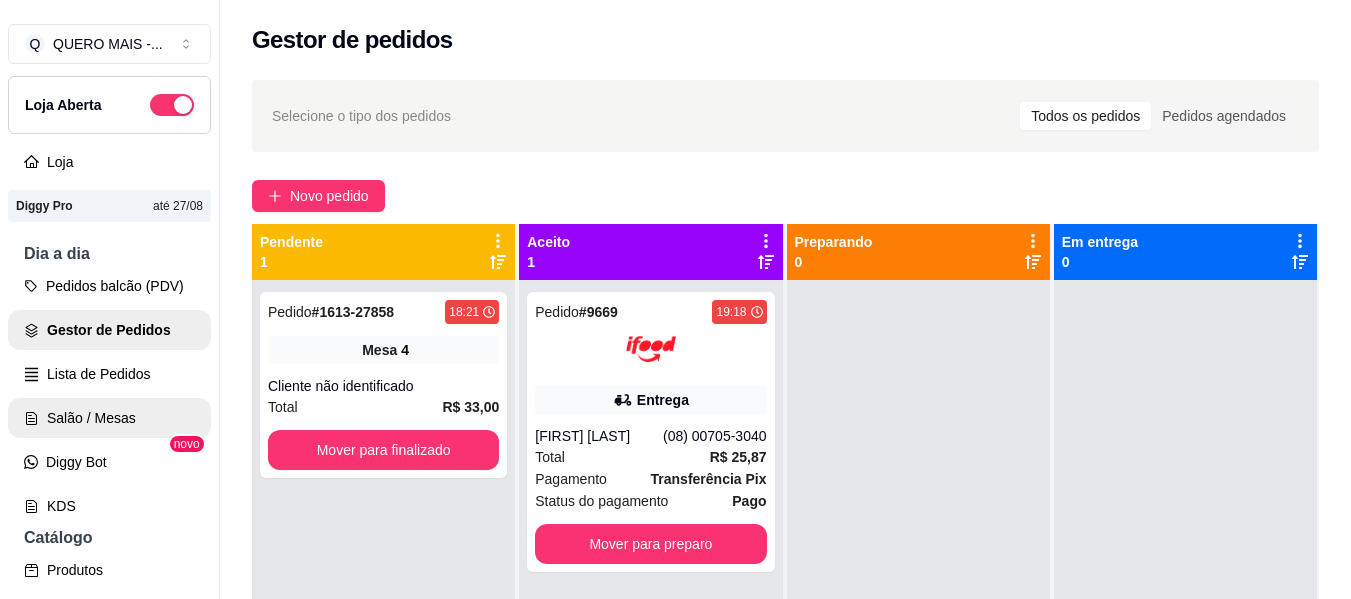 click on "Salão / Mesas" at bounding box center [109, 418] 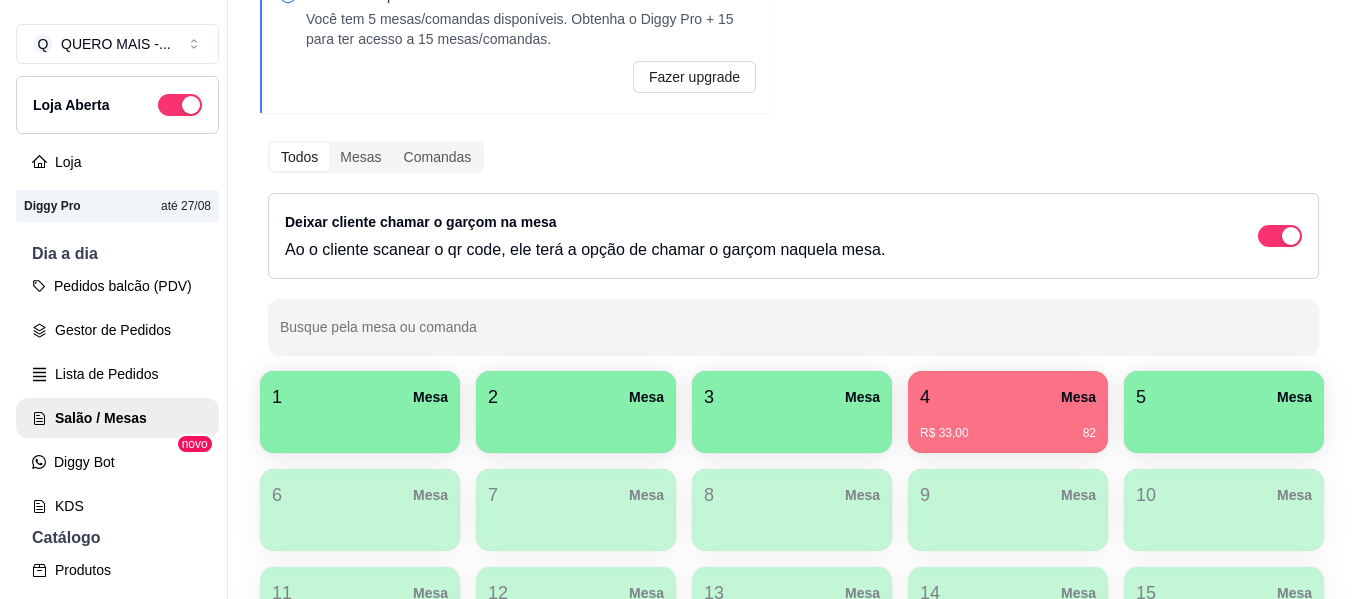 scroll, scrollTop: 200, scrollLeft: 0, axis: vertical 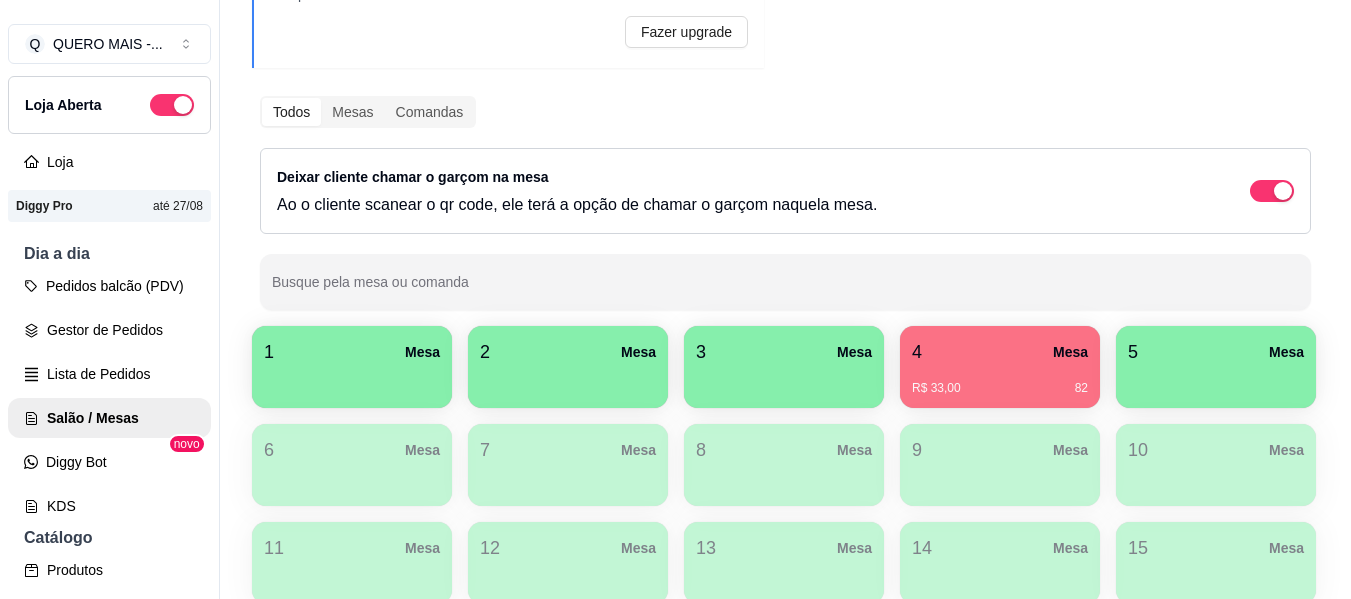 click at bounding box center [352, 381] 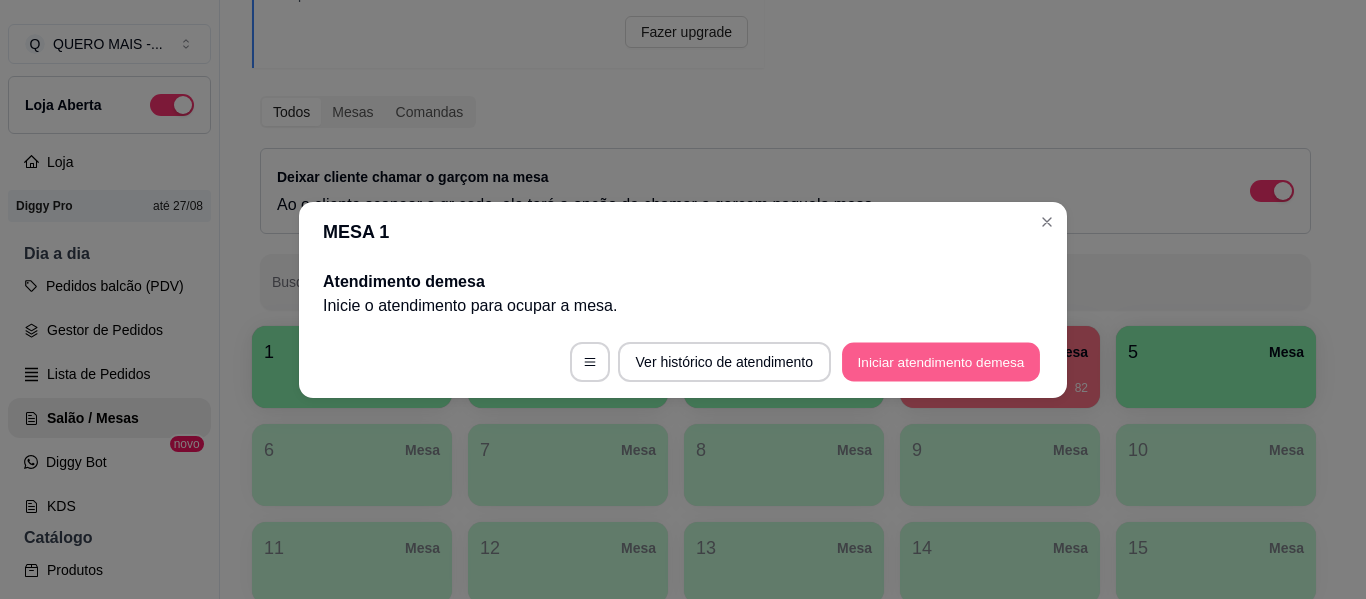 click on "Iniciar atendimento de  mesa" at bounding box center (941, 361) 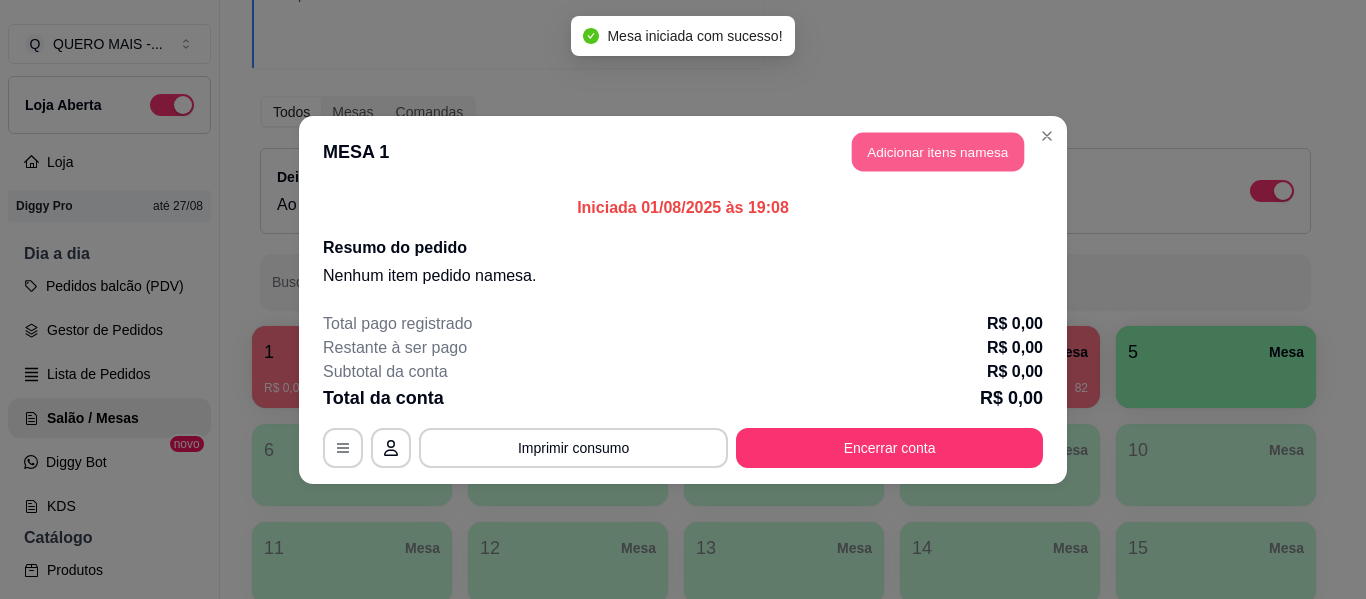 click on "Adicionar itens na  mesa" at bounding box center [938, 151] 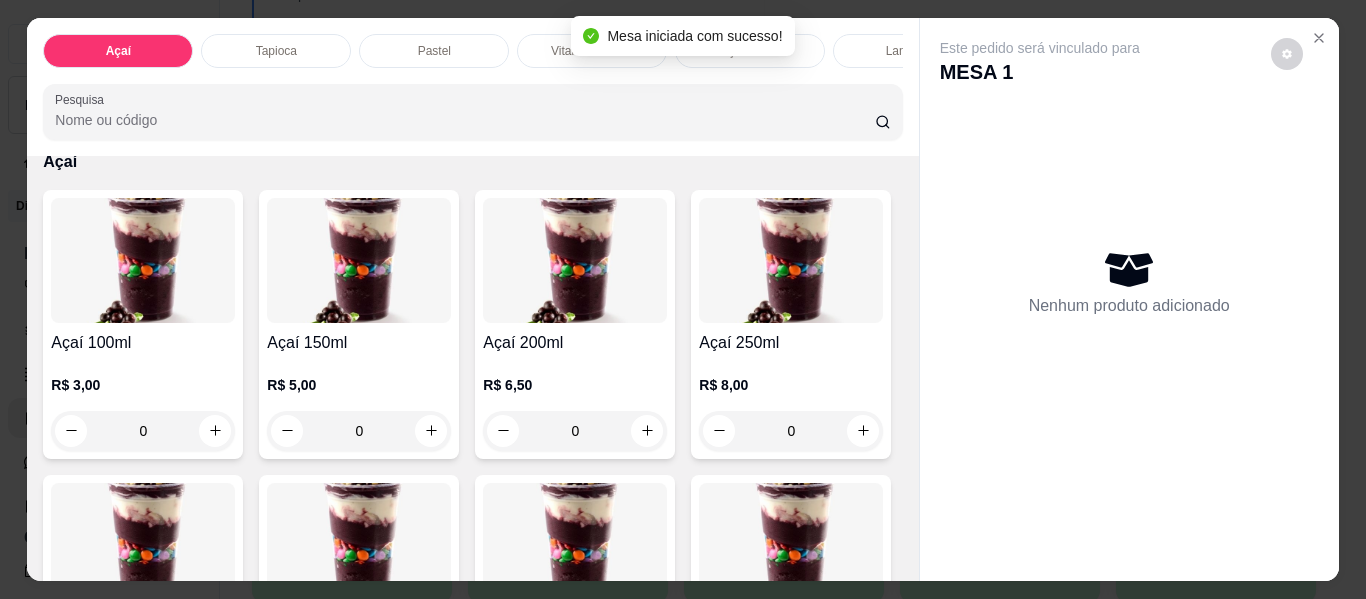 scroll, scrollTop: 200, scrollLeft: 0, axis: vertical 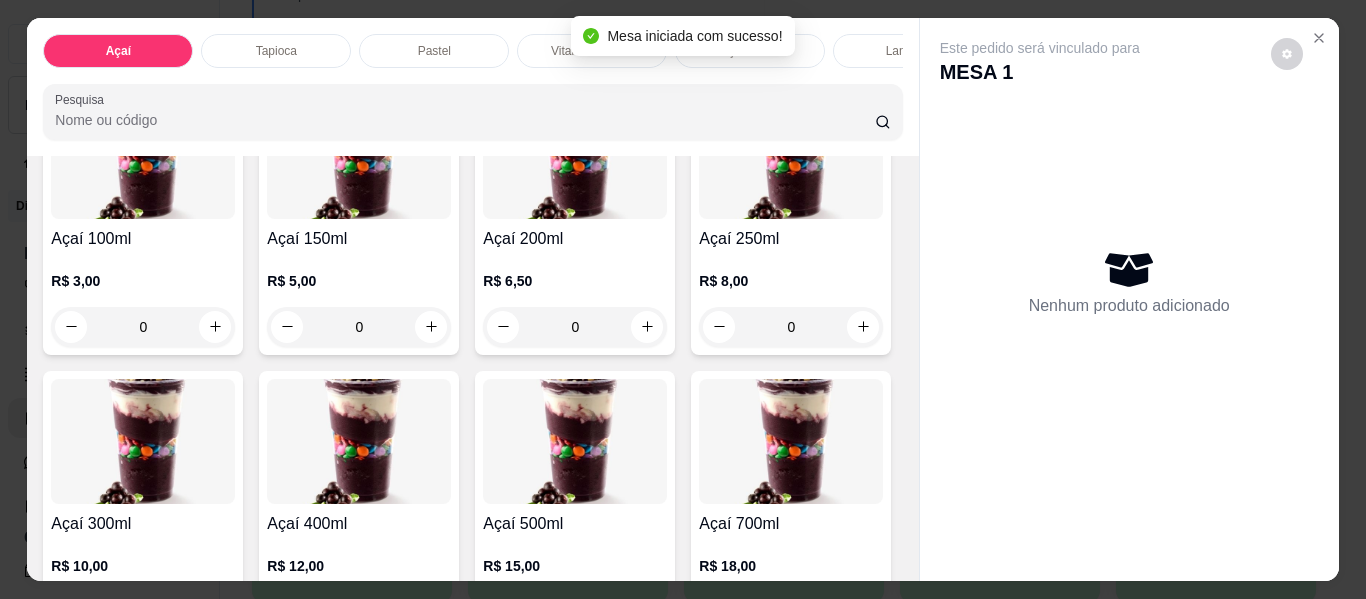 click on "0" at bounding box center [575, 327] 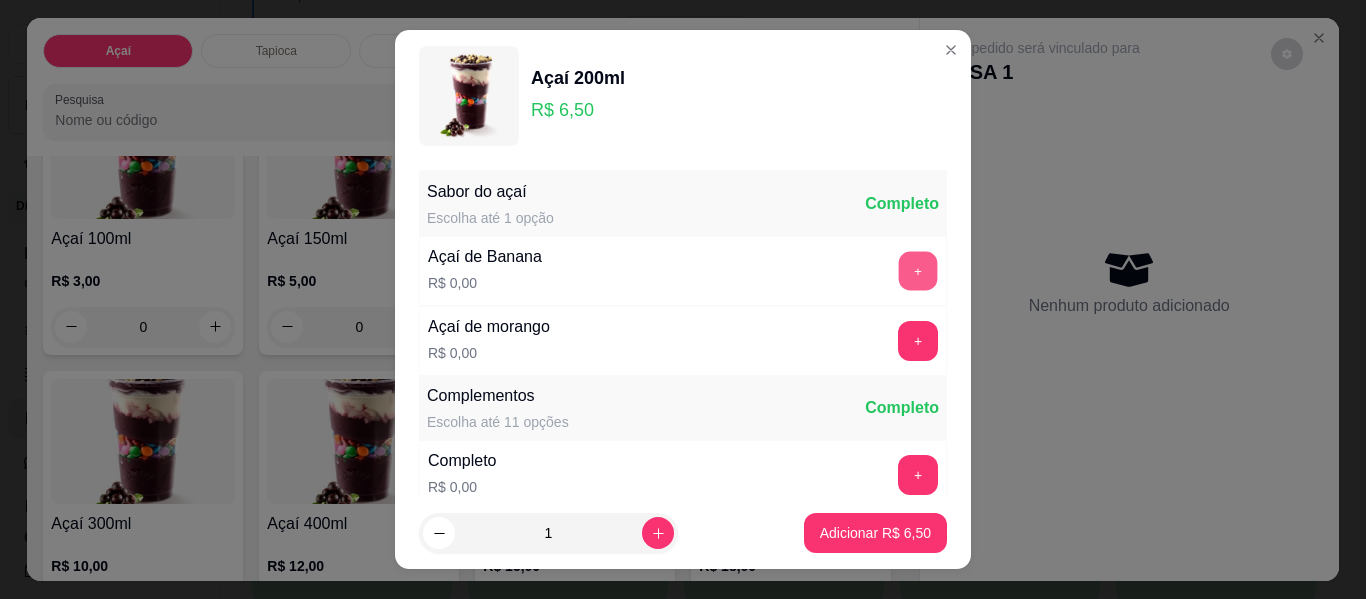 click on "+" at bounding box center (918, 271) 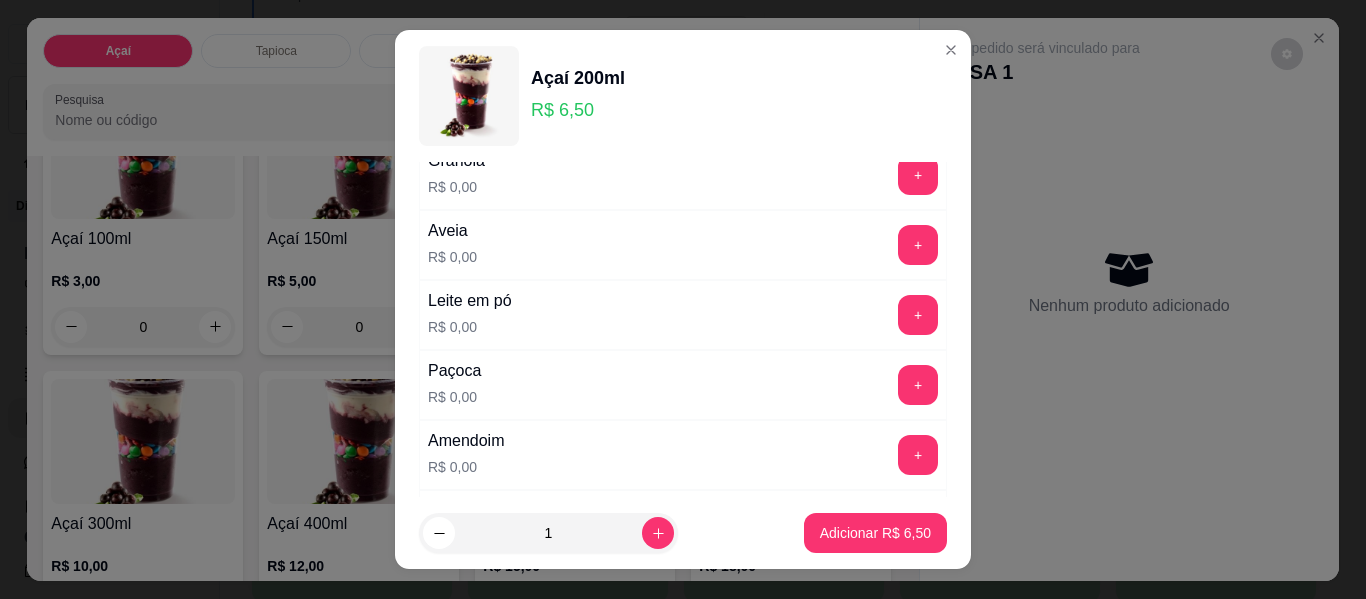 scroll, scrollTop: 400, scrollLeft: 0, axis: vertical 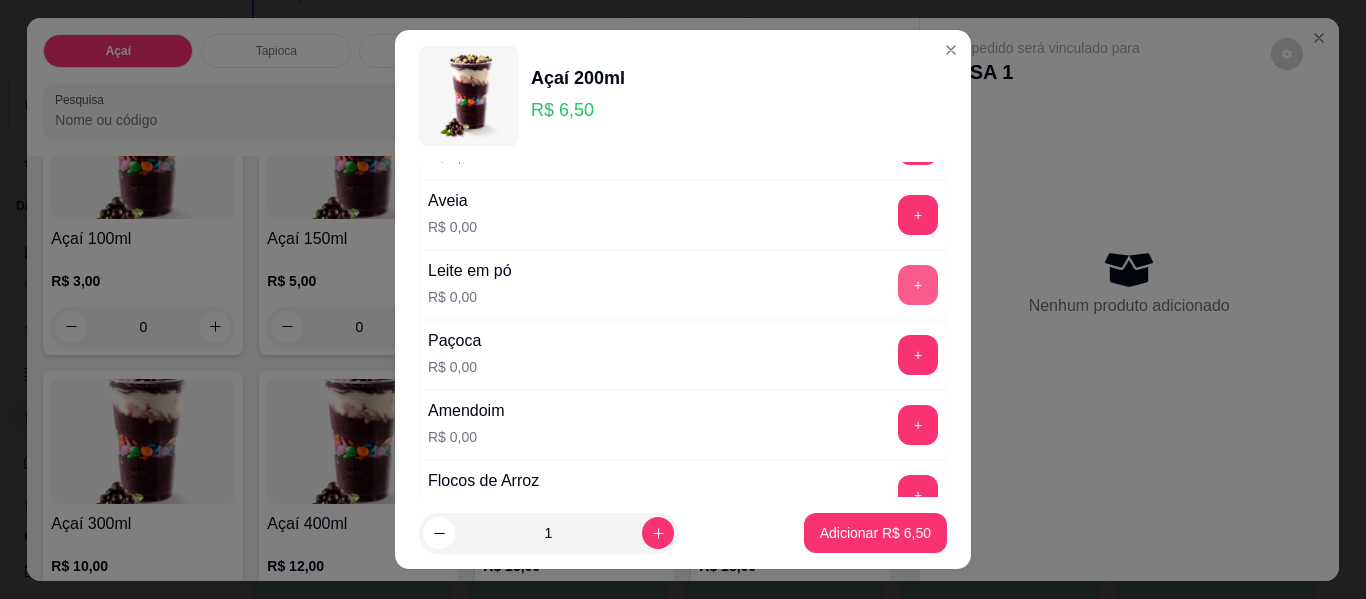 click on "+" at bounding box center [918, 285] 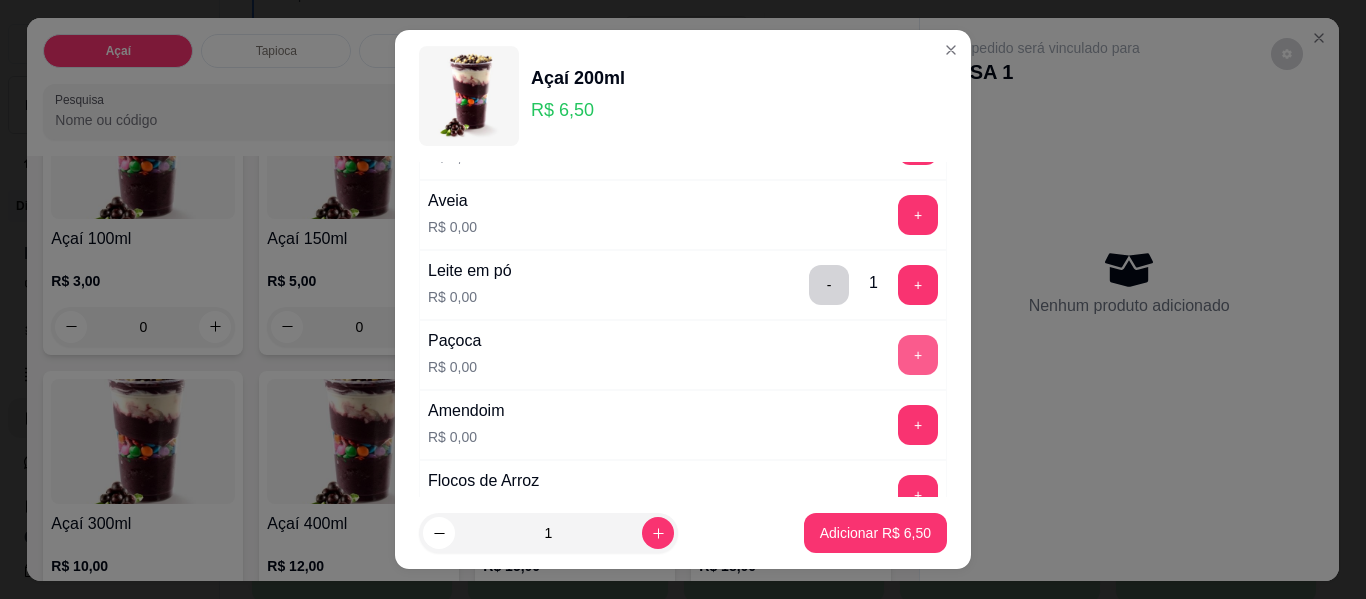 click on "+" at bounding box center [918, 355] 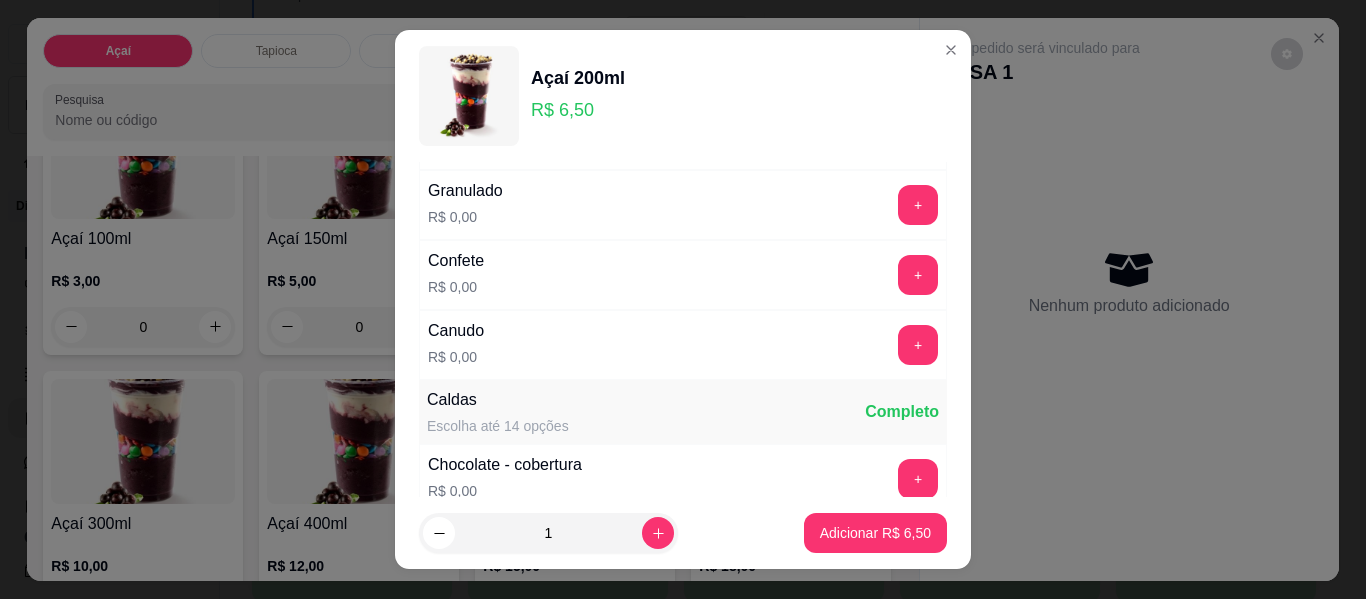 scroll, scrollTop: 1000, scrollLeft: 0, axis: vertical 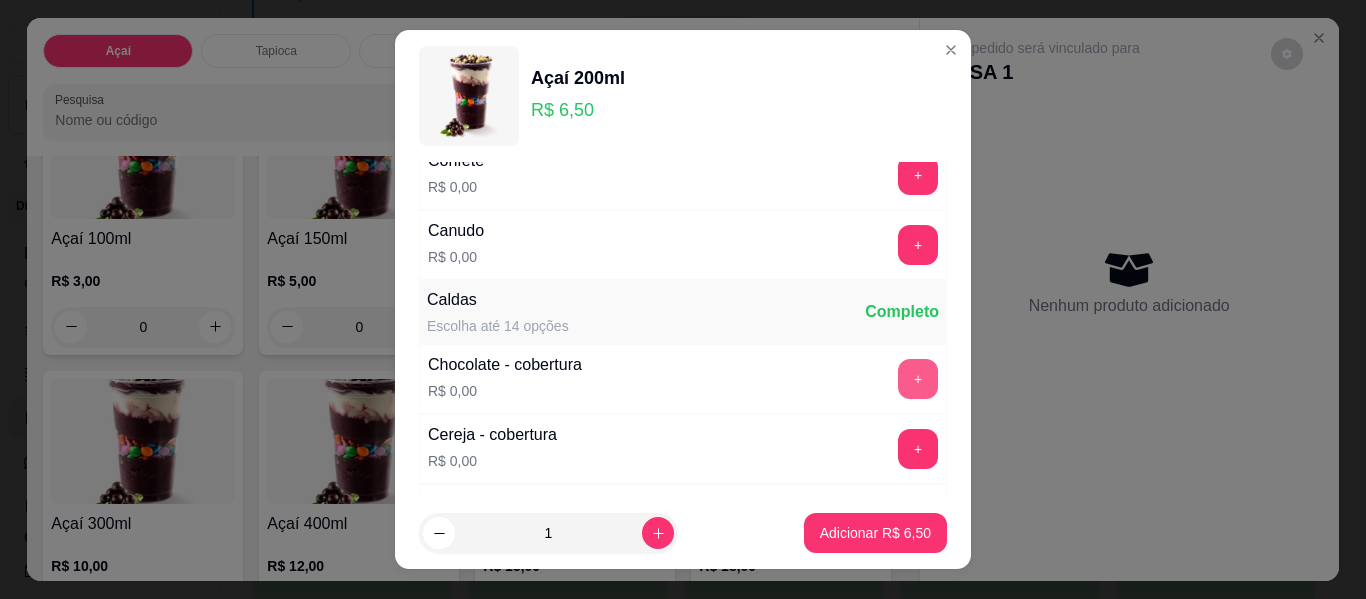 click on "+" at bounding box center (918, 379) 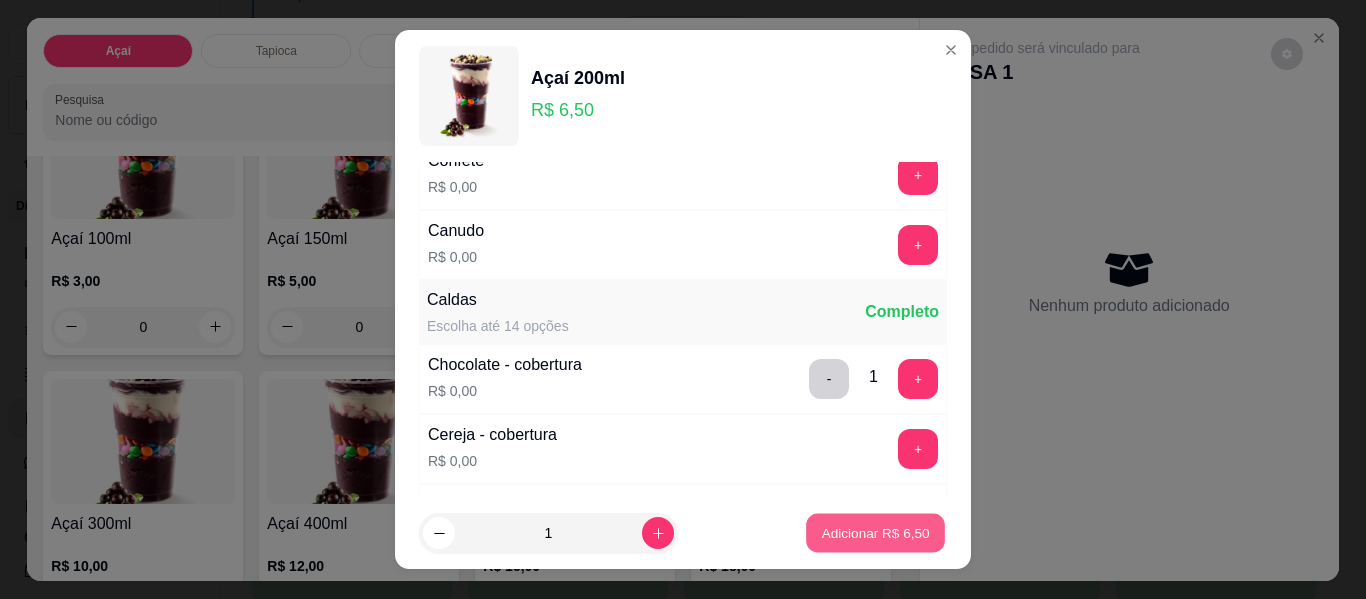 click on "Adicionar   R$ 6,50" at bounding box center [875, 532] 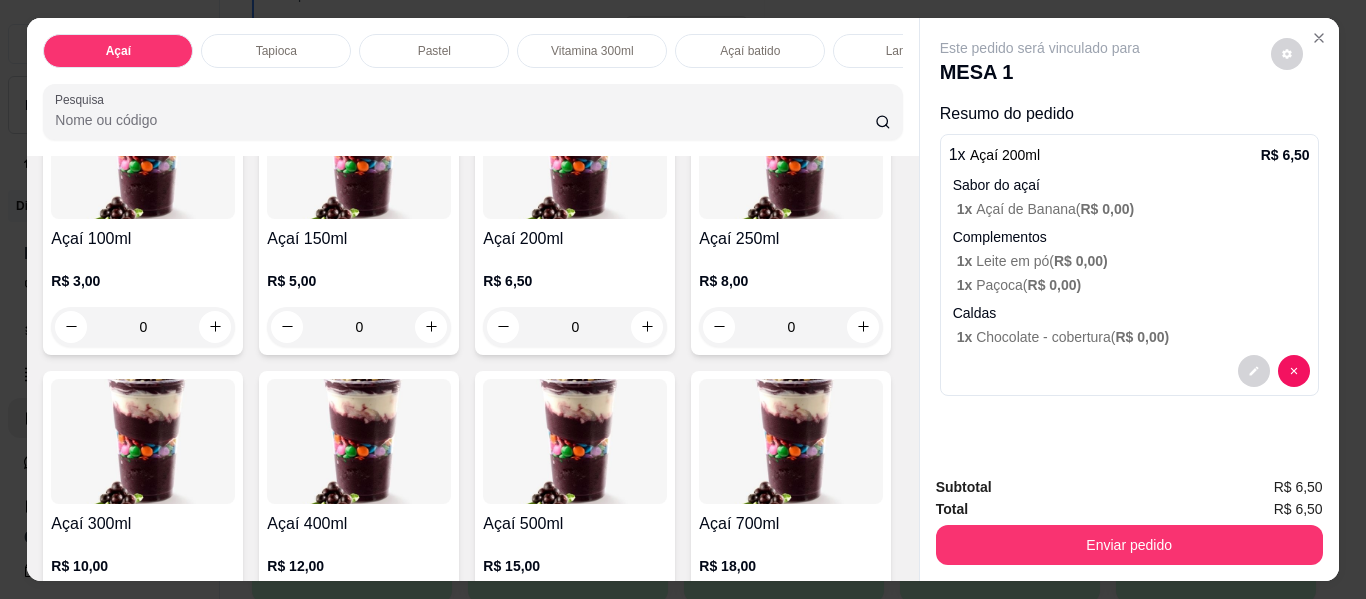 click on "0" at bounding box center [575, 327] 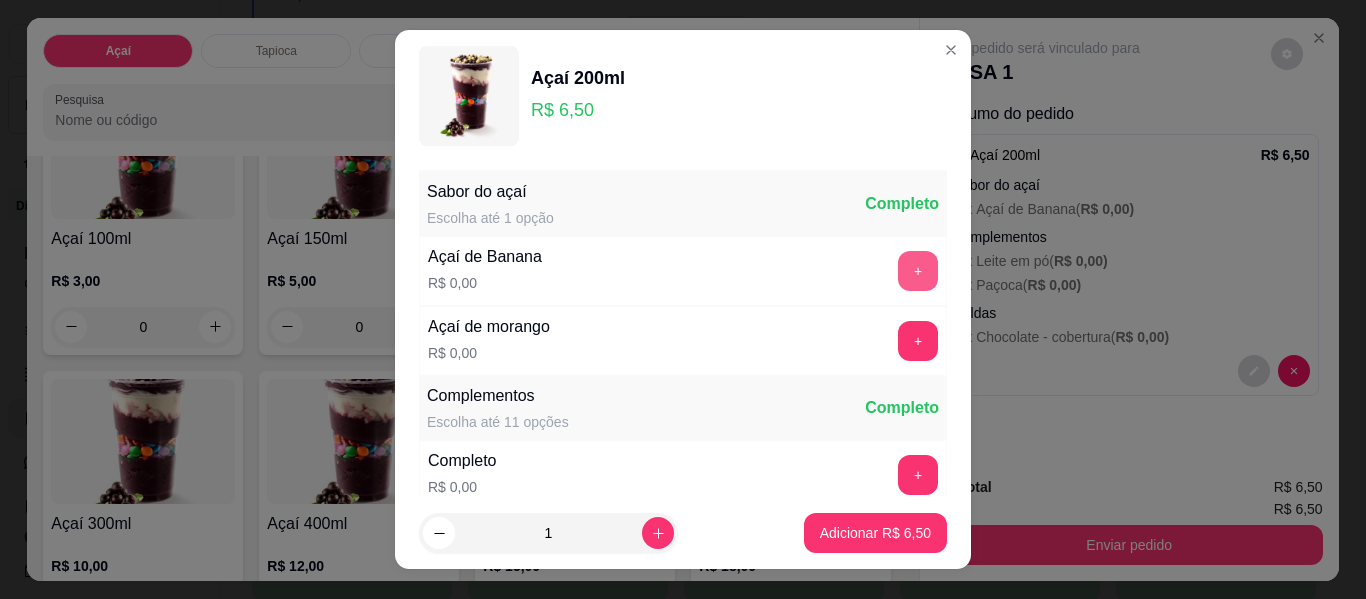 click on "+" at bounding box center [918, 271] 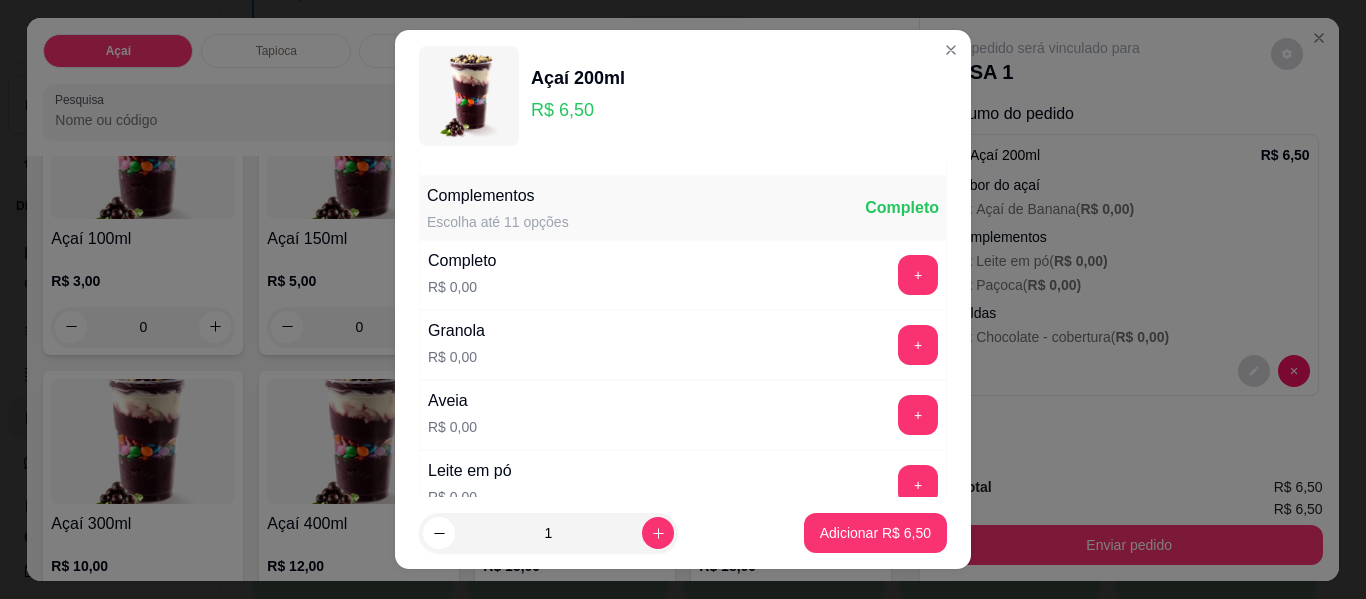 scroll, scrollTop: 300, scrollLeft: 0, axis: vertical 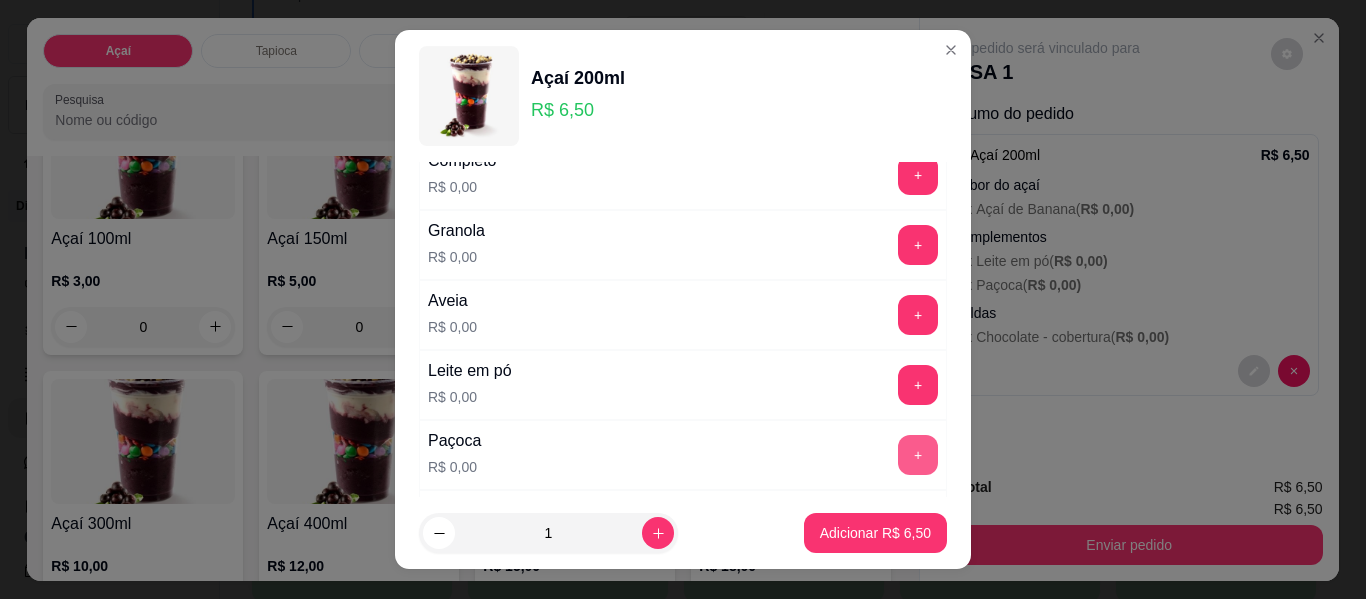 click on "+" at bounding box center (918, 455) 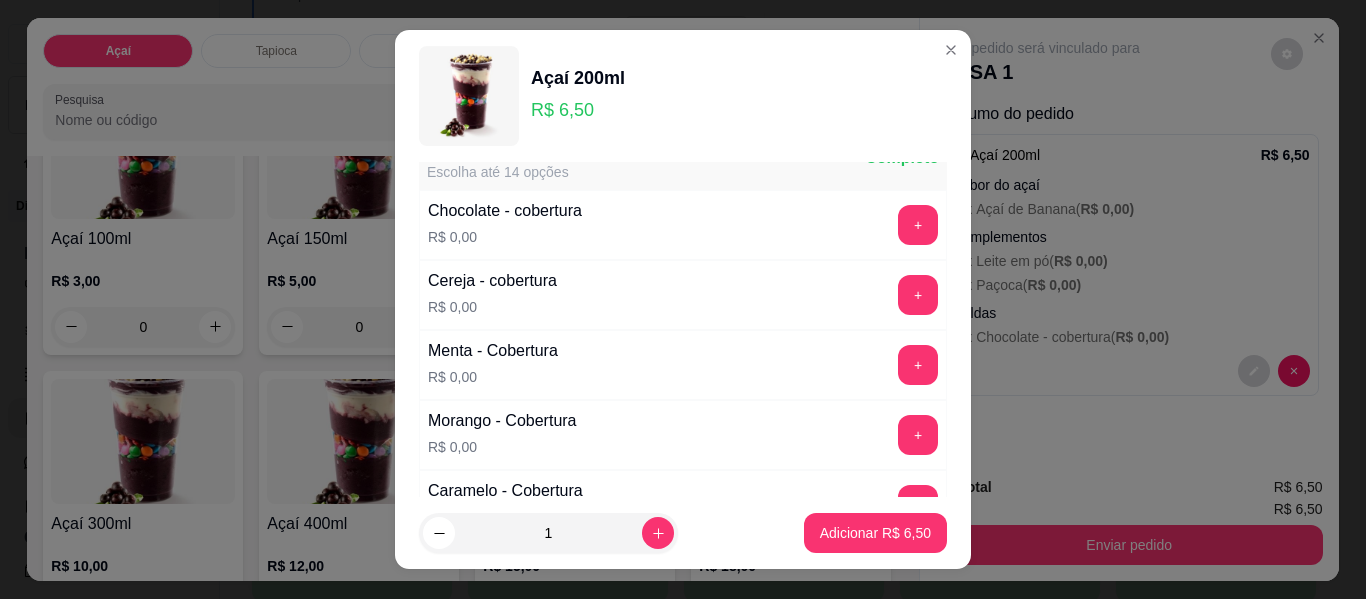 scroll, scrollTop: 1200, scrollLeft: 0, axis: vertical 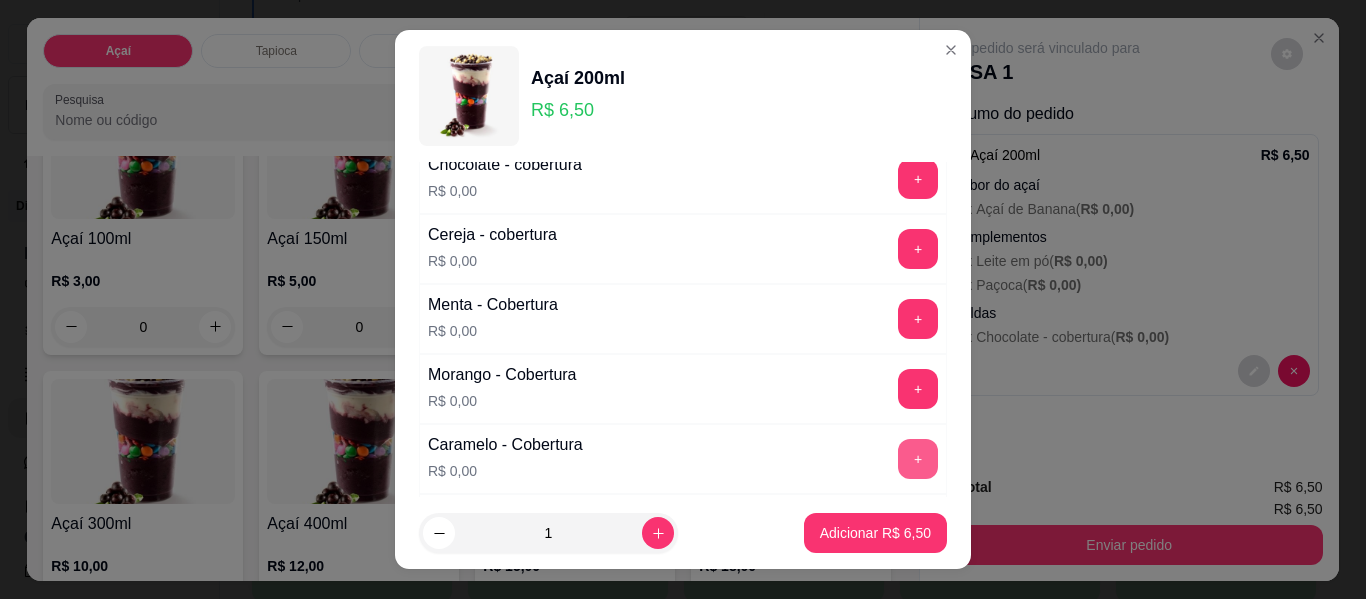 click on "+" at bounding box center [918, 459] 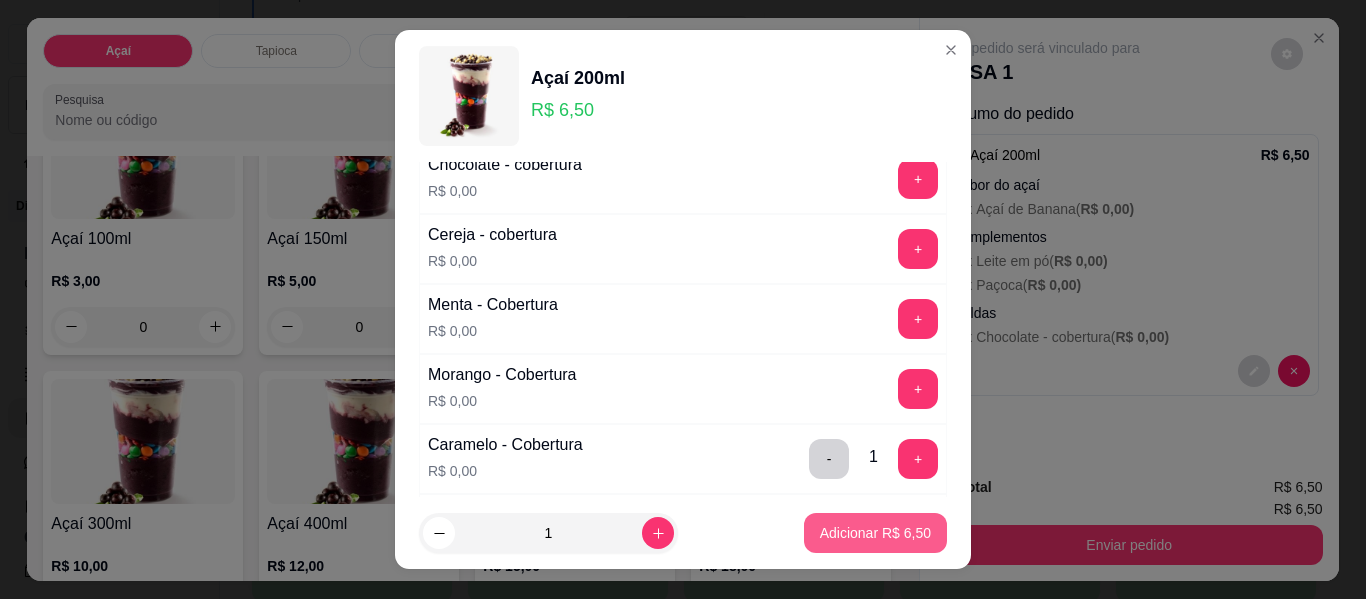 click on "Adicionar   R$ 6,50" at bounding box center (875, 533) 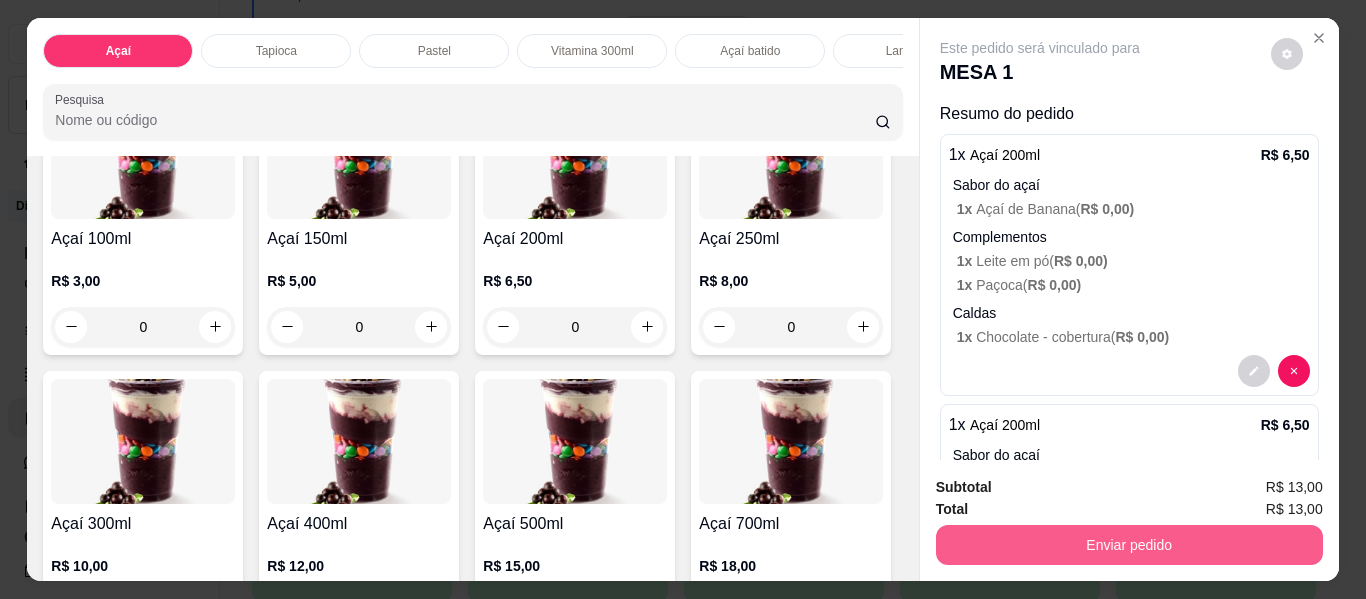 click on "Enviar pedido" at bounding box center [1129, 545] 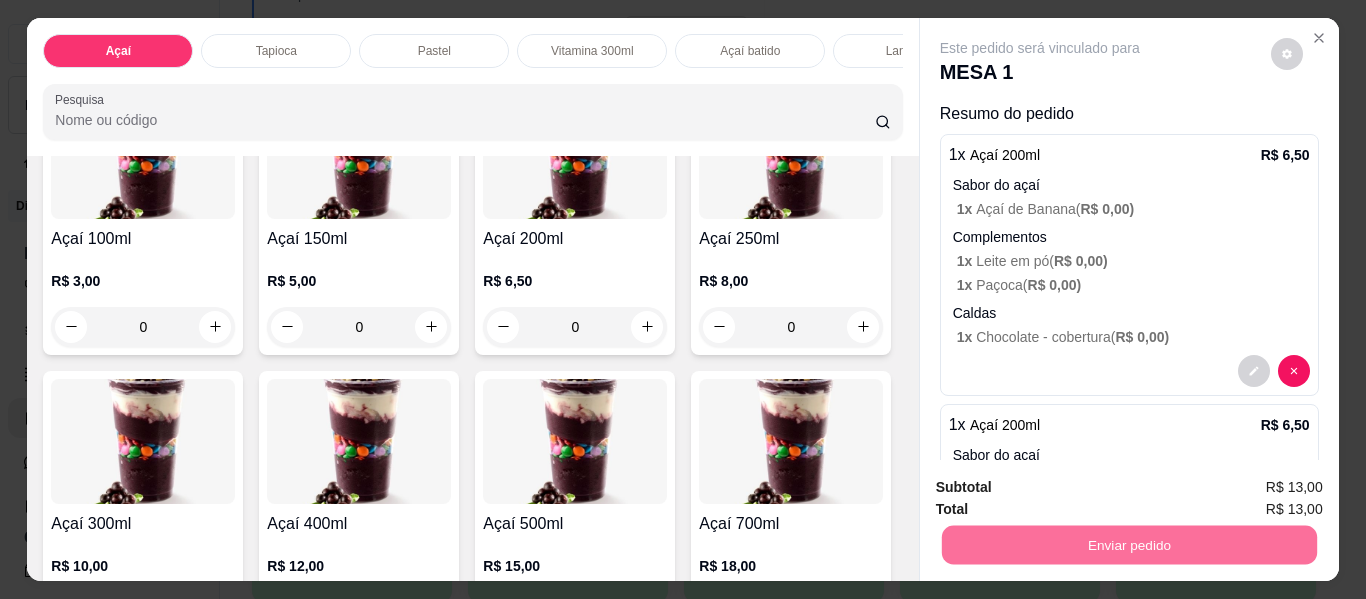 click on "Não registrar e enviar pedido" at bounding box center [1063, 488] 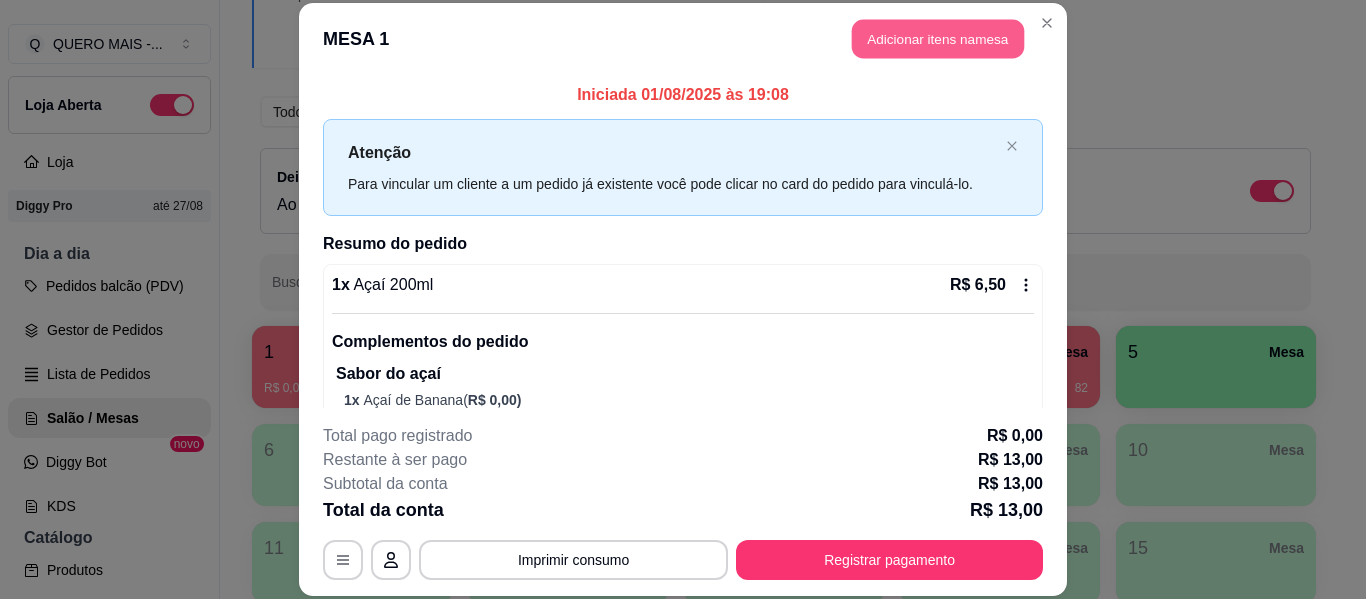 click on "Adicionar itens na  mesa" at bounding box center (938, 39) 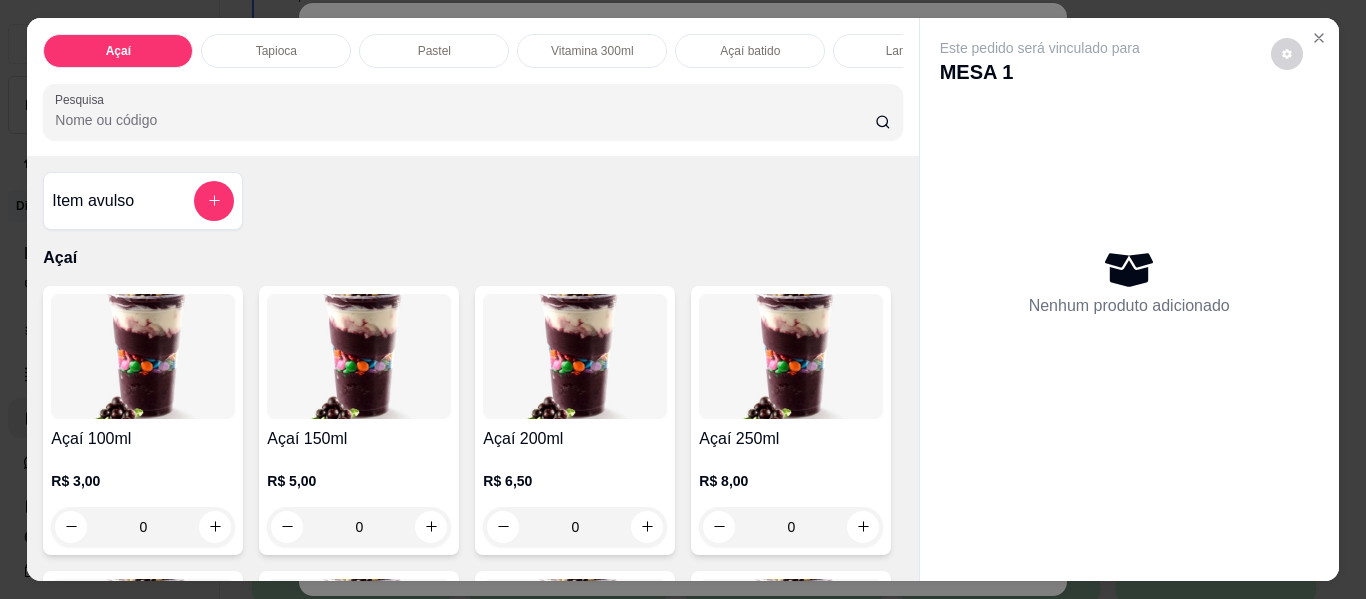 click on "Pastel" at bounding box center (434, 51) 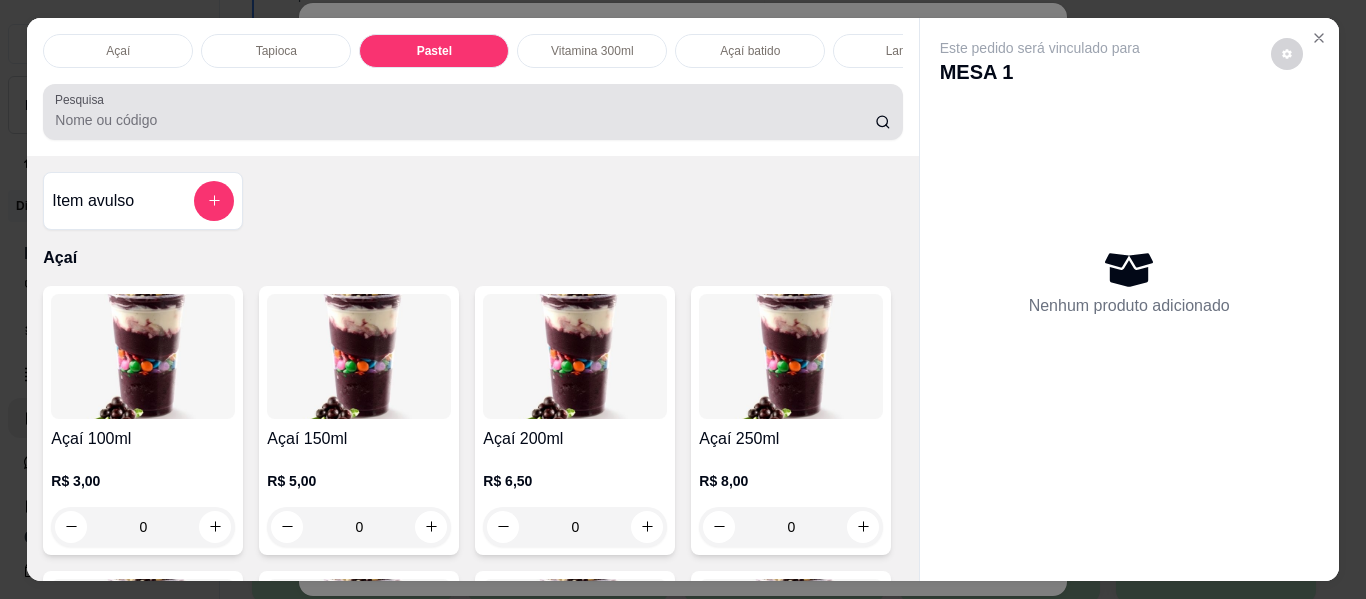scroll, scrollTop: 1643, scrollLeft: 0, axis: vertical 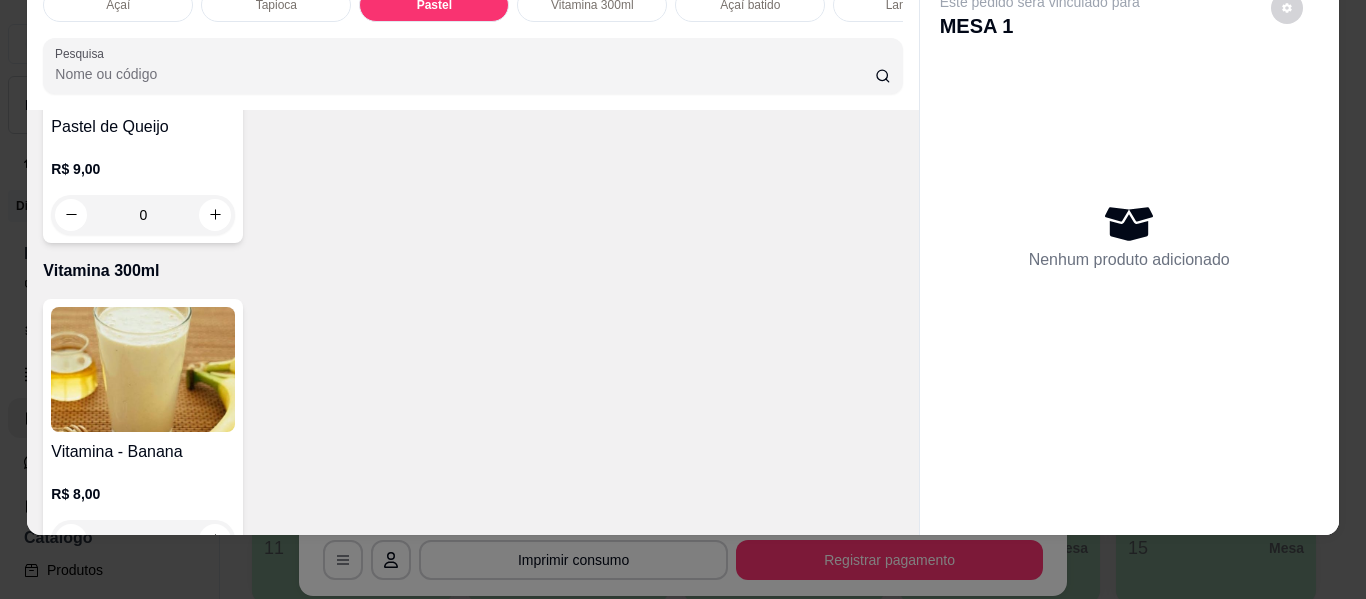 click on "0" at bounding box center (791, -70) 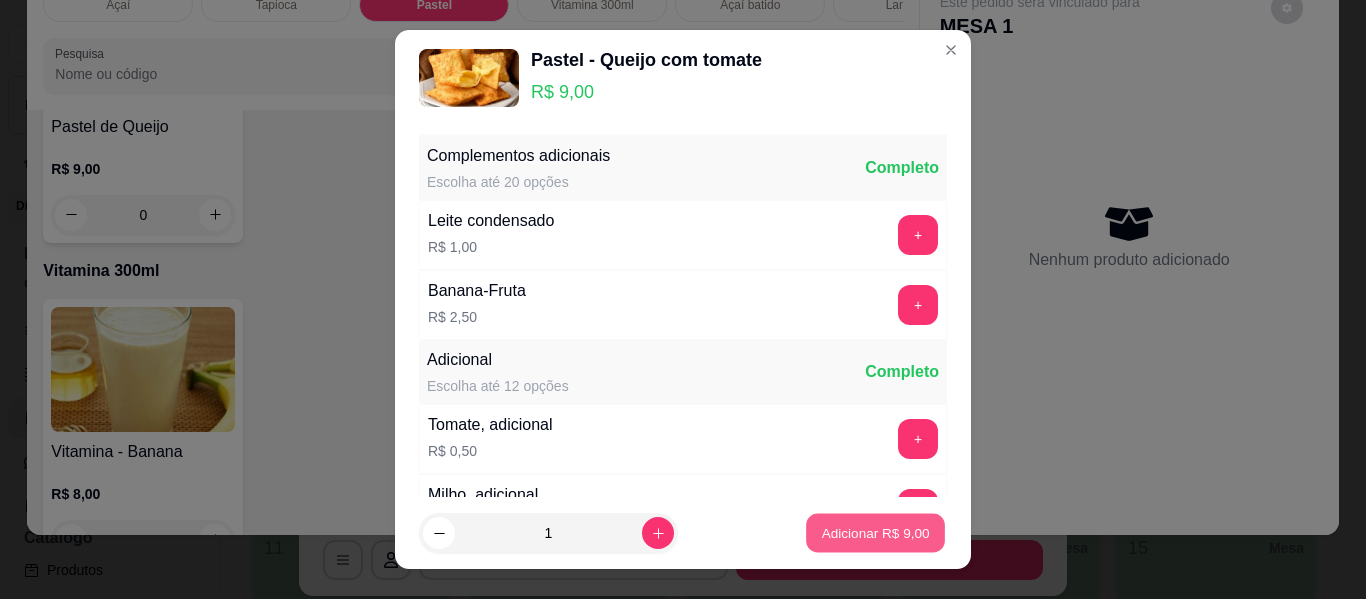 click on "Adicionar   R$ 9,00" at bounding box center [875, 532] 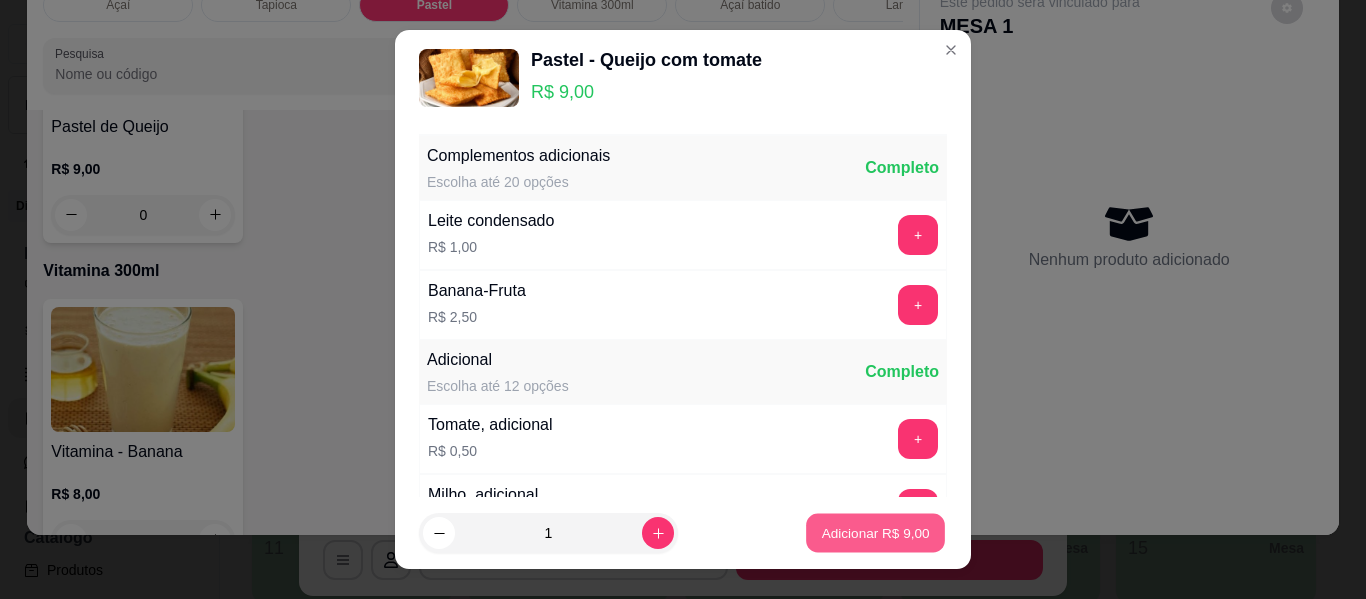 type on "1" 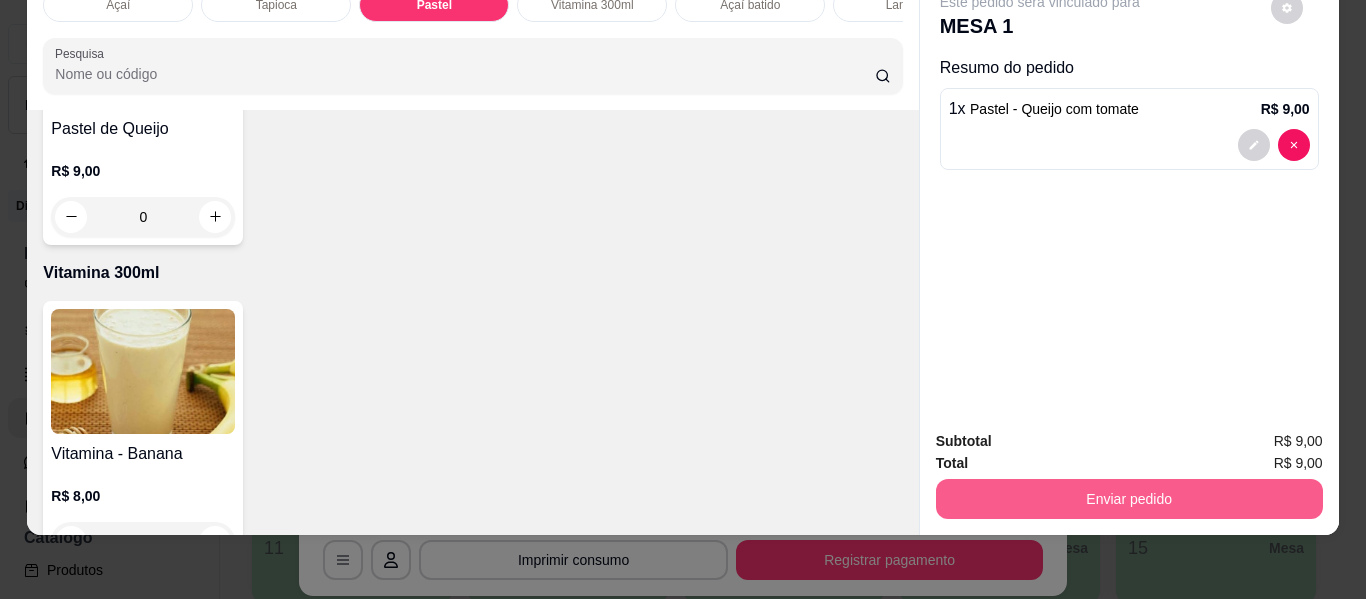 click on "Enviar pedido" at bounding box center [1129, 499] 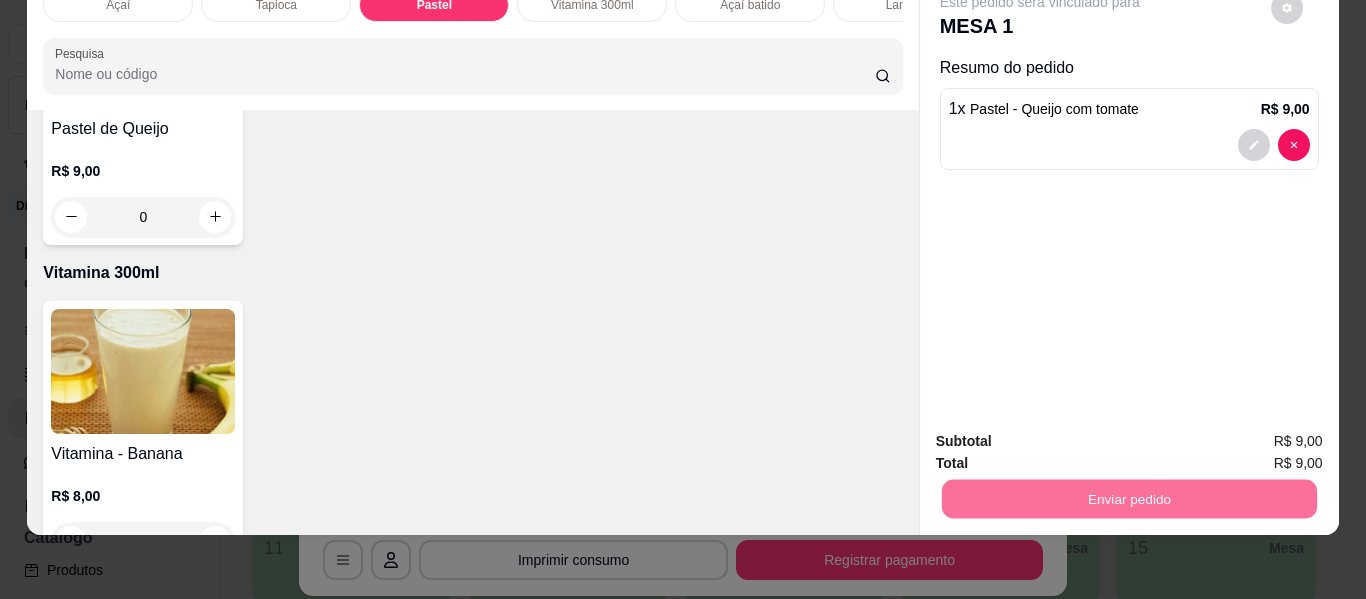 click on "Não registrar e enviar pedido" at bounding box center (1063, 434) 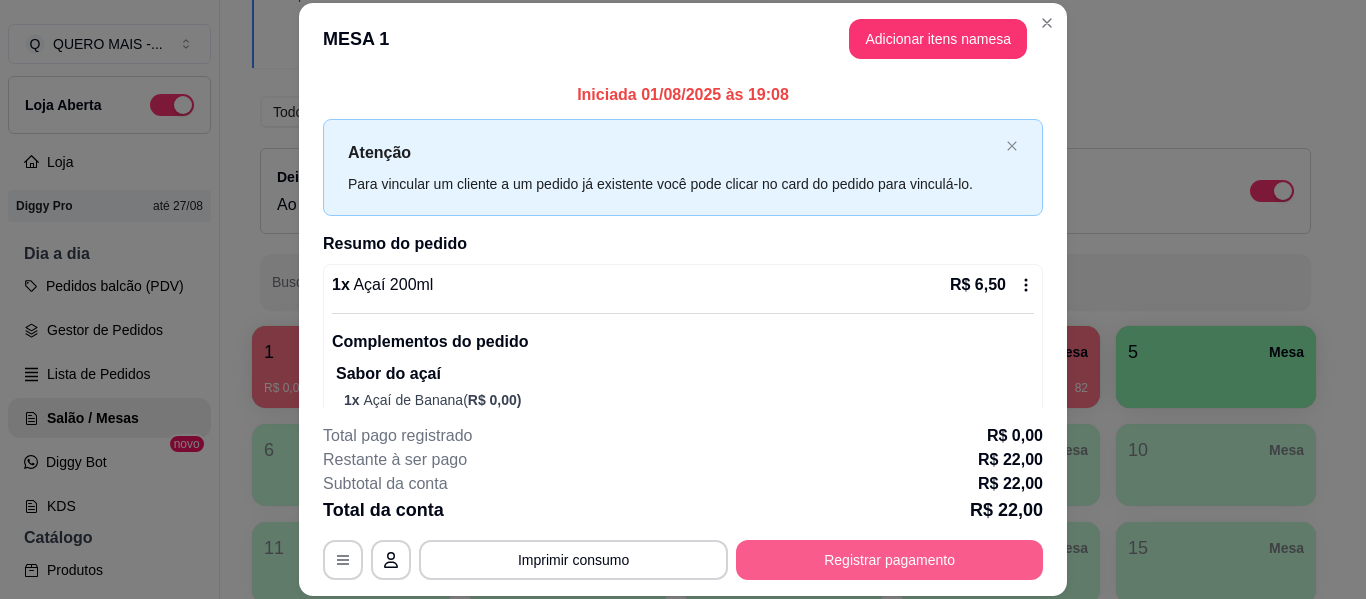 click on "Registrar pagamento" at bounding box center [889, 560] 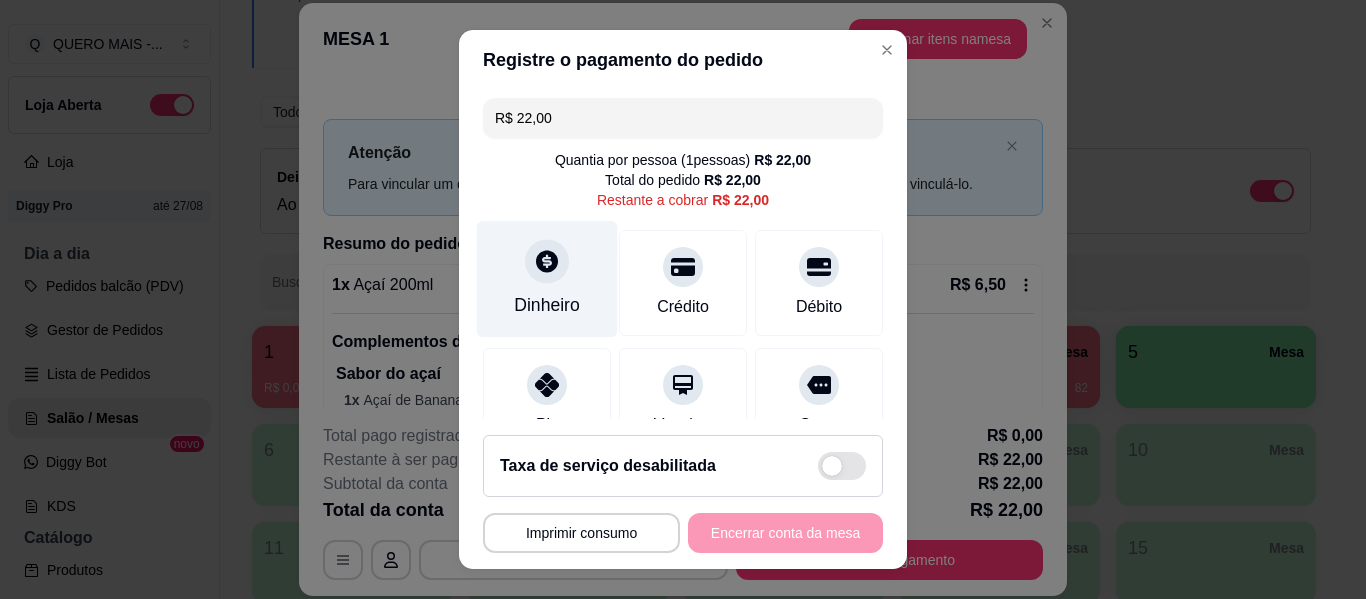 click 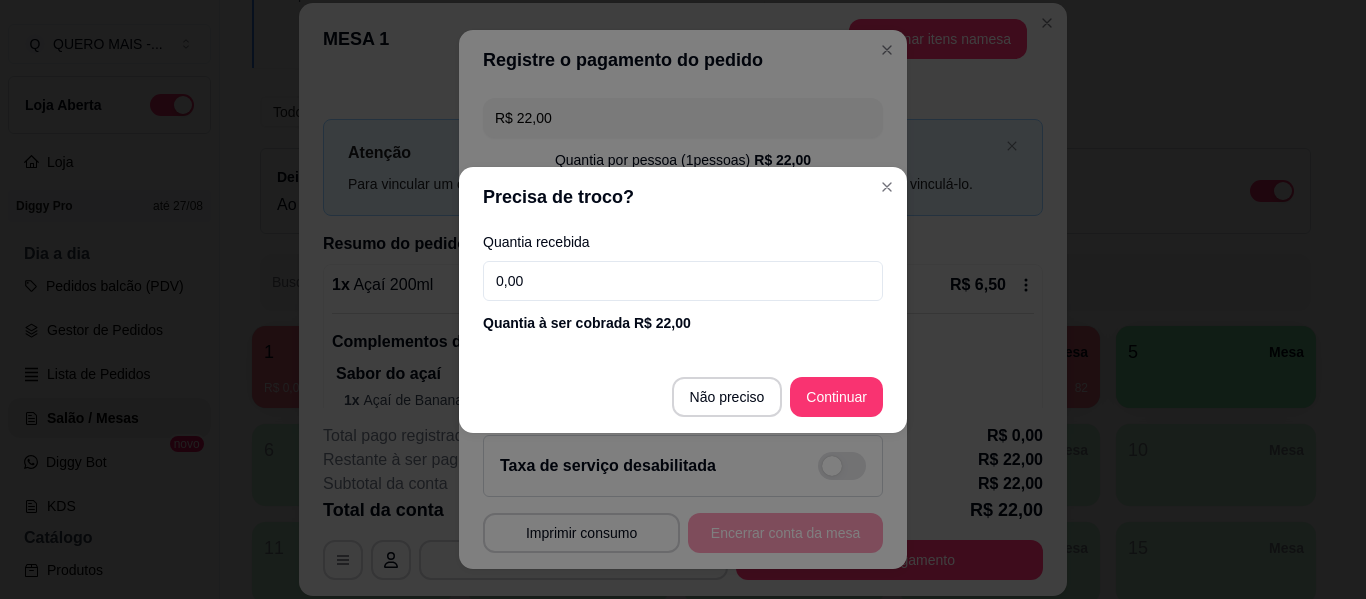 click on "0,00" at bounding box center [683, 281] 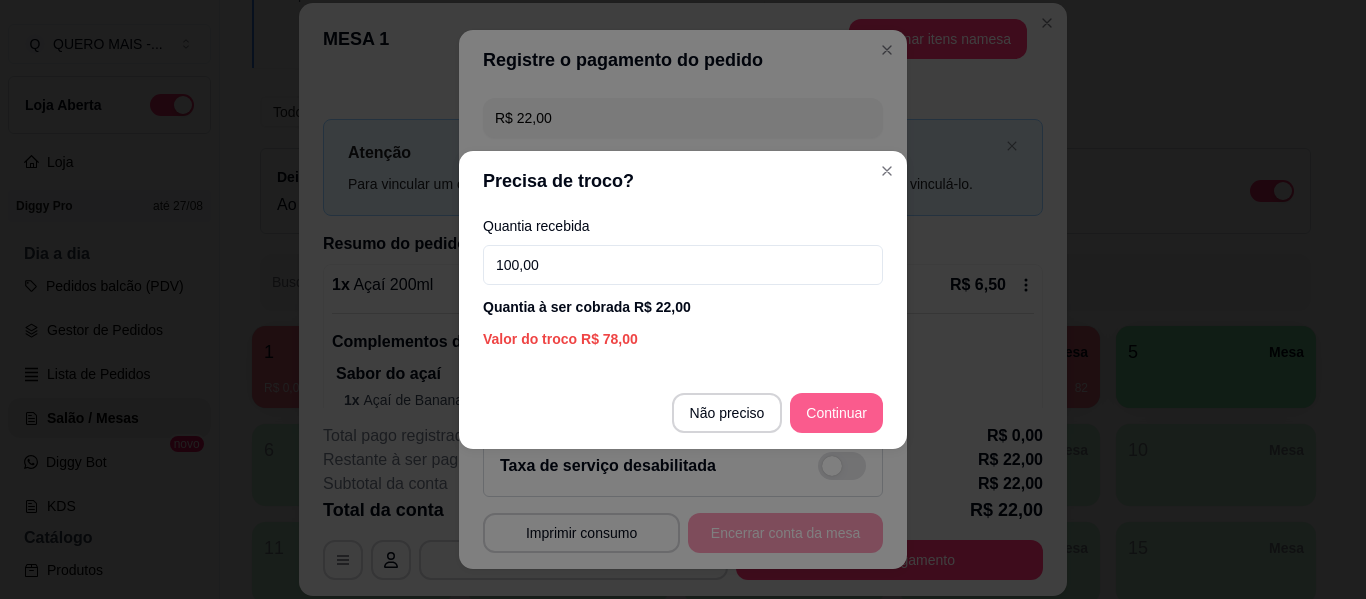 type on "100,00" 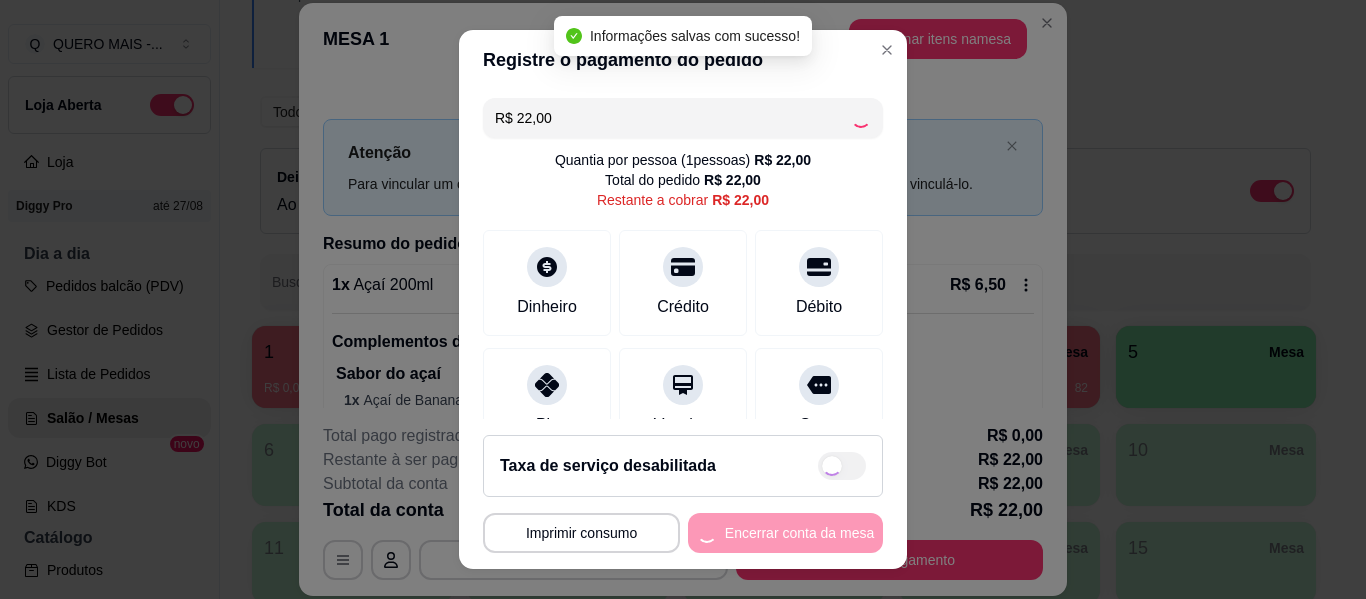 type on "R$ 0,00" 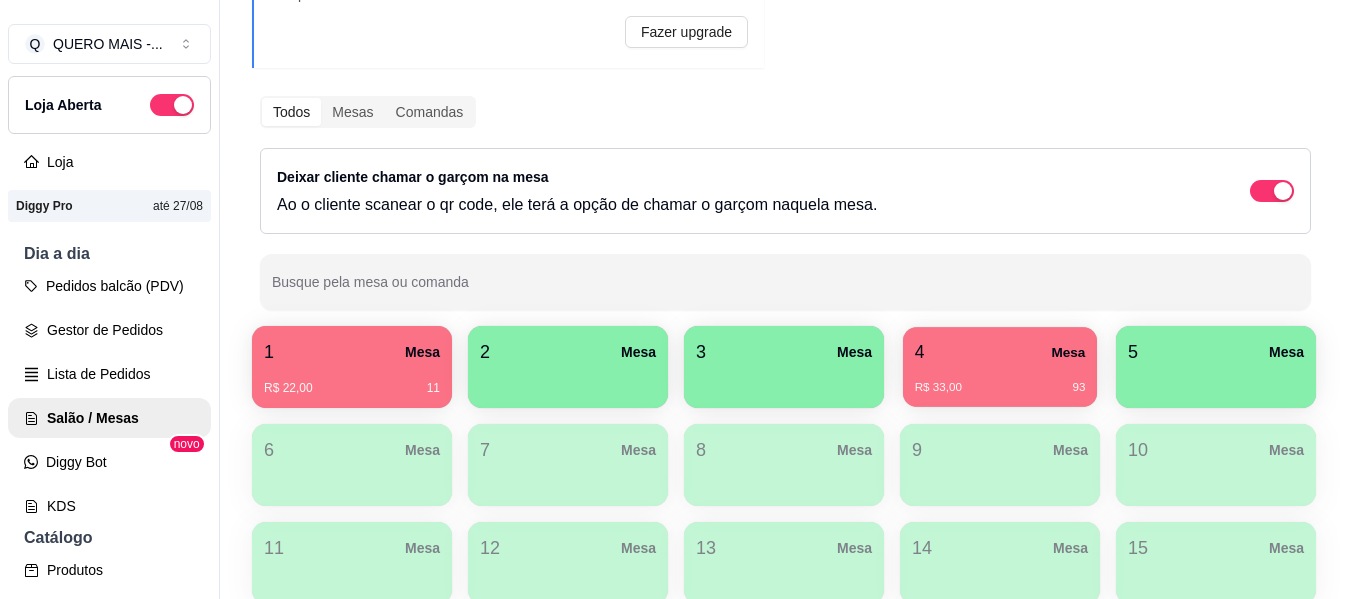 click on "R$ 33,00 93" at bounding box center [1000, 388] 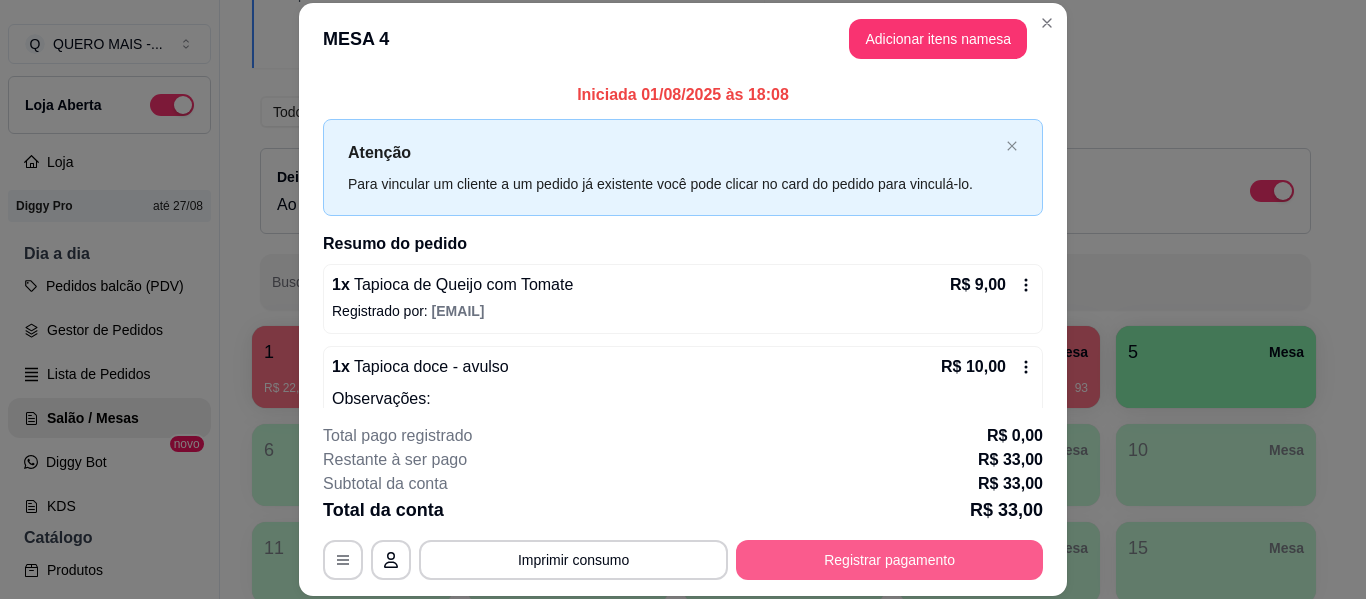 click on "Registrar pagamento" at bounding box center [889, 560] 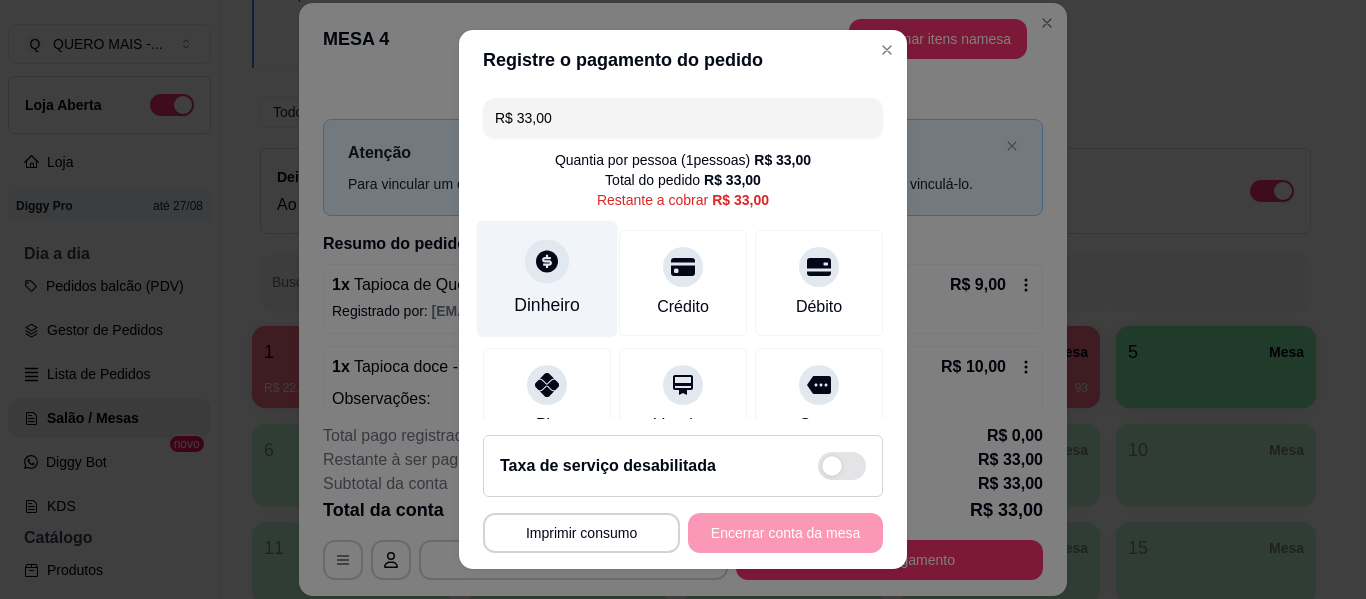 click on "Dinheiro" at bounding box center [547, 279] 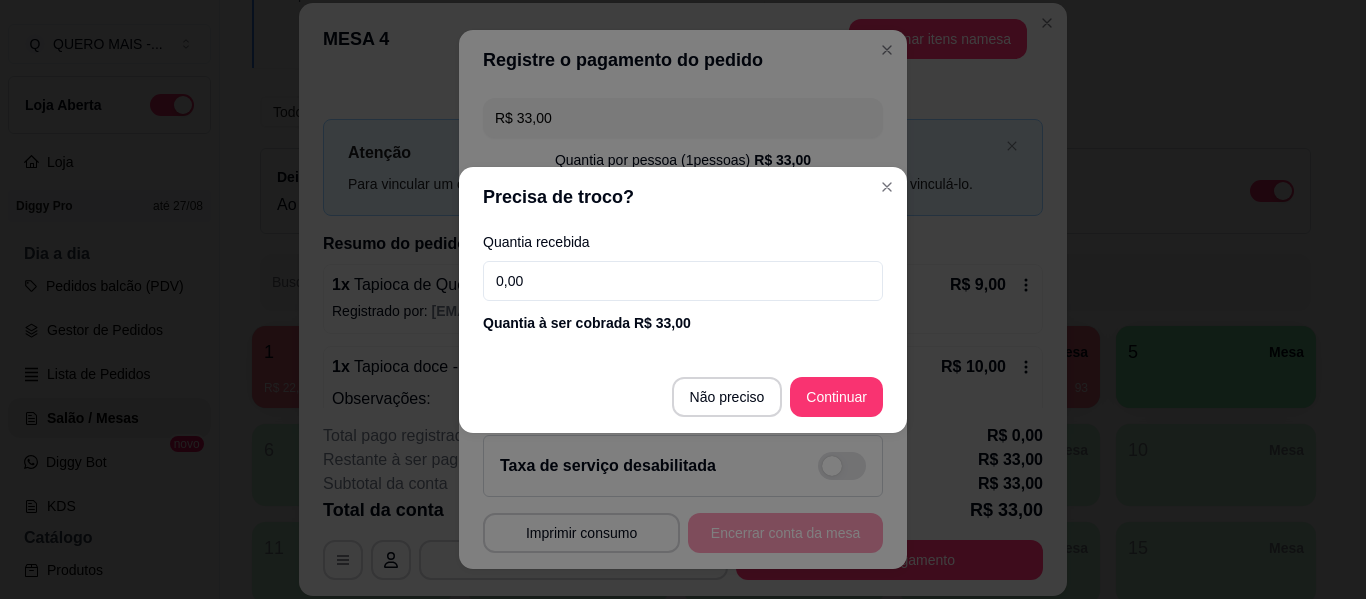 click on "0,00" at bounding box center (683, 281) 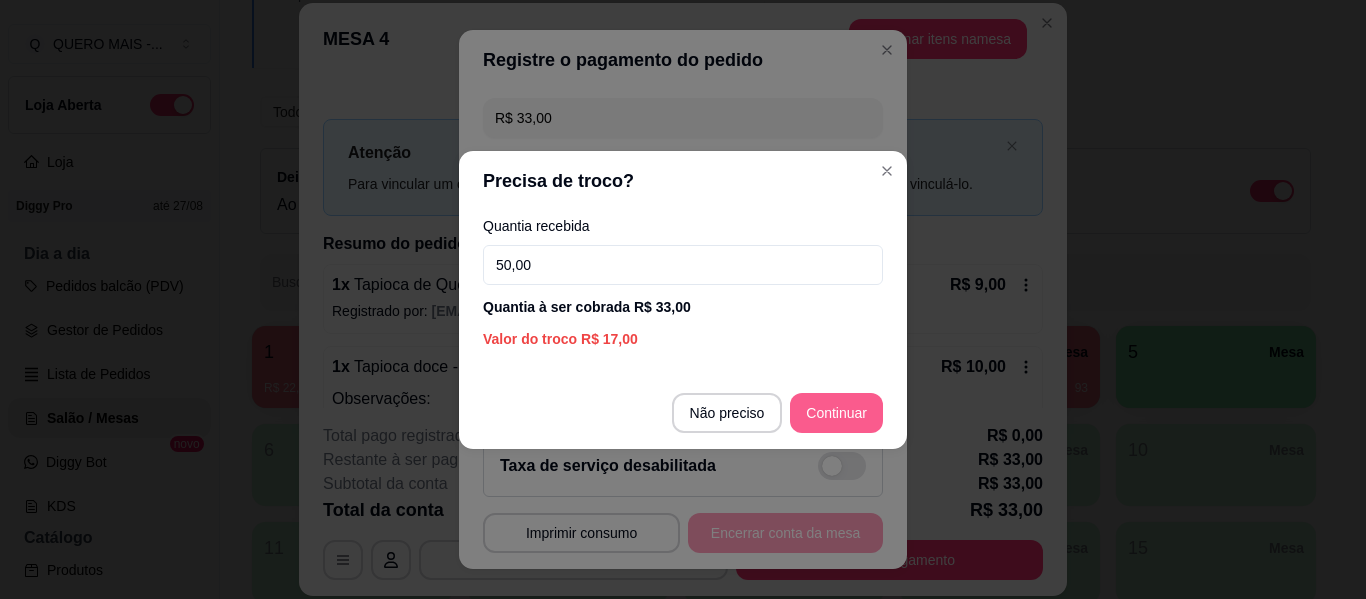 type on "50,00" 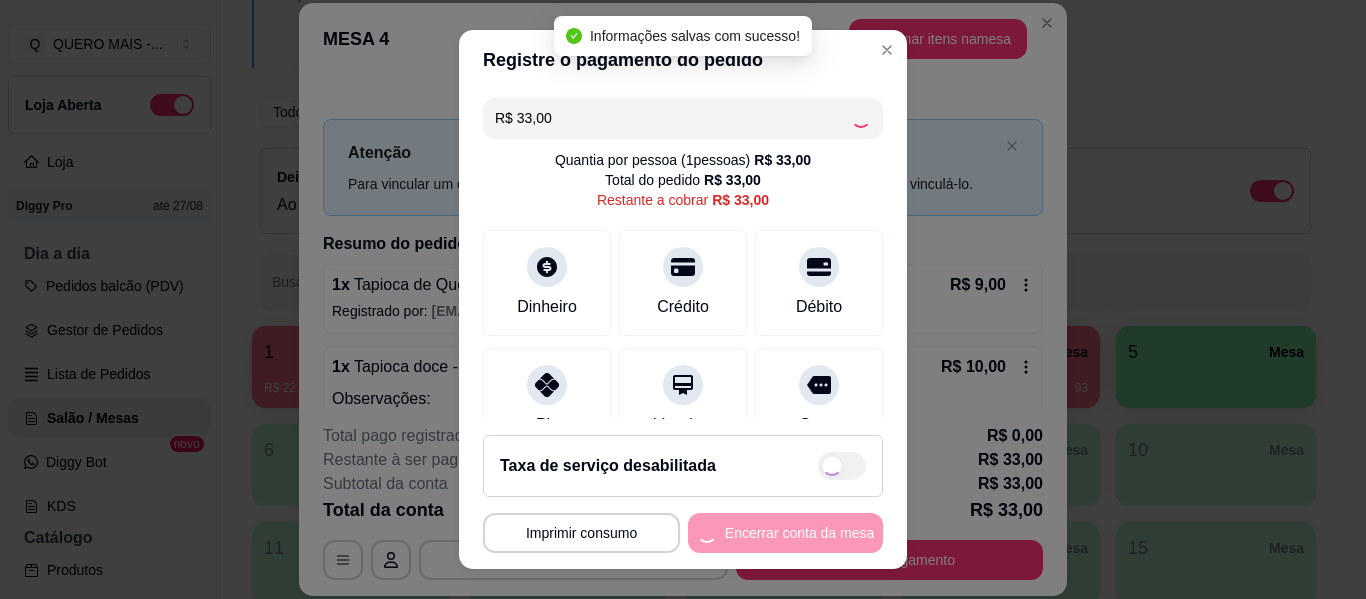 type on "R$ 0,00" 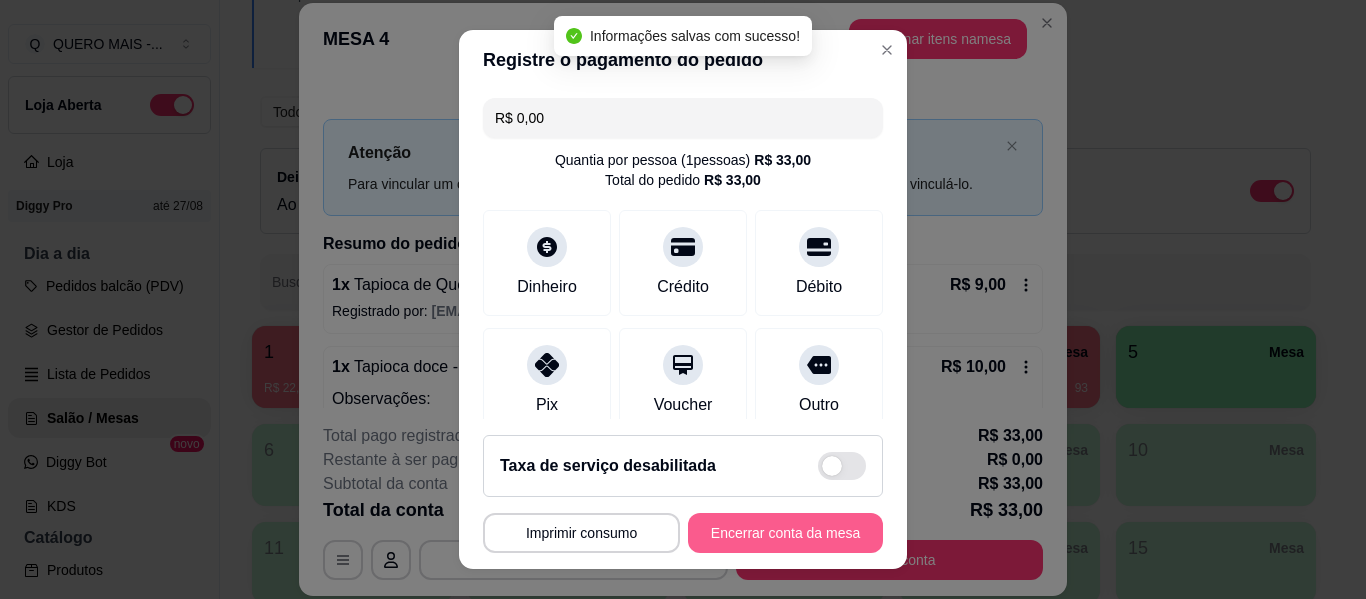 click on "Encerrar conta da mesa" at bounding box center [785, 533] 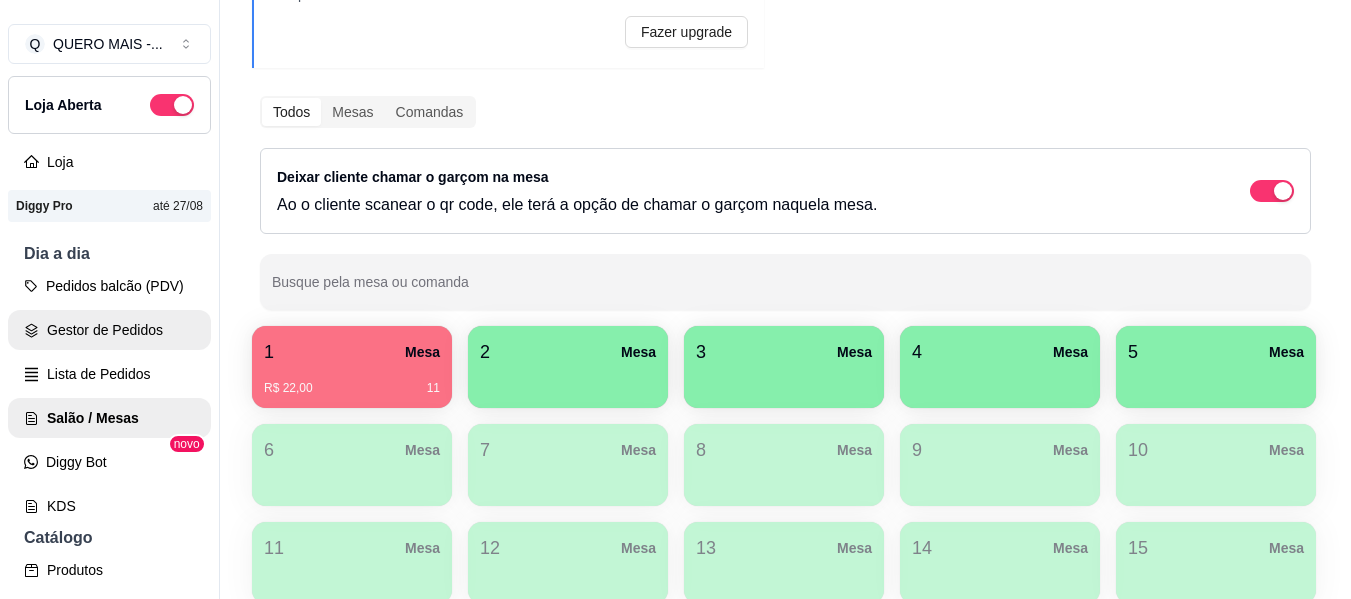 click on "Gestor de Pedidos" at bounding box center (109, 330) 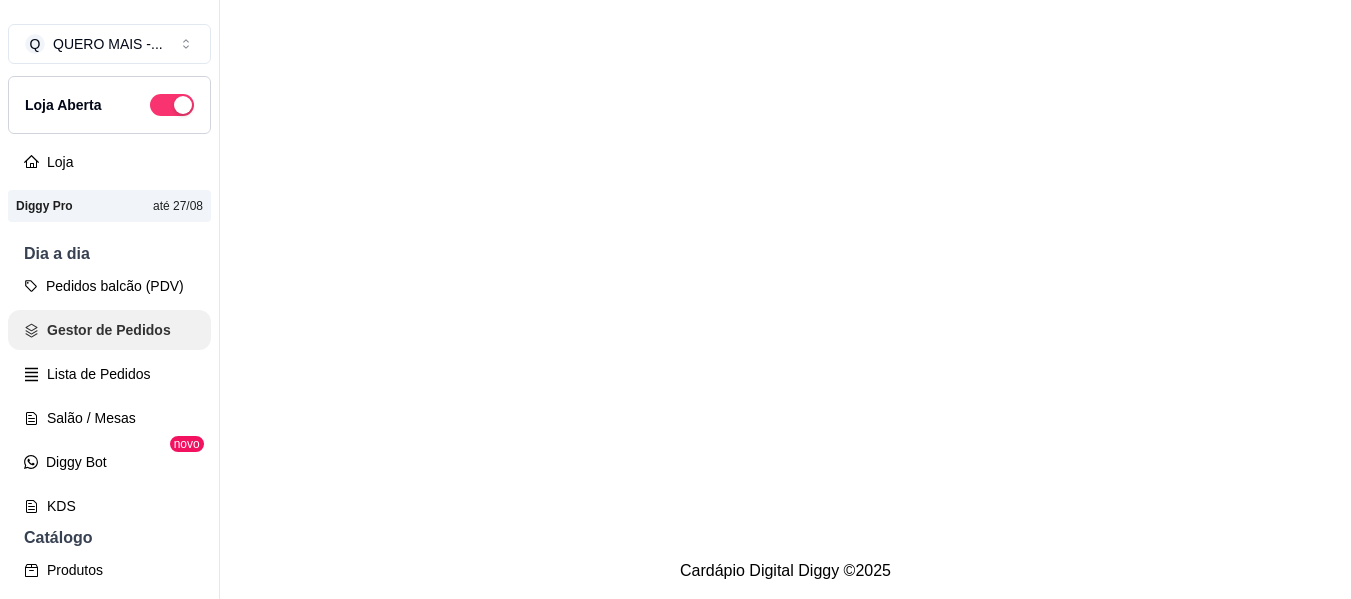 scroll, scrollTop: 0, scrollLeft: 0, axis: both 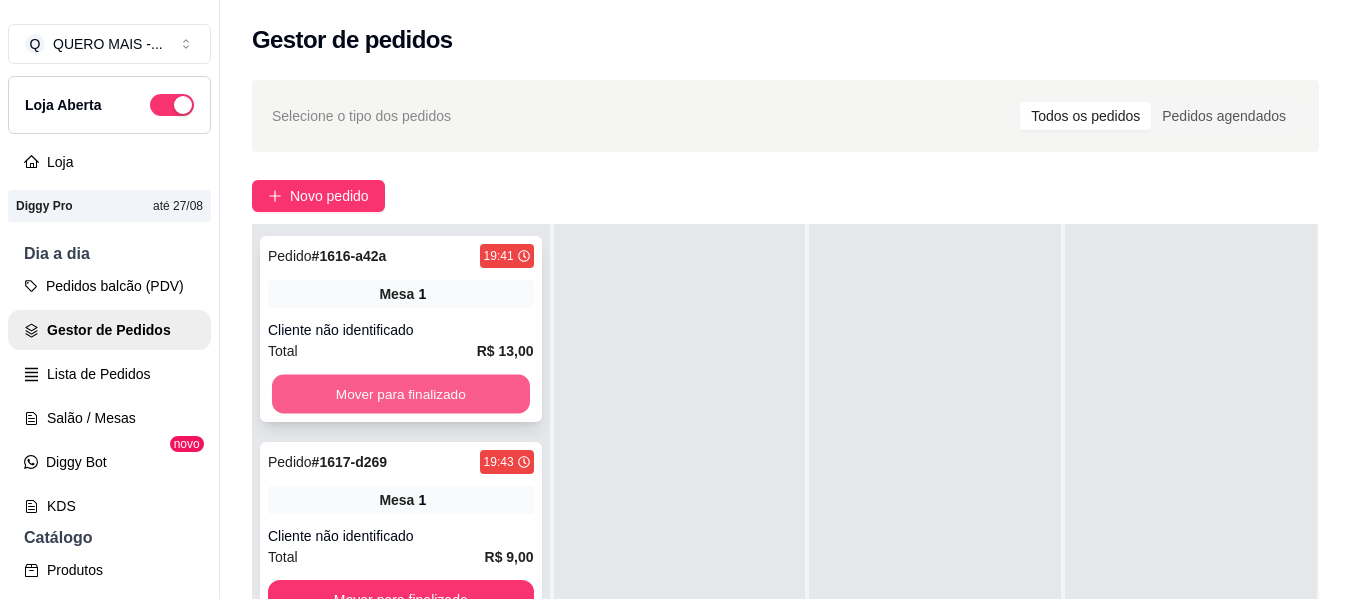 click on "Mover para finalizado" at bounding box center [401, 394] 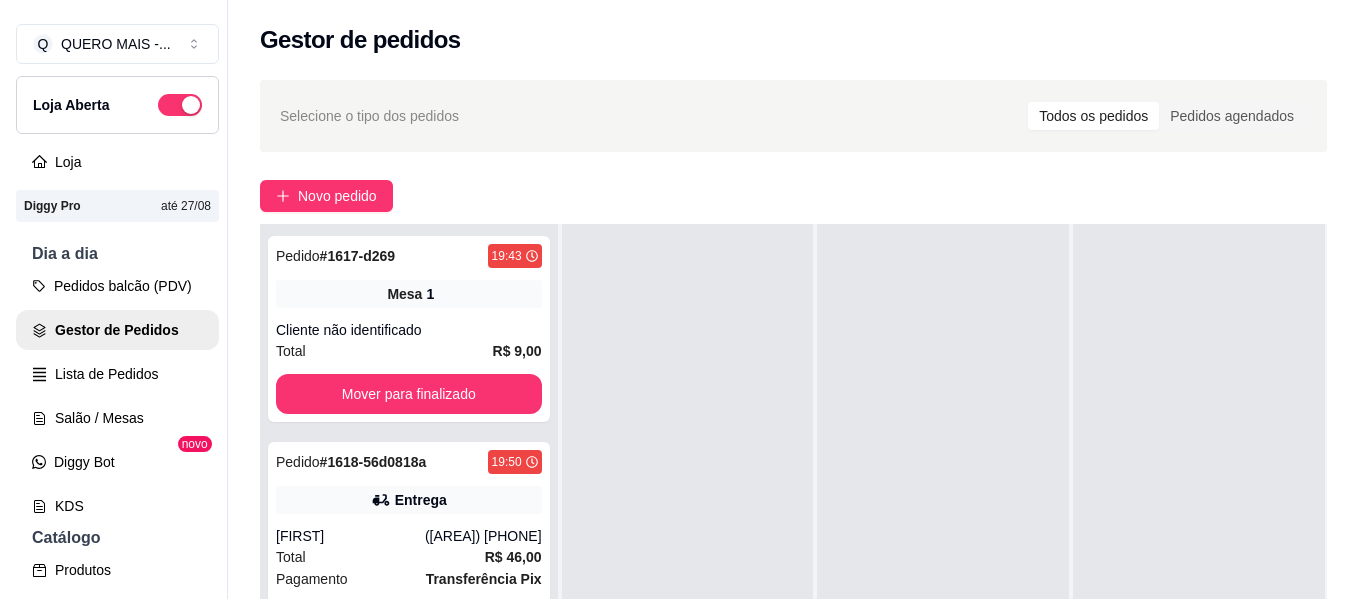 scroll, scrollTop: 0, scrollLeft: 0, axis: both 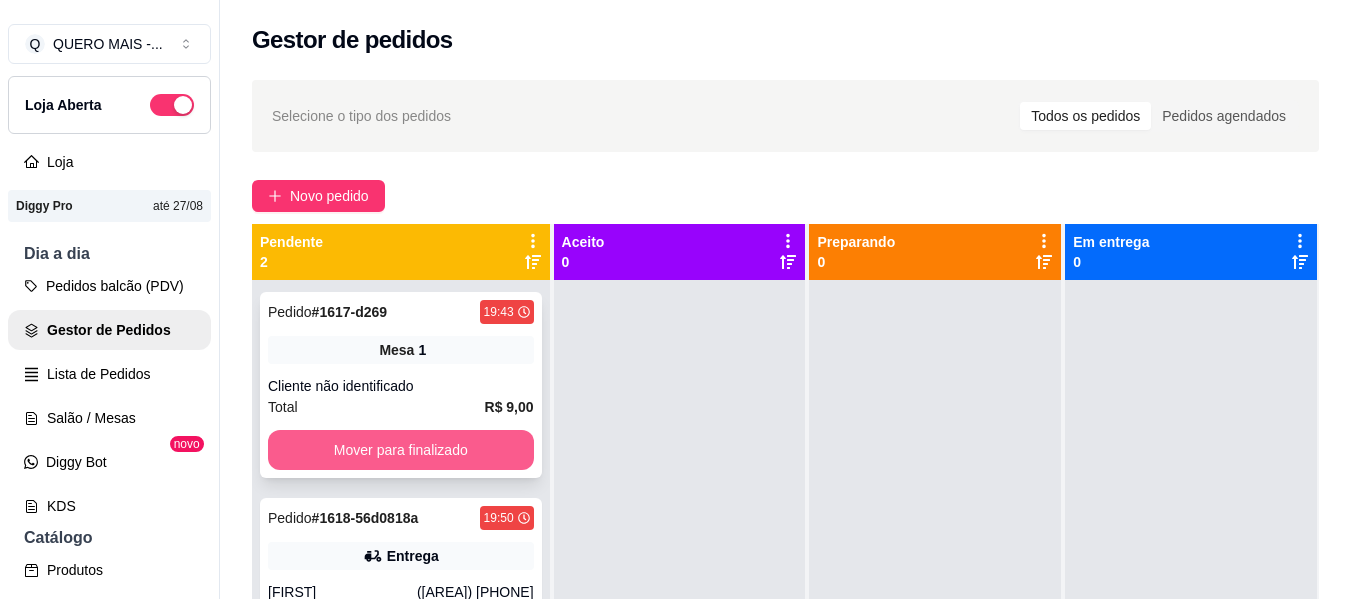 click on "Mover para finalizado" at bounding box center [401, 450] 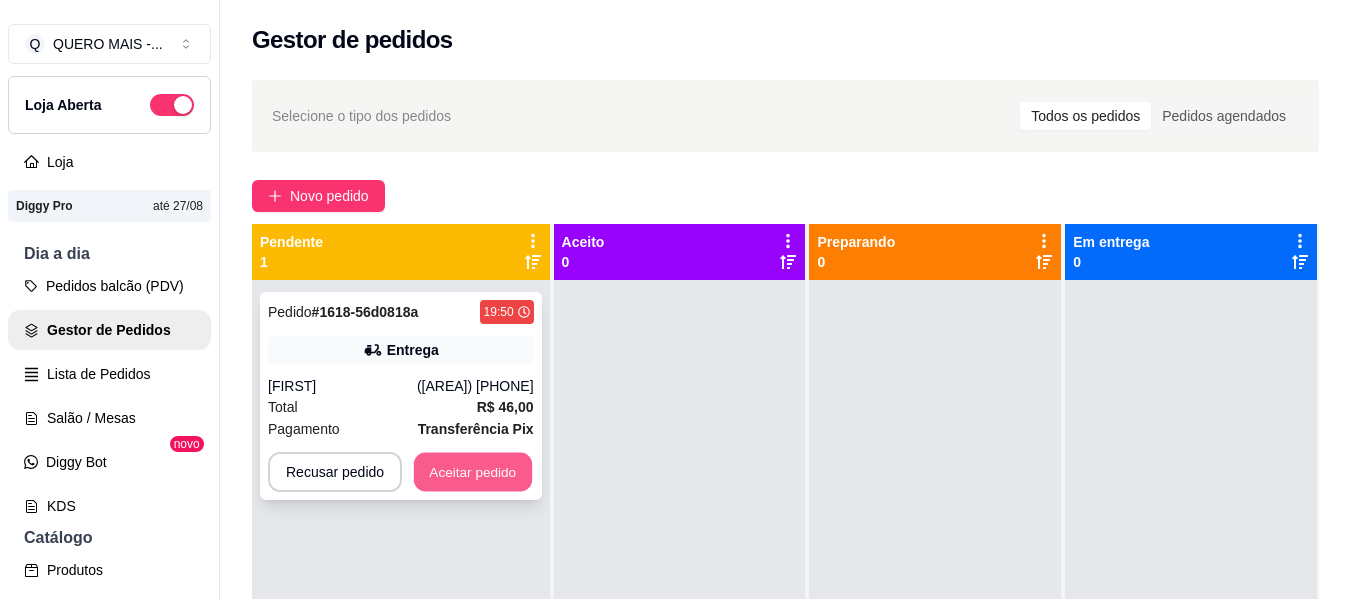 click on "Aceitar pedido" at bounding box center [473, 472] 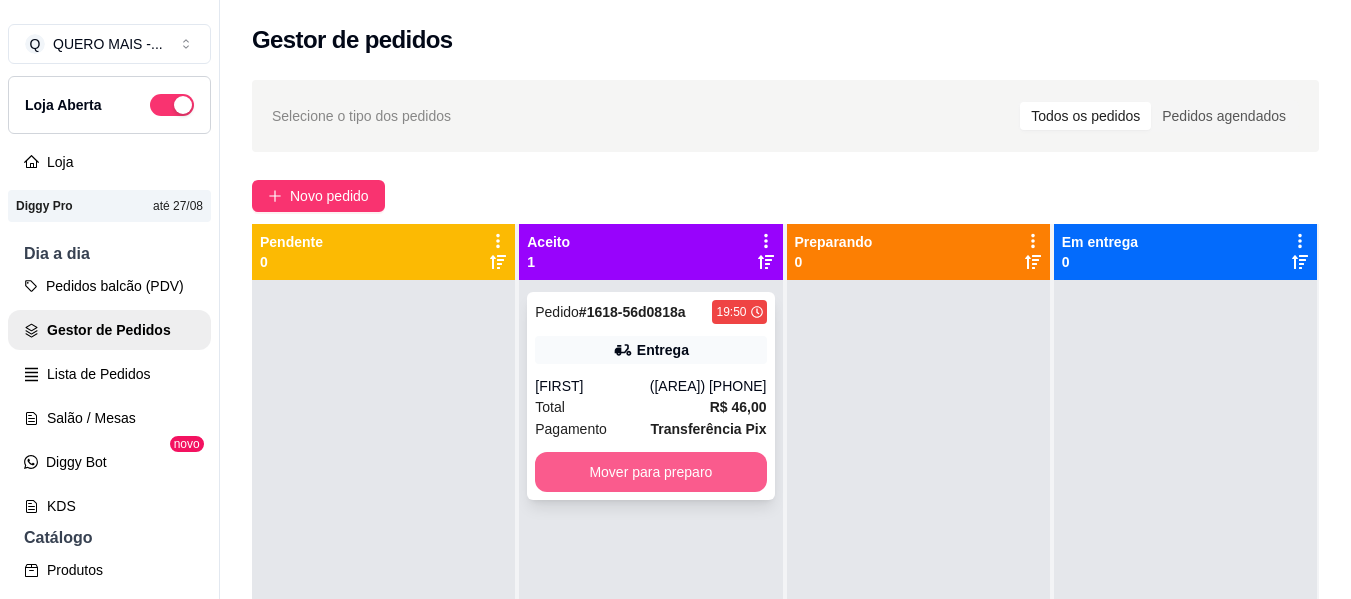 click on "Mover para preparo" at bounding box center [650, 472] 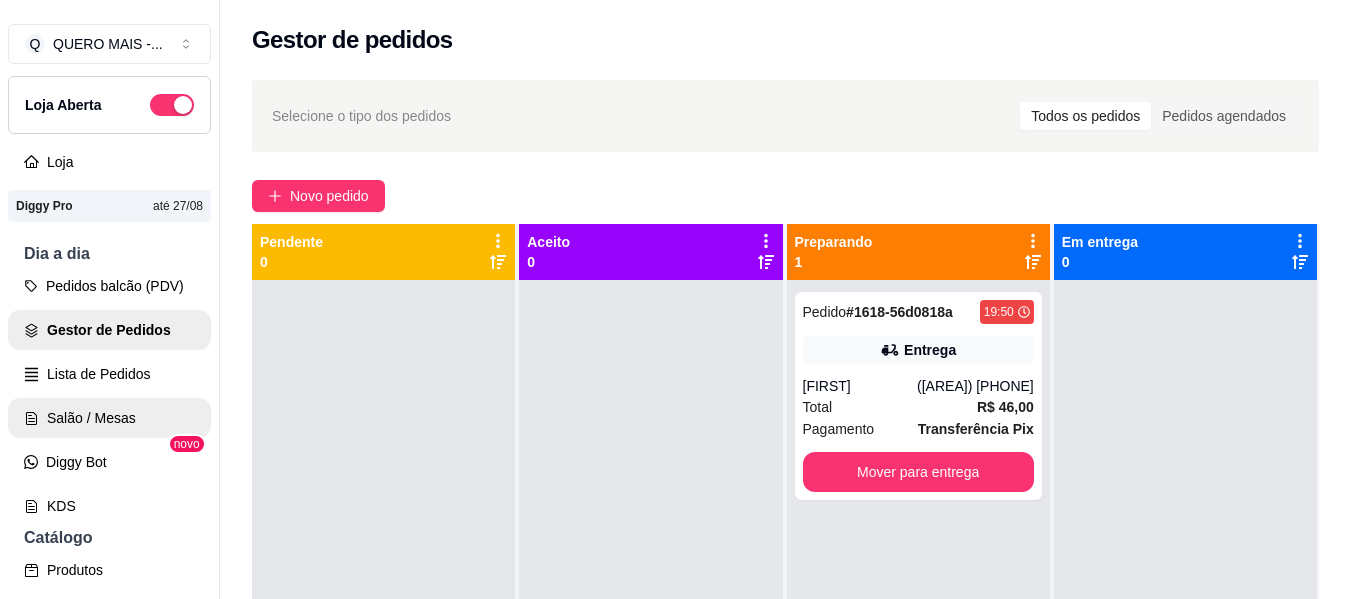 click on "Salão / Mesas" at bounding box center [109, 418] 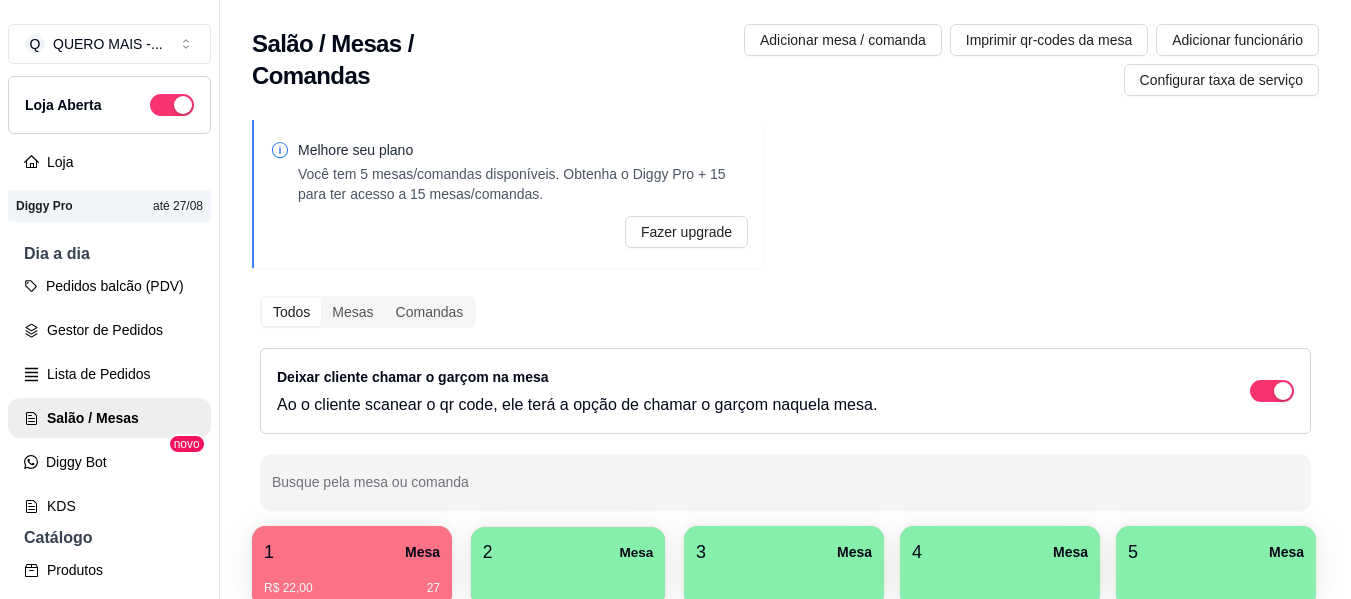 click on "2 Mesa" at bounding box center (568, 552) 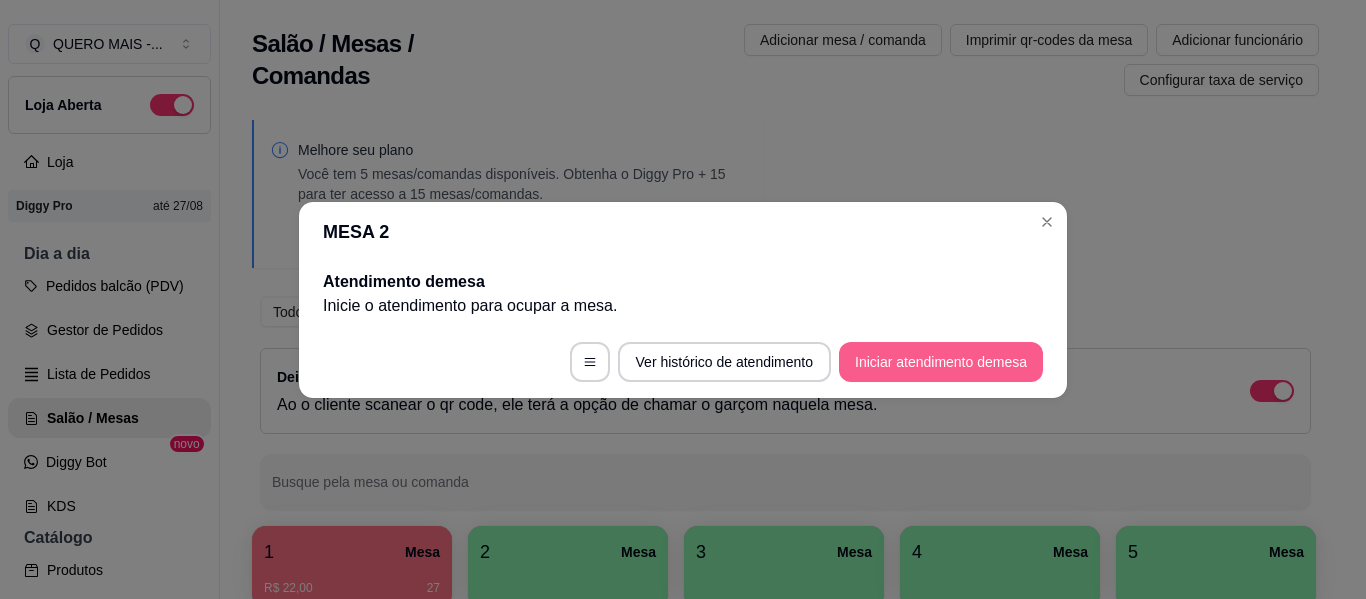 click on "Iniciar atendimento de  mesa" at bounding box center [941, 362] 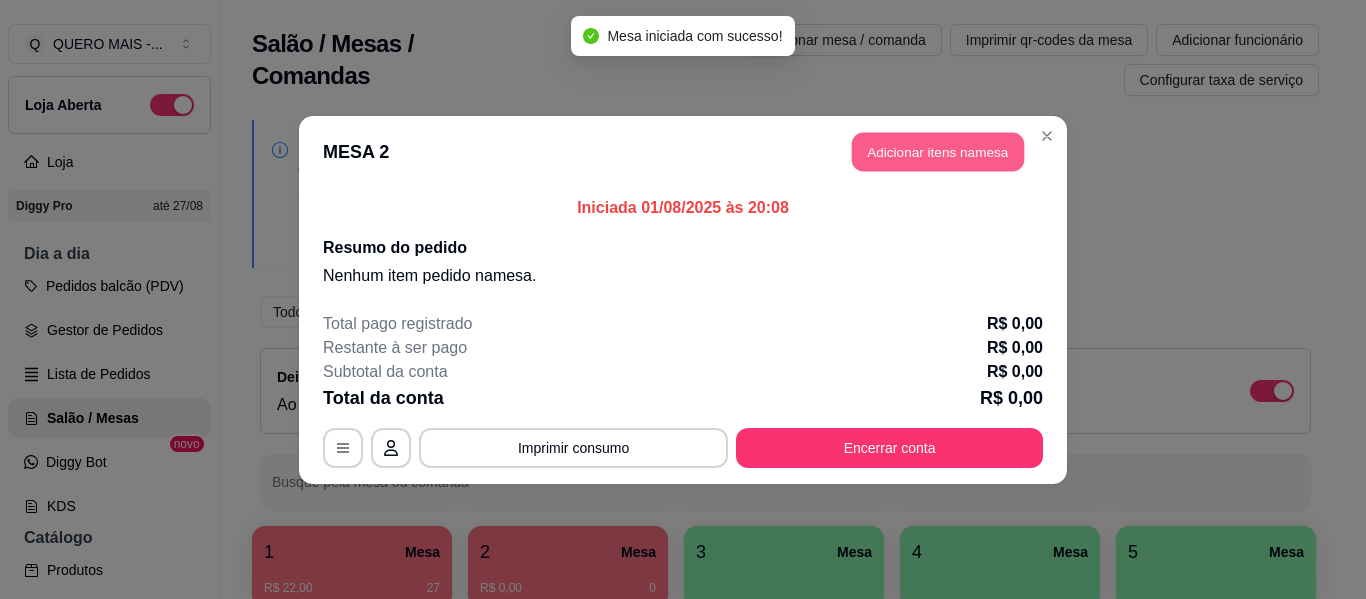 click on "Adicionar itens na  mesa" at bounding box center (938, 151) 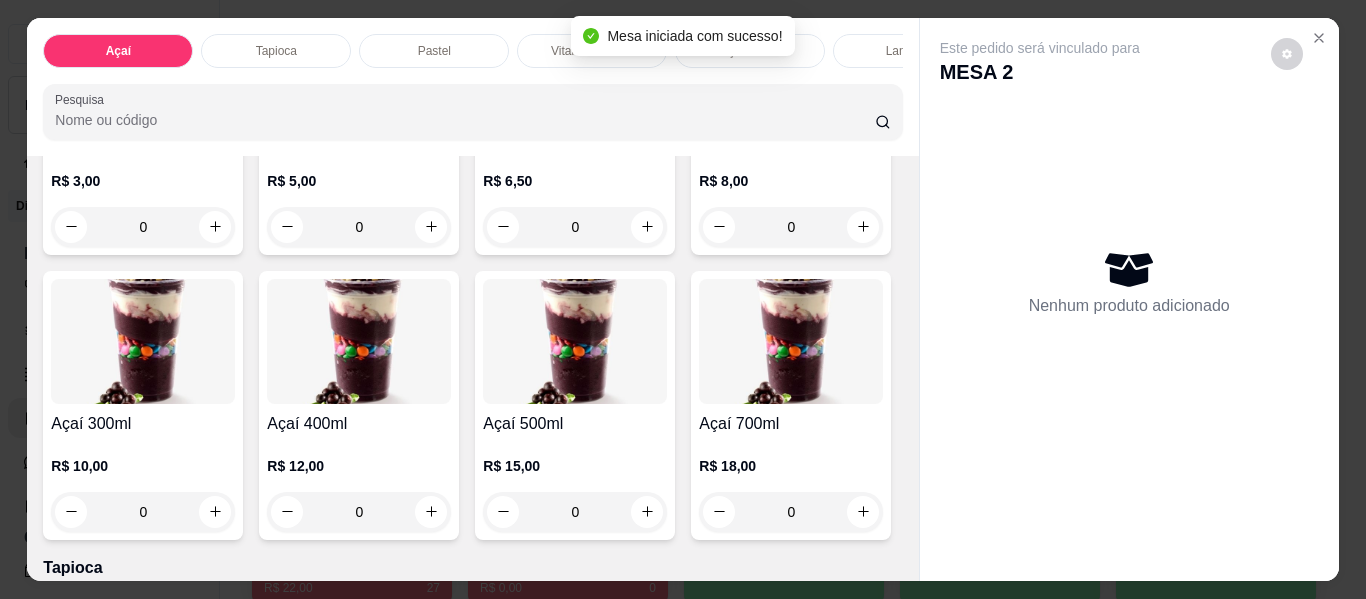 scroll, scrollTop: 900, scrollLeft: 0, axis: vertical 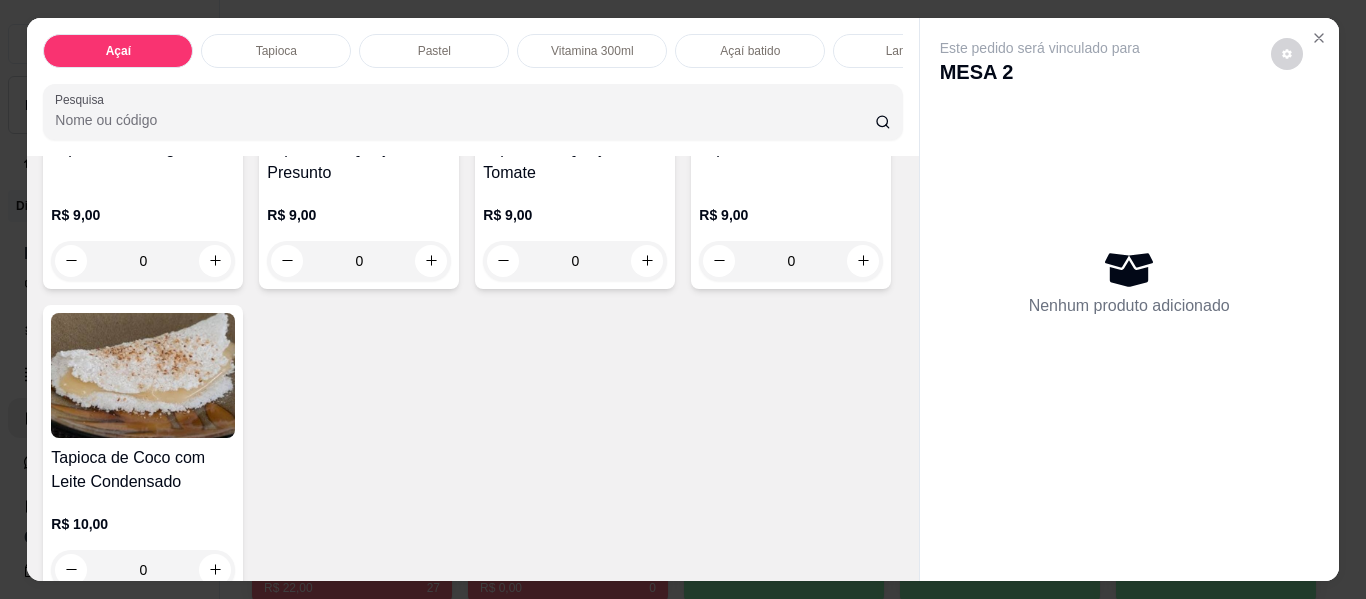 click on "Açaí batido" at bounding box center (750, 51) 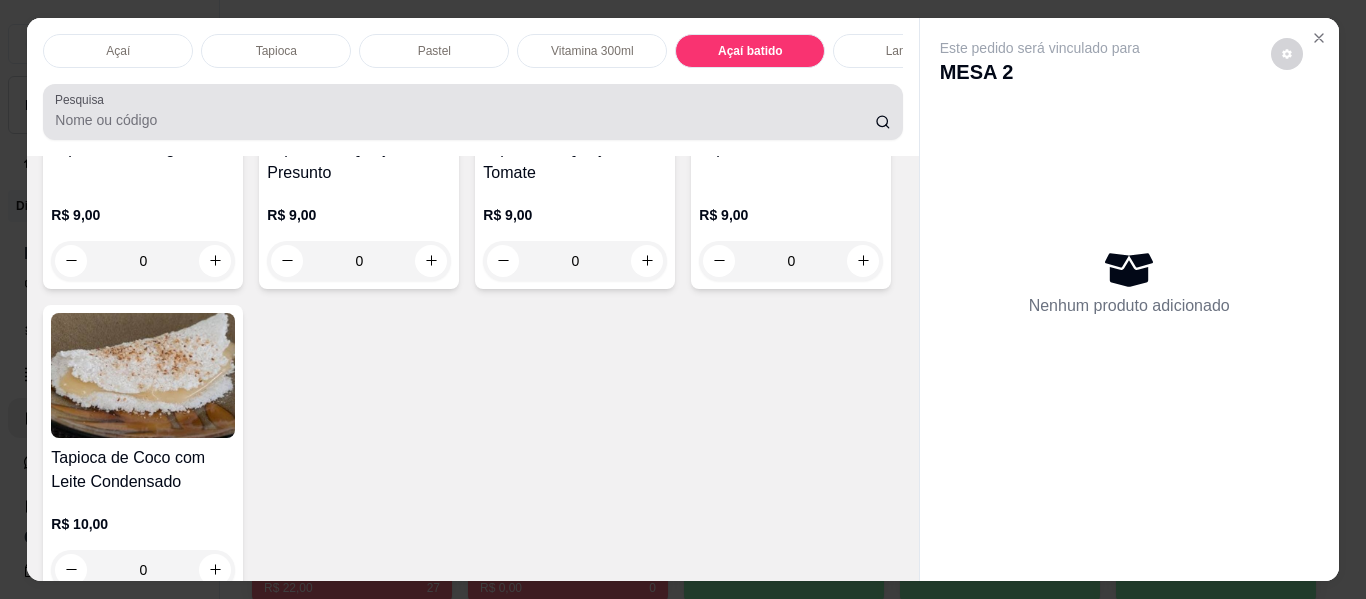 scroll, scrollTop: 2602, scrollLeft: 0, axis: vertical 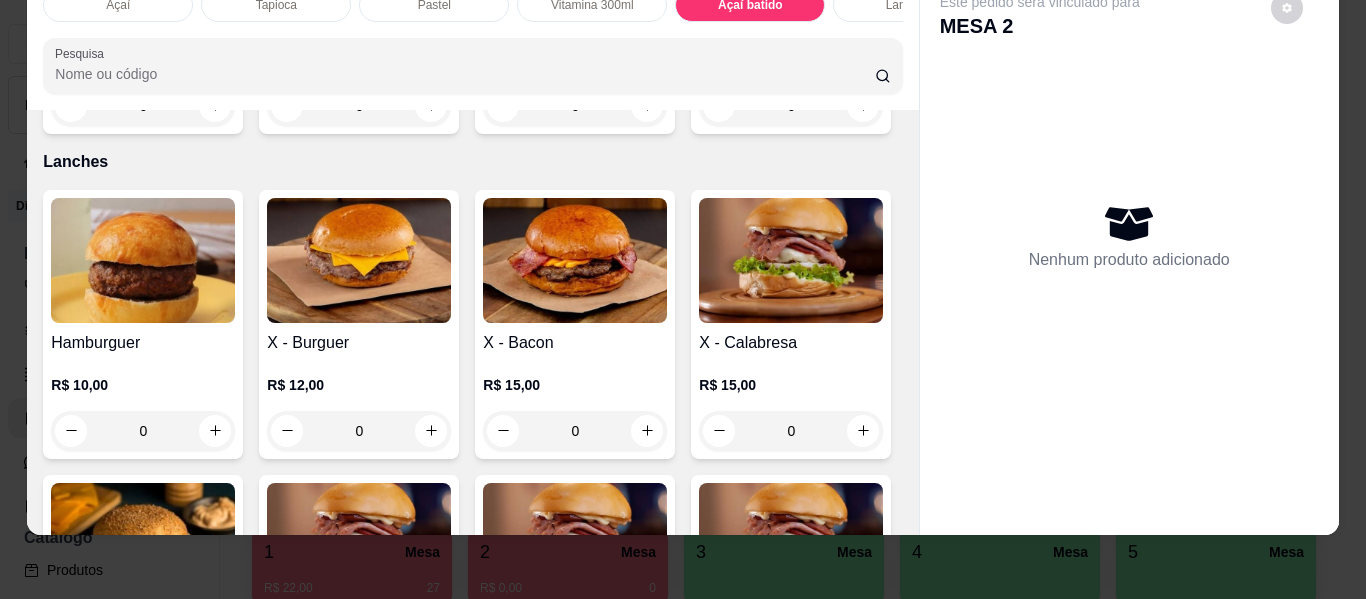 click on "0" at bounding box center [575, 106] 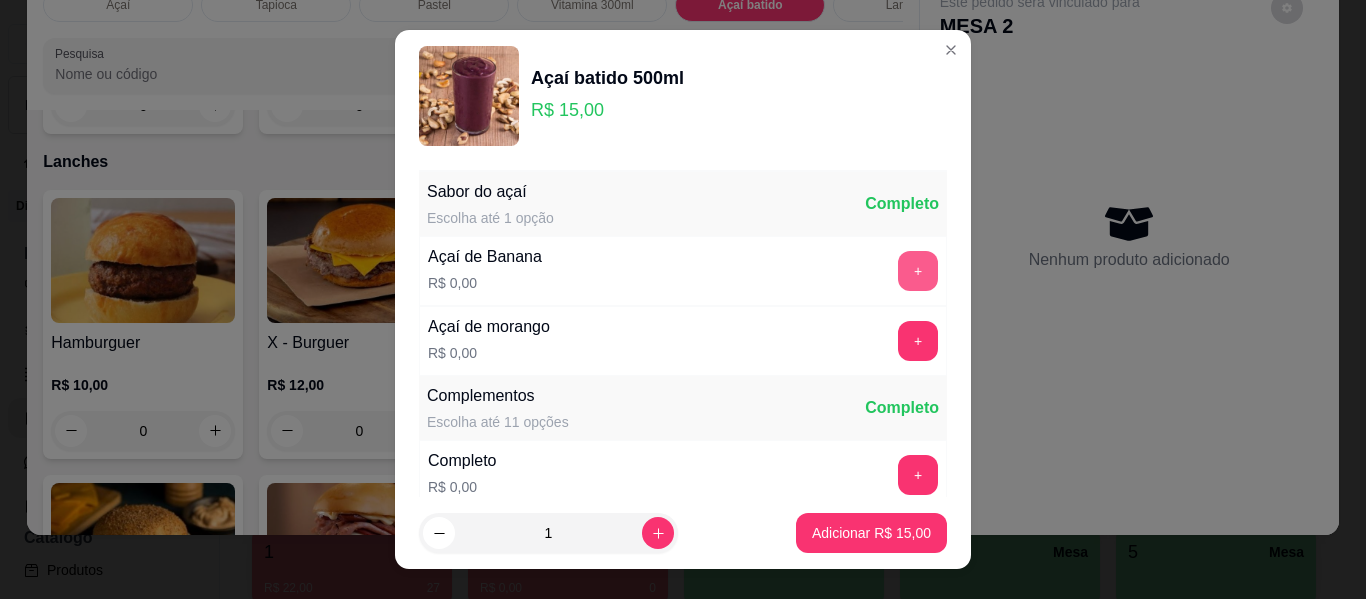 click on "+" at bounding box center [918, 271] 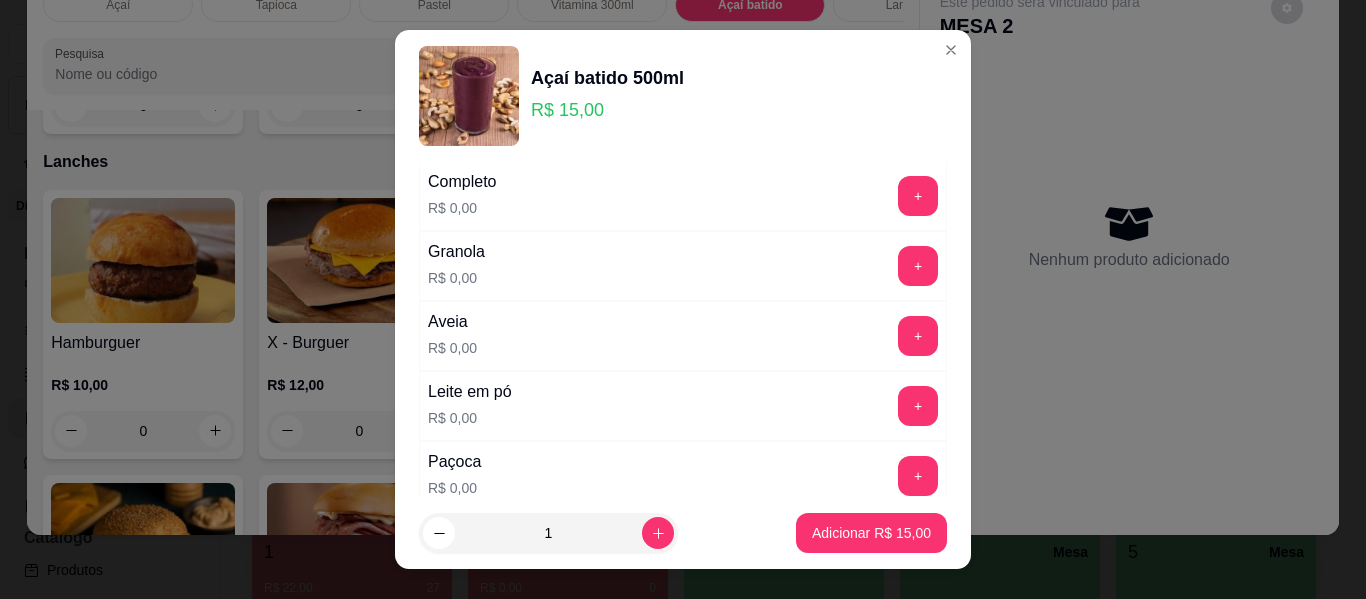 scroll, scrollTop: 300, scrollLeft: 0, axis: vertical 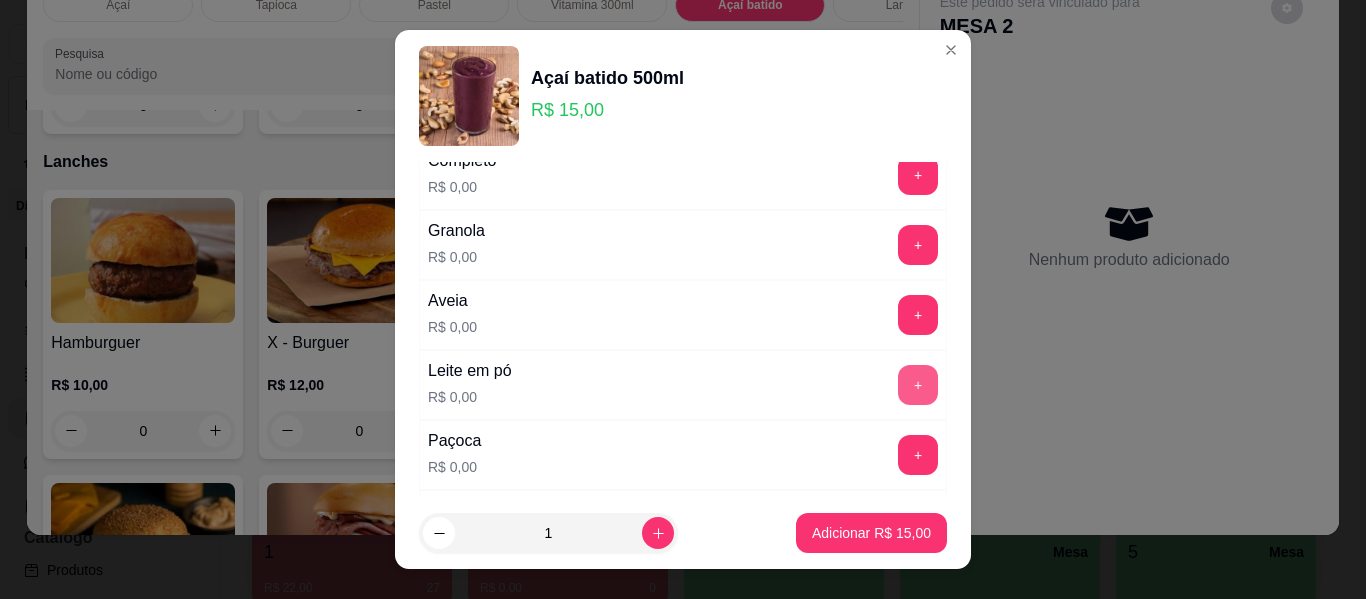 click on "+" at bounding box center (918, 385) 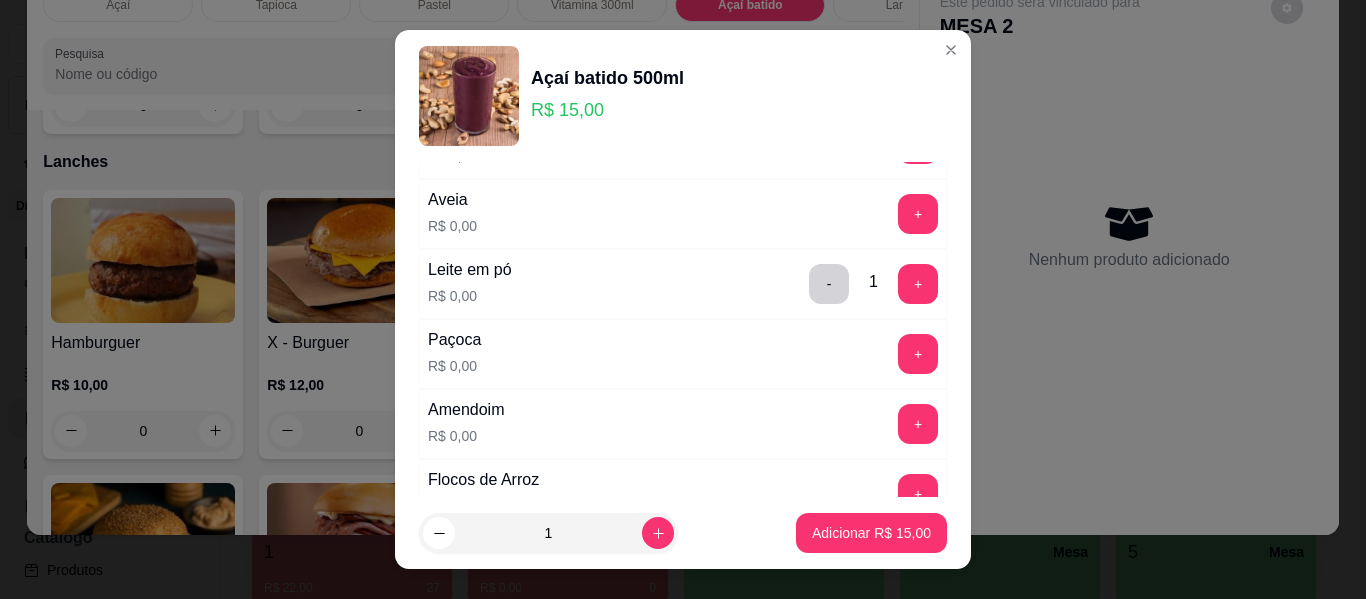 scroll, scrollTop: 400, scrollLeft: 0, axis: vertical 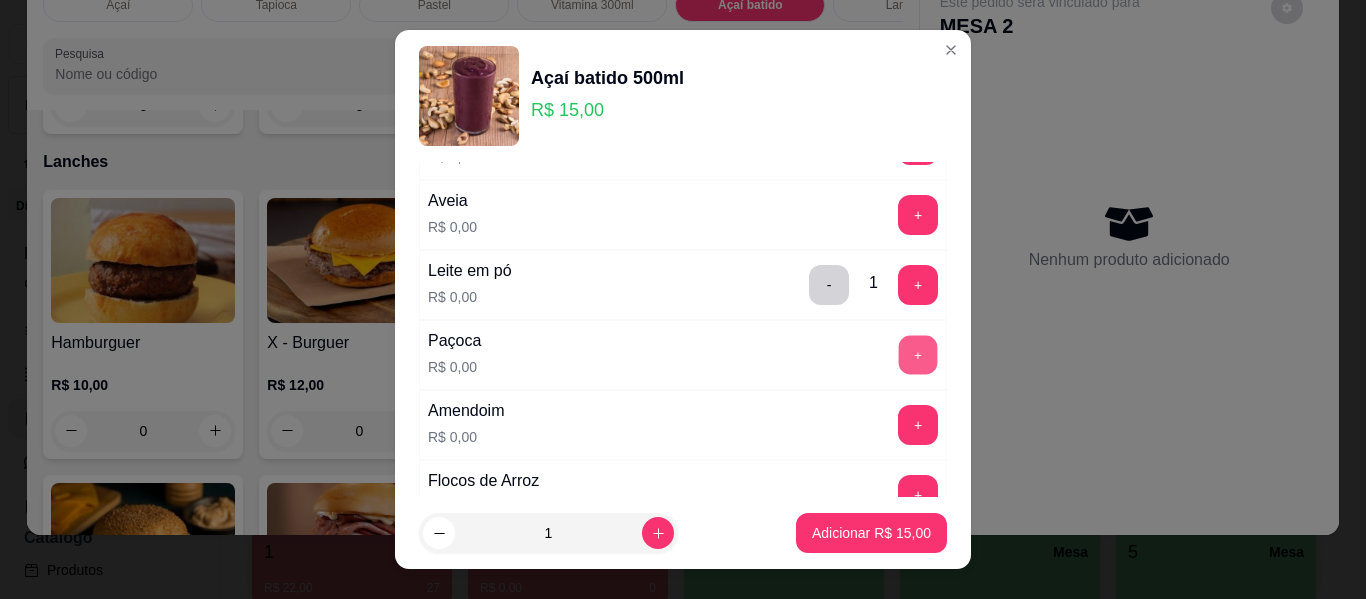 click on "+" at bounding box center (918, 355) 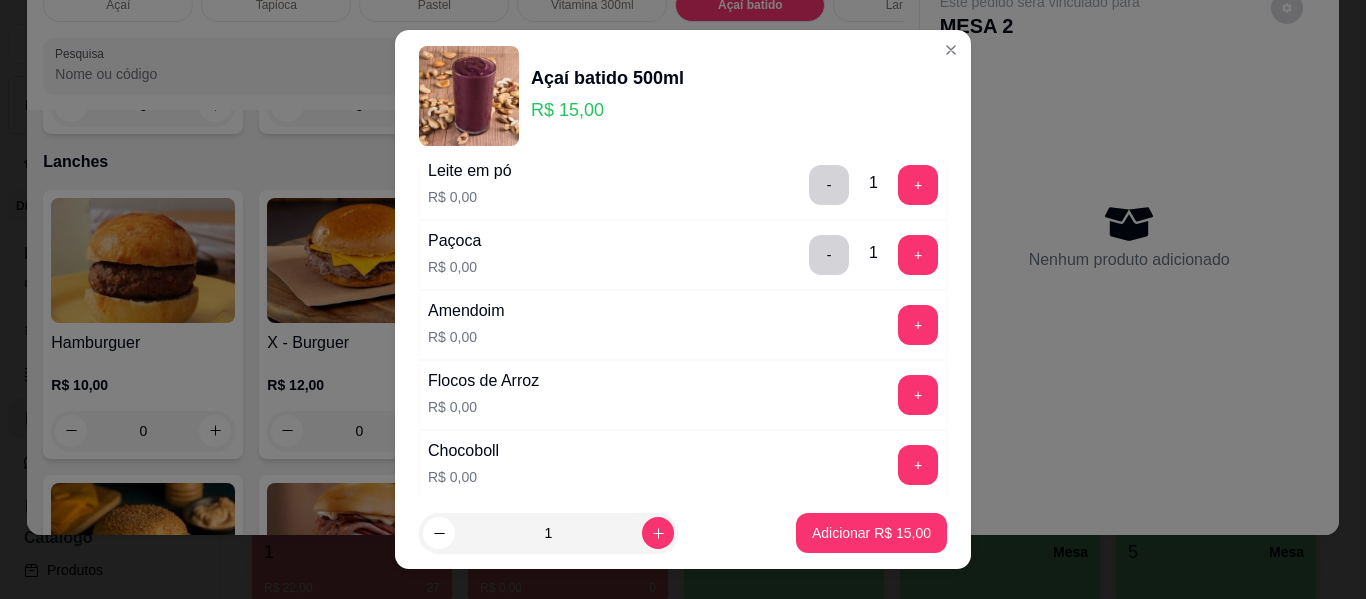 scroll, scrollTop: 600, scrollLeft: 0, axis: vertical 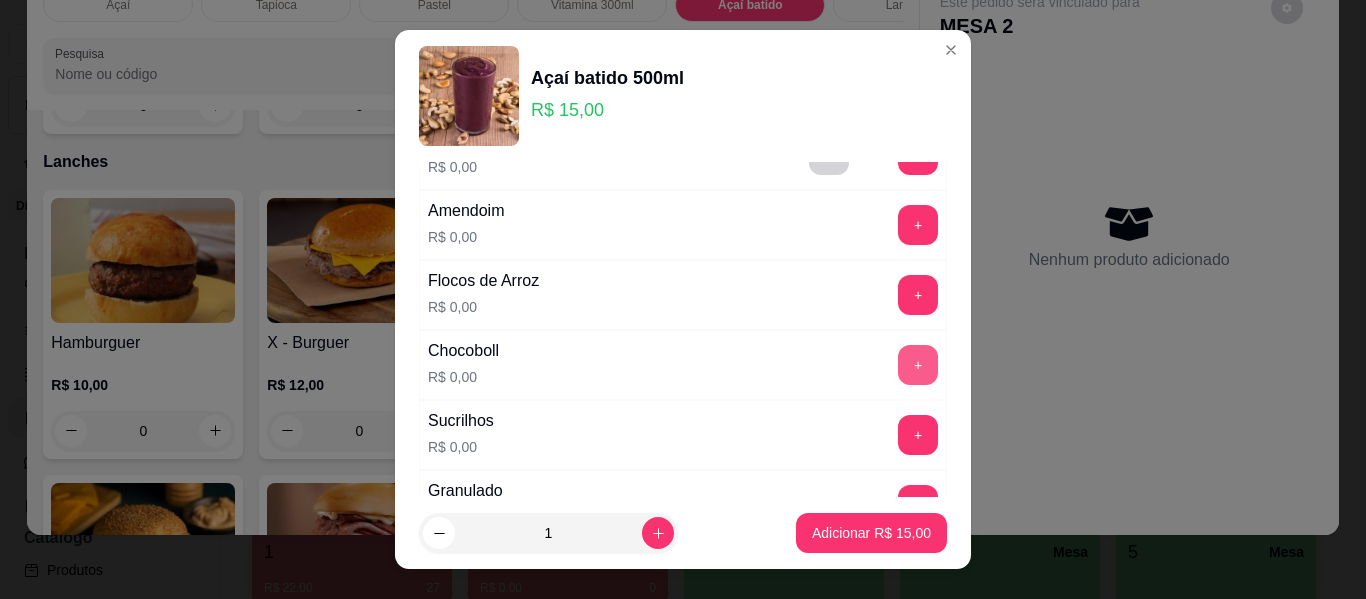 click on "+" at bounding box center [918, 365] 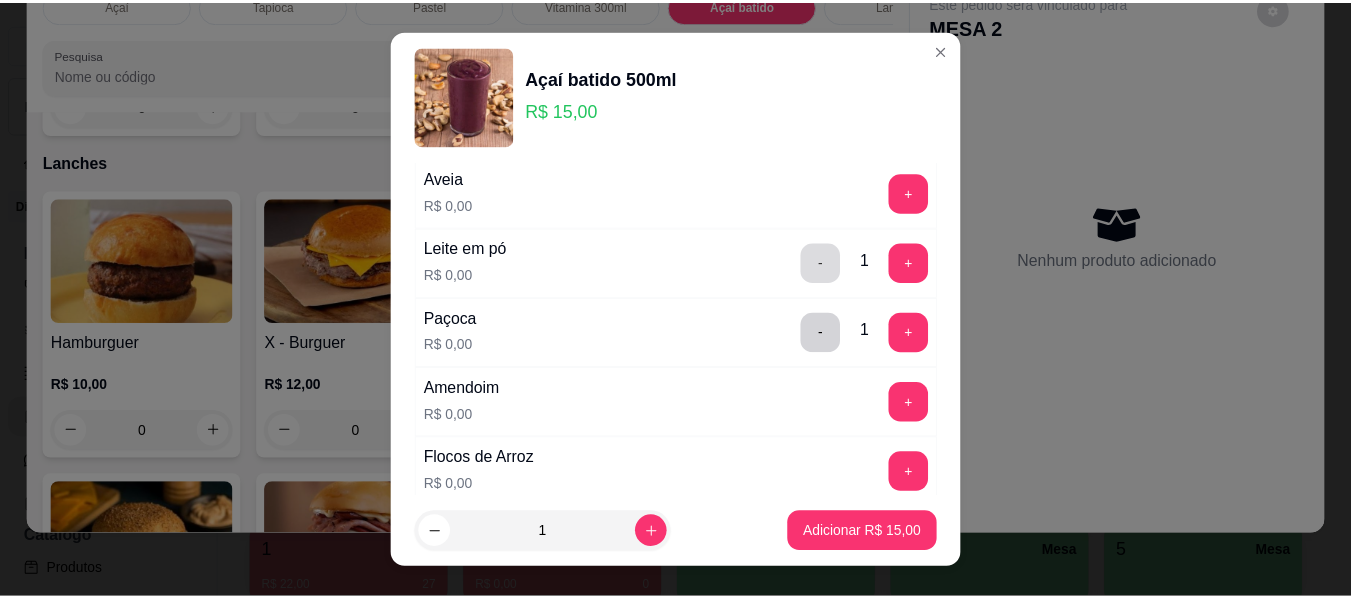 scroll, scrollTop: 400, scrollLeft: 0, axis: vertical 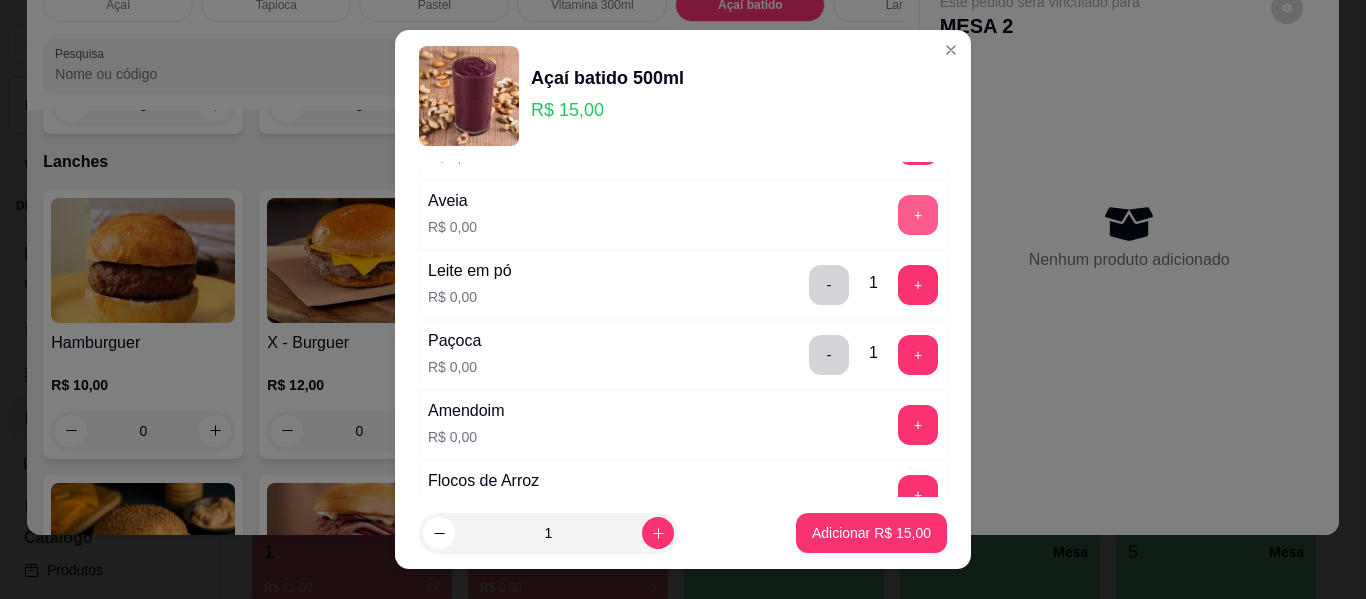click on "+" at bounding box center [918, 215] 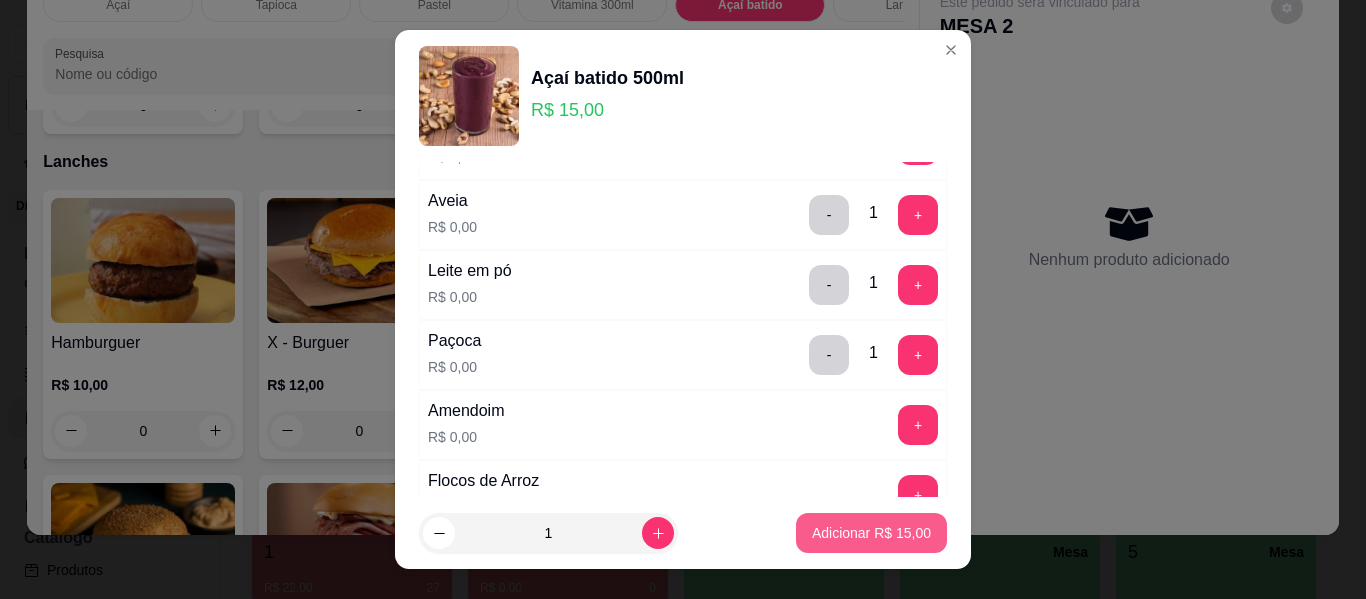 click on "Adicionar   R$ 15,00" at bounding box center [871, 533] 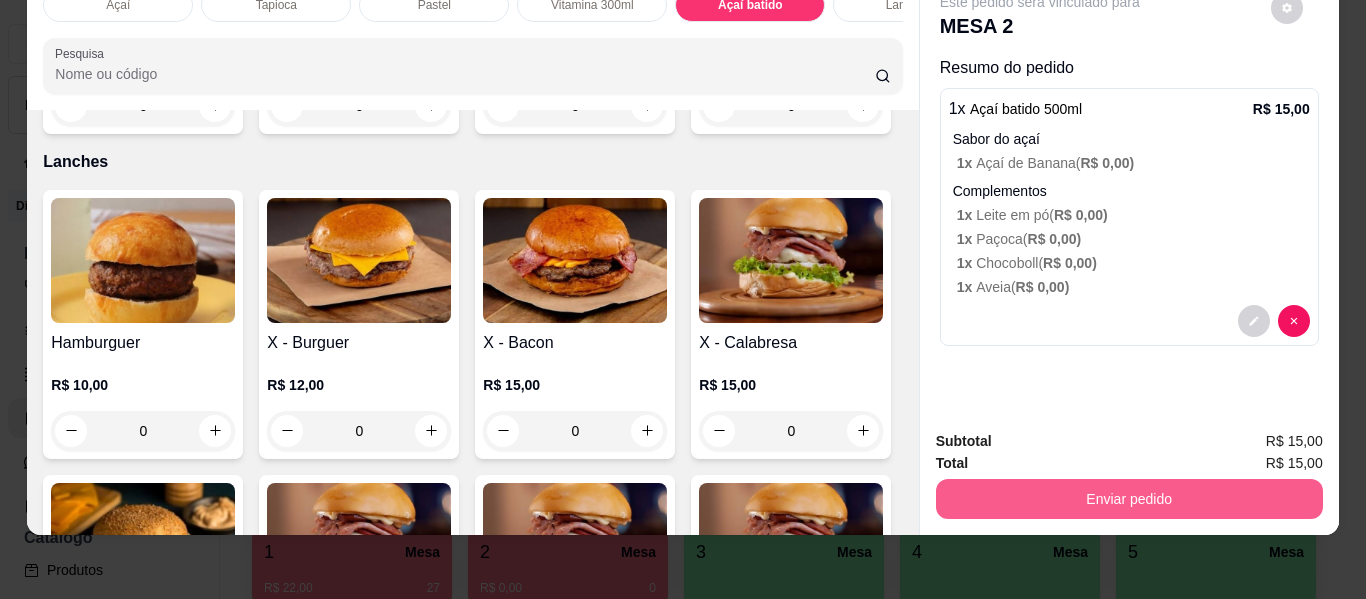 click on "Enviar pedido" at bounding box center [1129, 499] 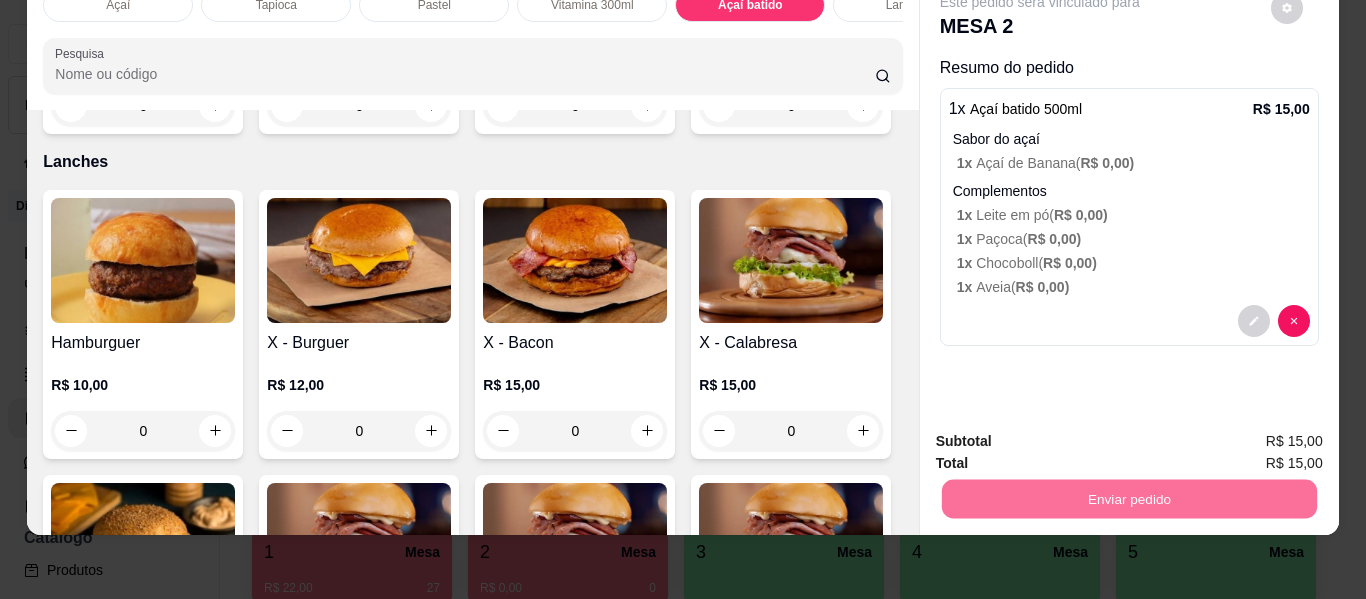click on "Não registrar e enviar pedido" at bounding box center [1063, 433] 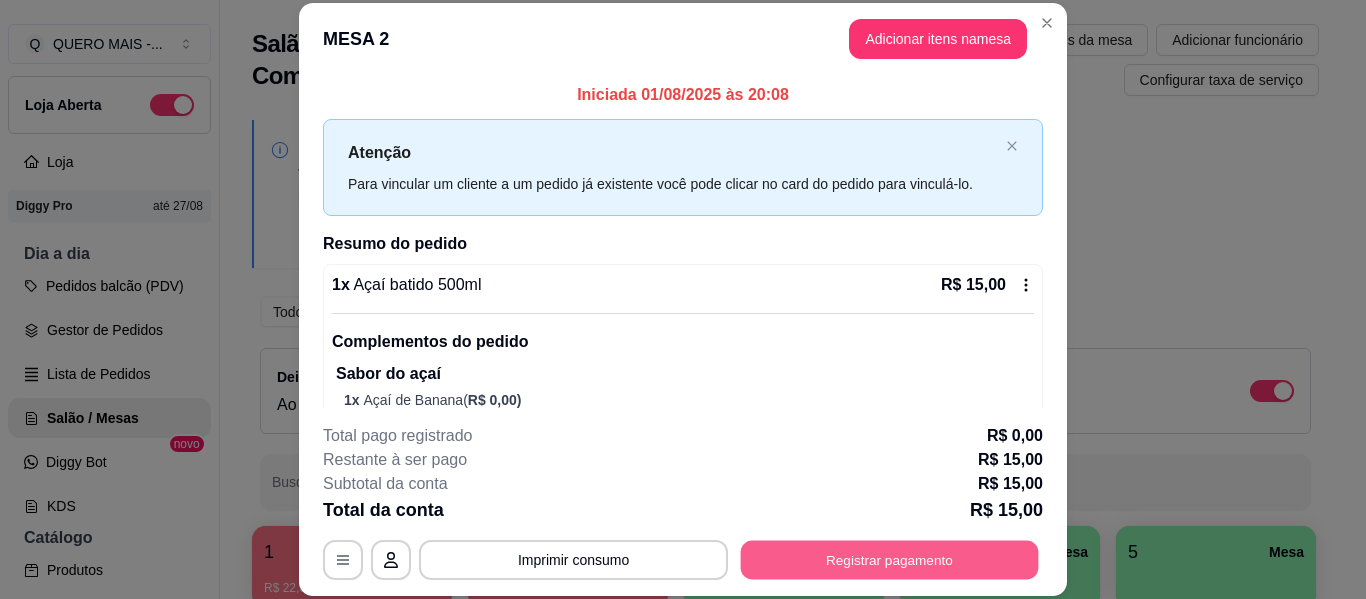 click on "Registrar pagamento" at bounding box center (890, 560) 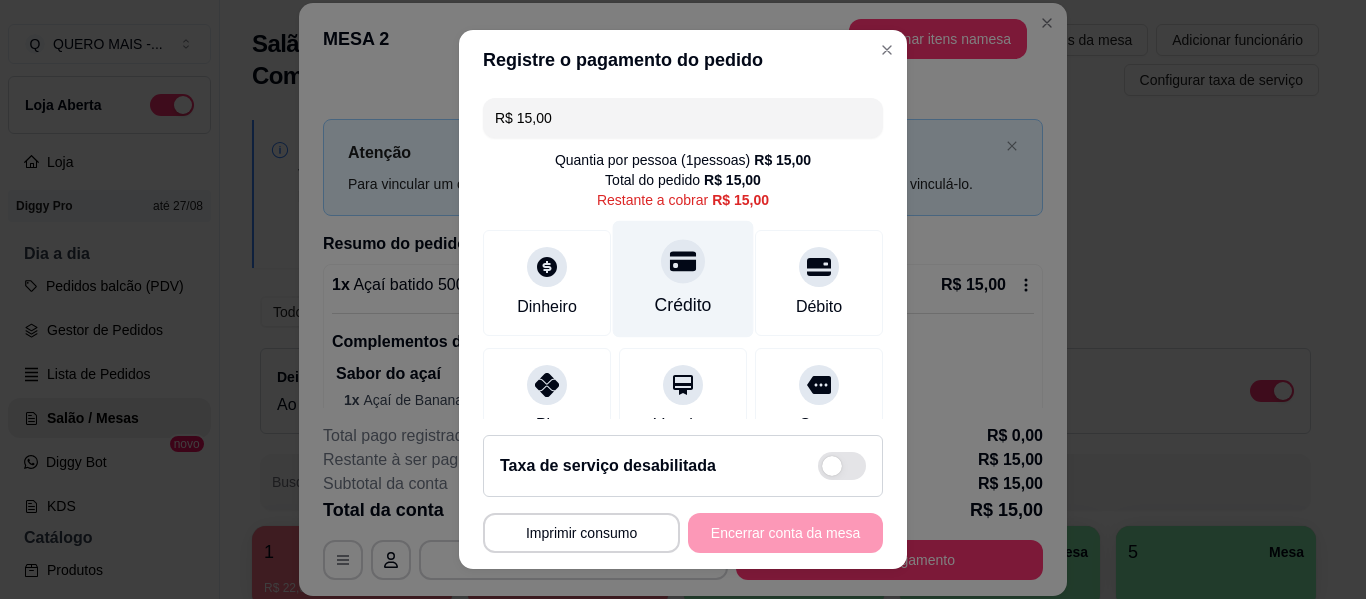 click 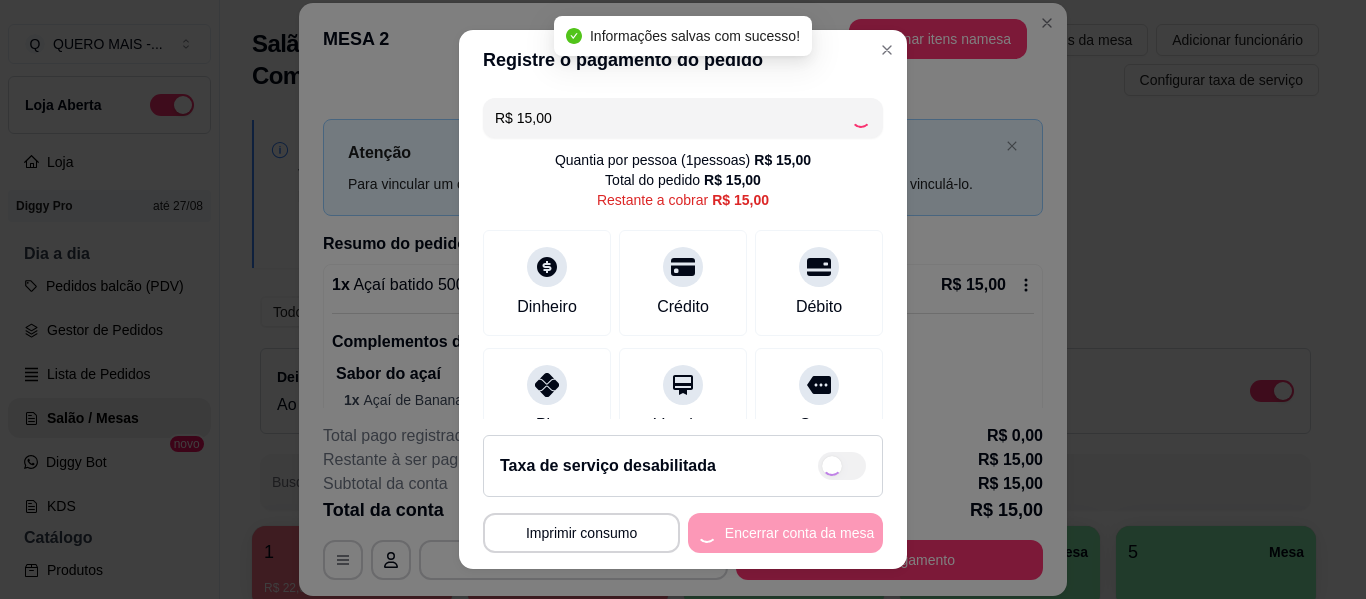 type on "R$ 0,00" 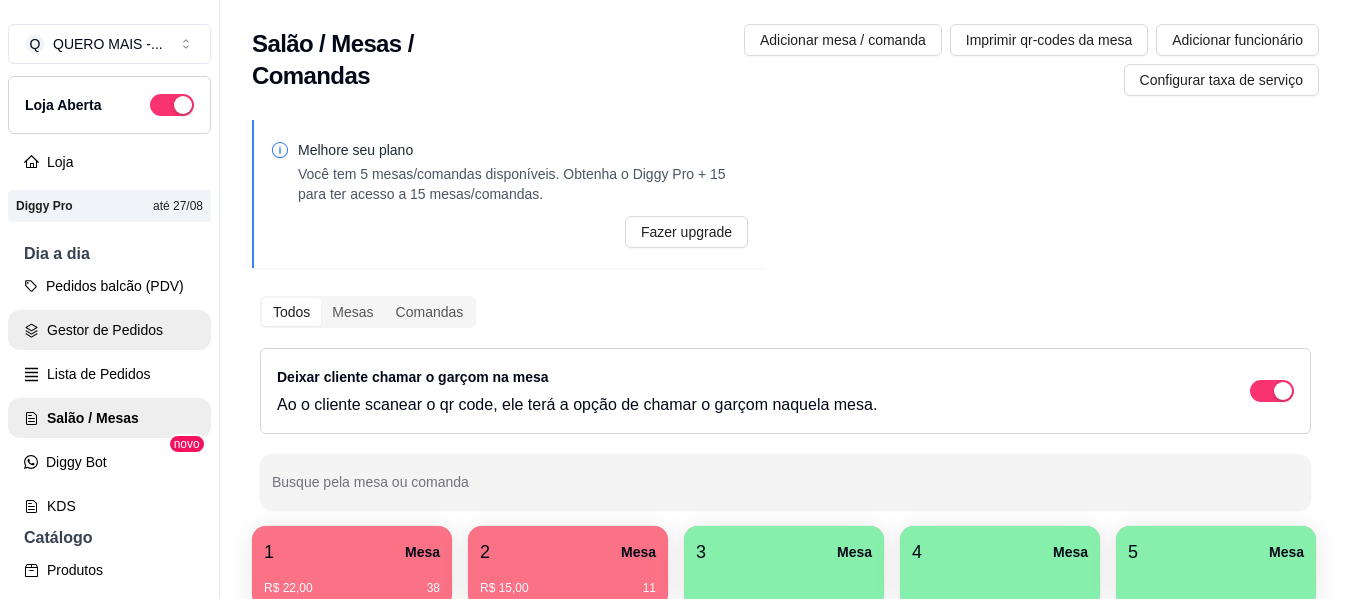 click on "Gestor de Pedidos" at bounding box center (109, 330) 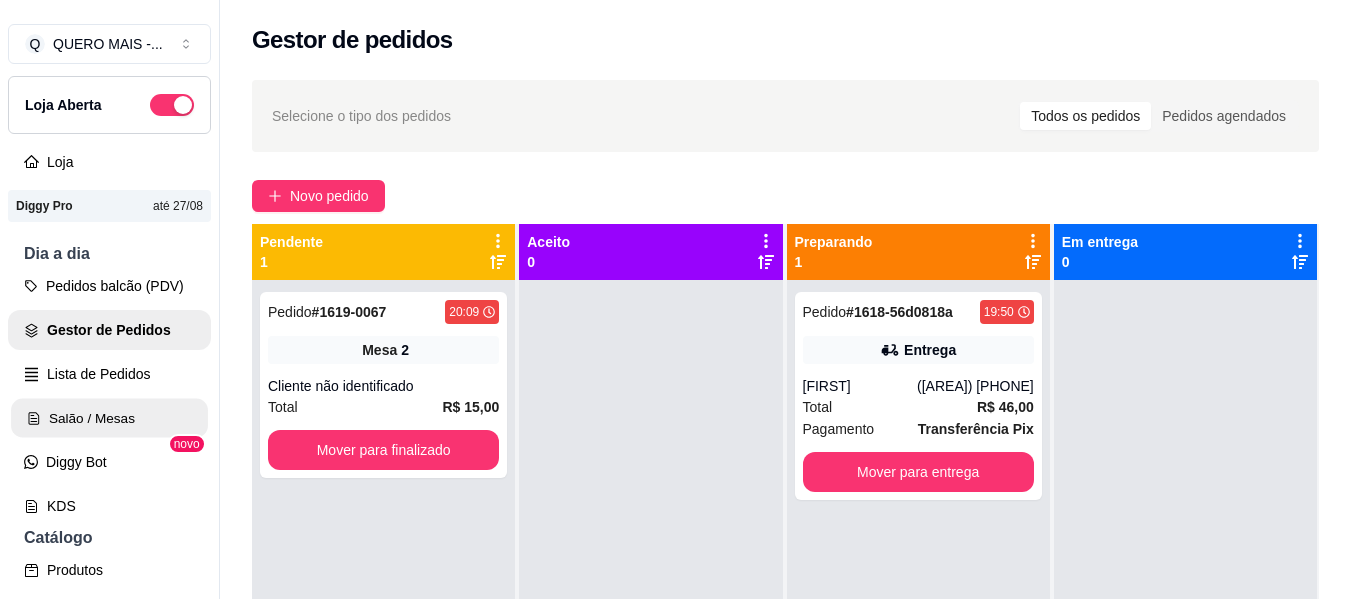 click on "Salão / Mesas" at bounding box center (109, 418) 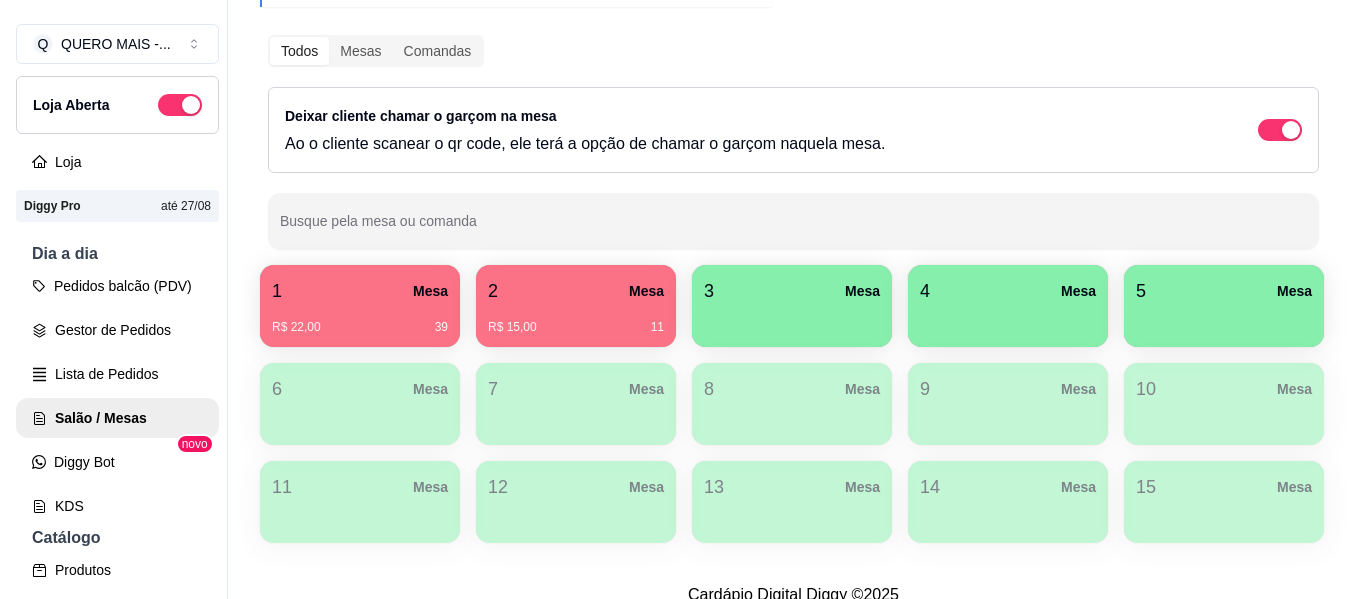 scroll, scrollTop: 398, scrollLeft: 0, axis: vertical 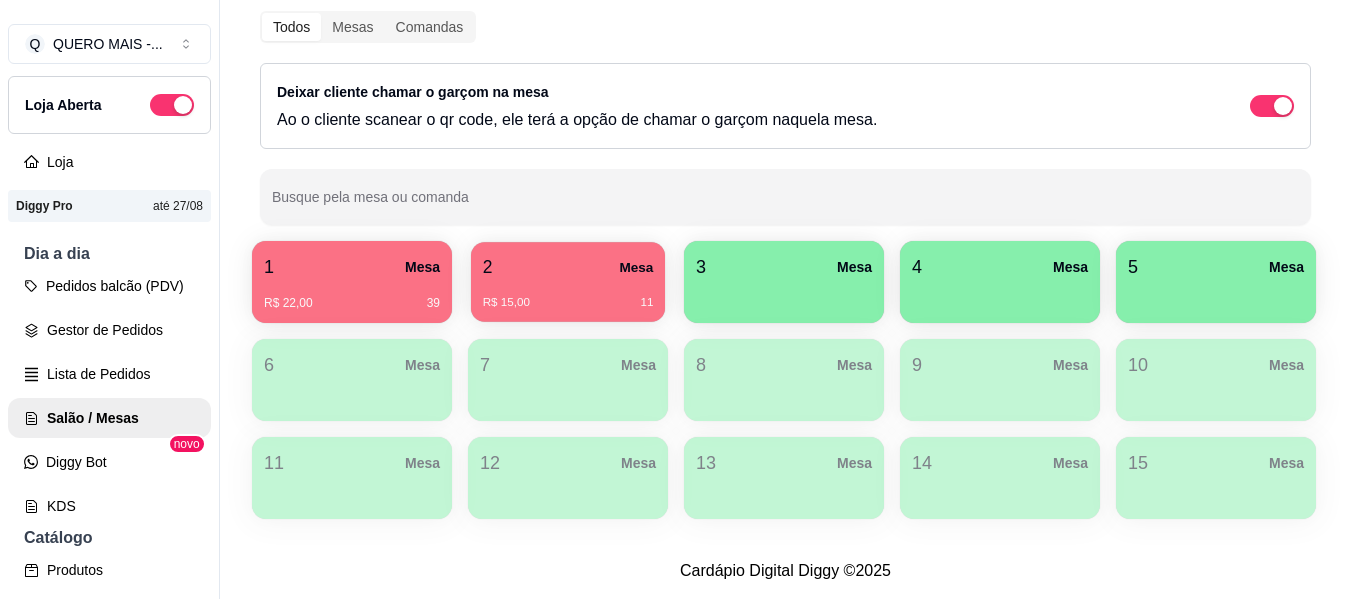 click on "R$ 15,00 11" at bounding box center [568, 295] 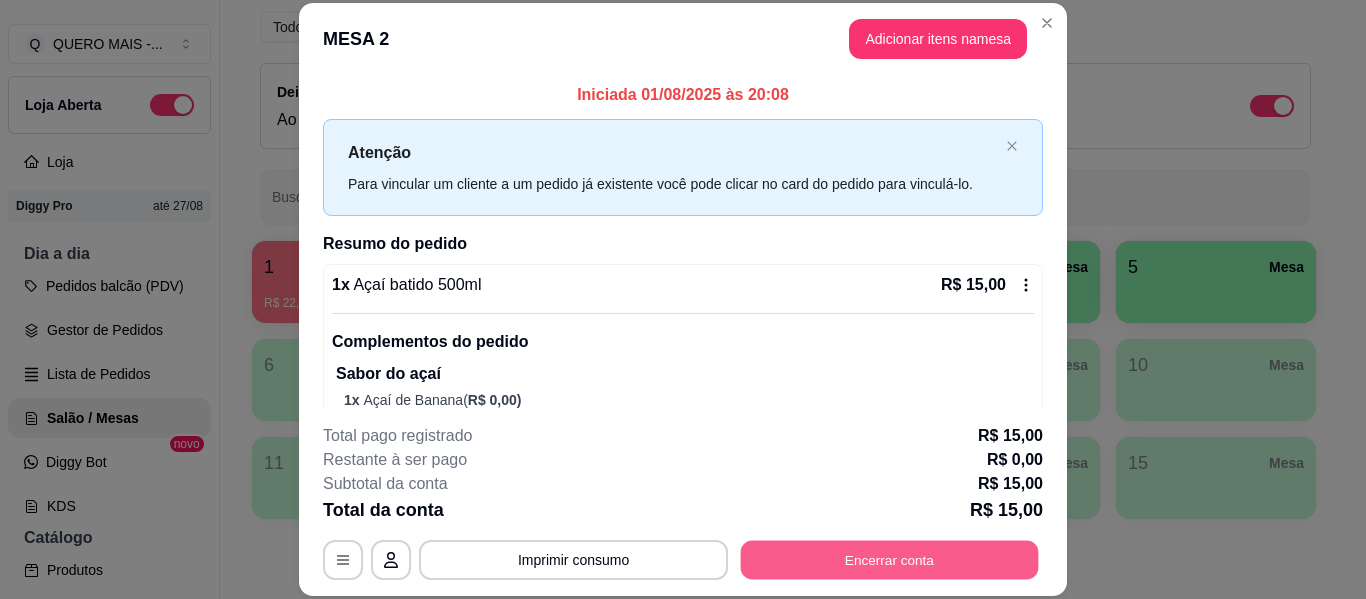 click on "Encerrar conta" at bounding box center (890, 560) 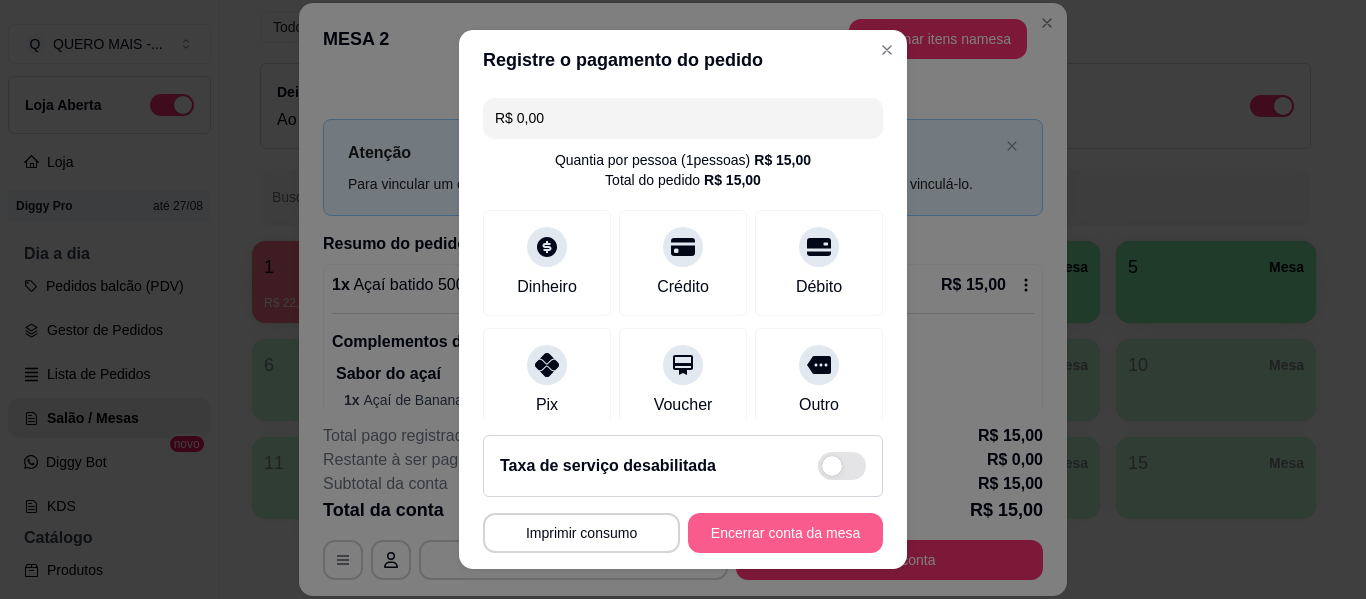 click on "Encerrar conta da mesa" at bounding box center [785, 533] 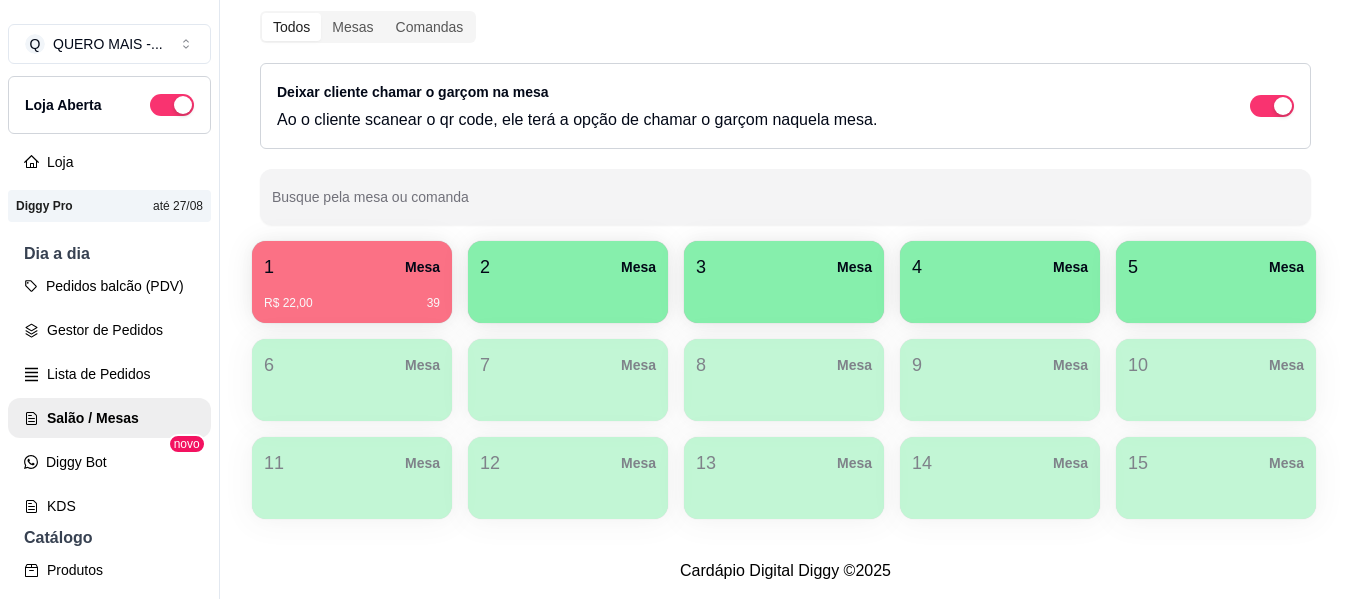 click on "R$ 22,00 39" at bounding box center [352, 296] 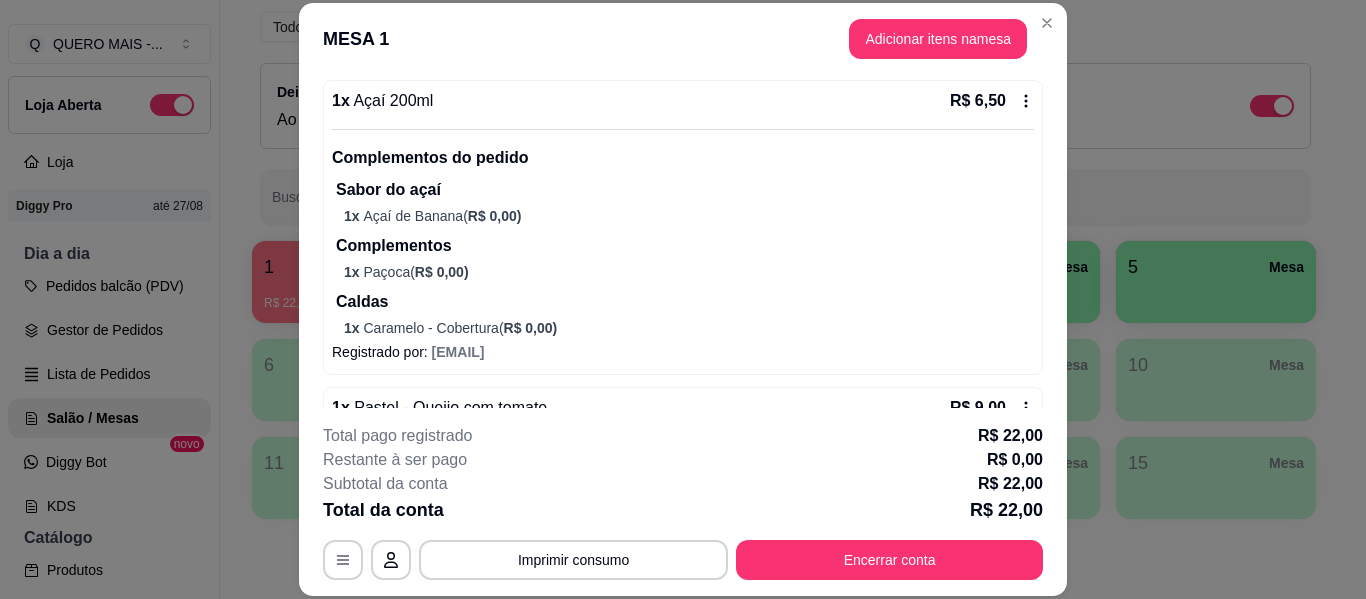 scroll, scrollTop: 572, scrollLeft: 0, axis: vertical 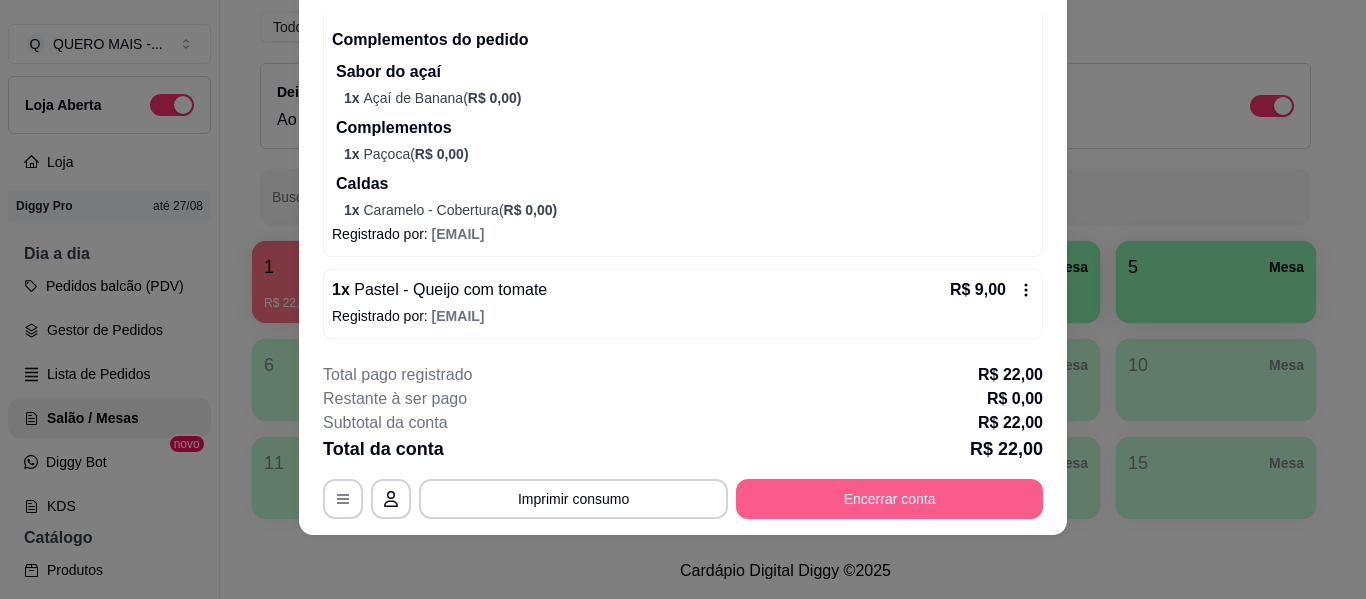 click on "Encerrar conta" at bounding box center [889, 499] 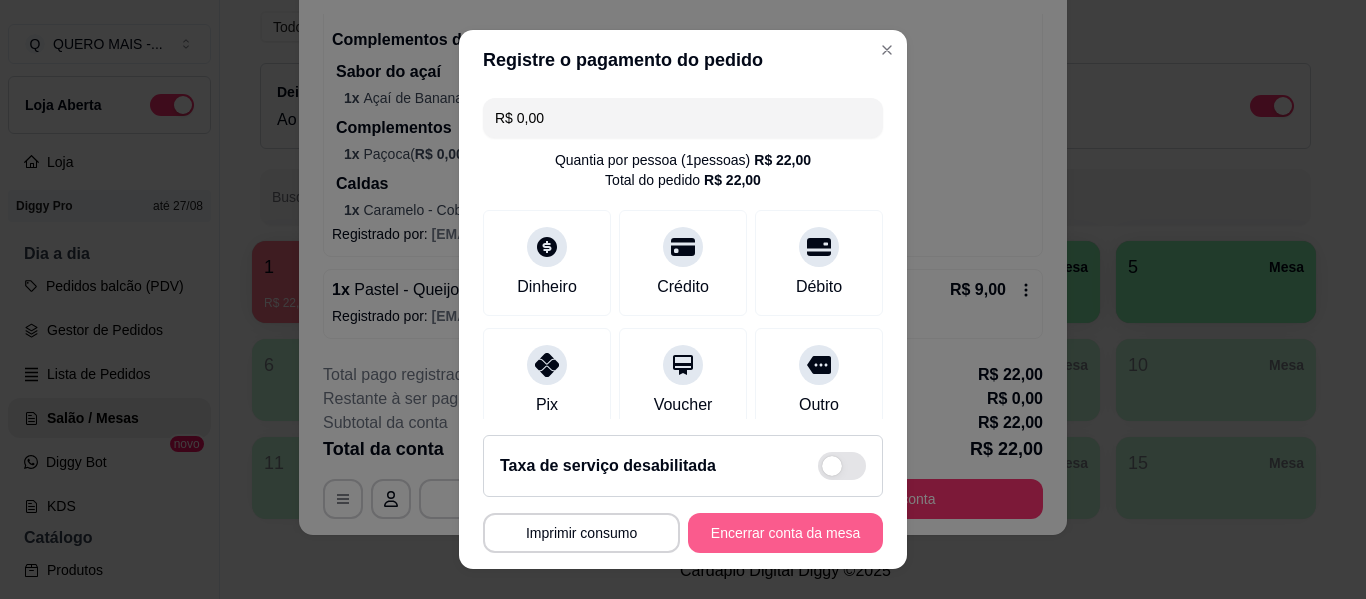 click on "Encerrar conta da mesa" at bounding box center [785, 533] 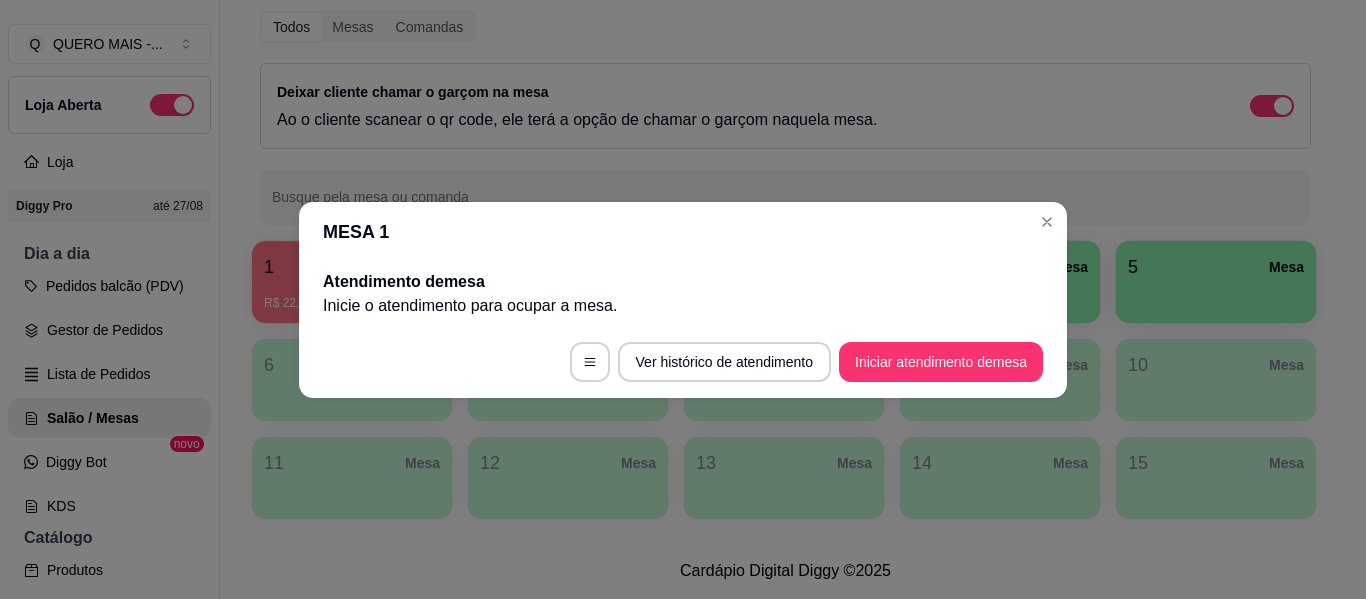 scroll, scrollTop: 0, scrollLeft: 0, axis: both 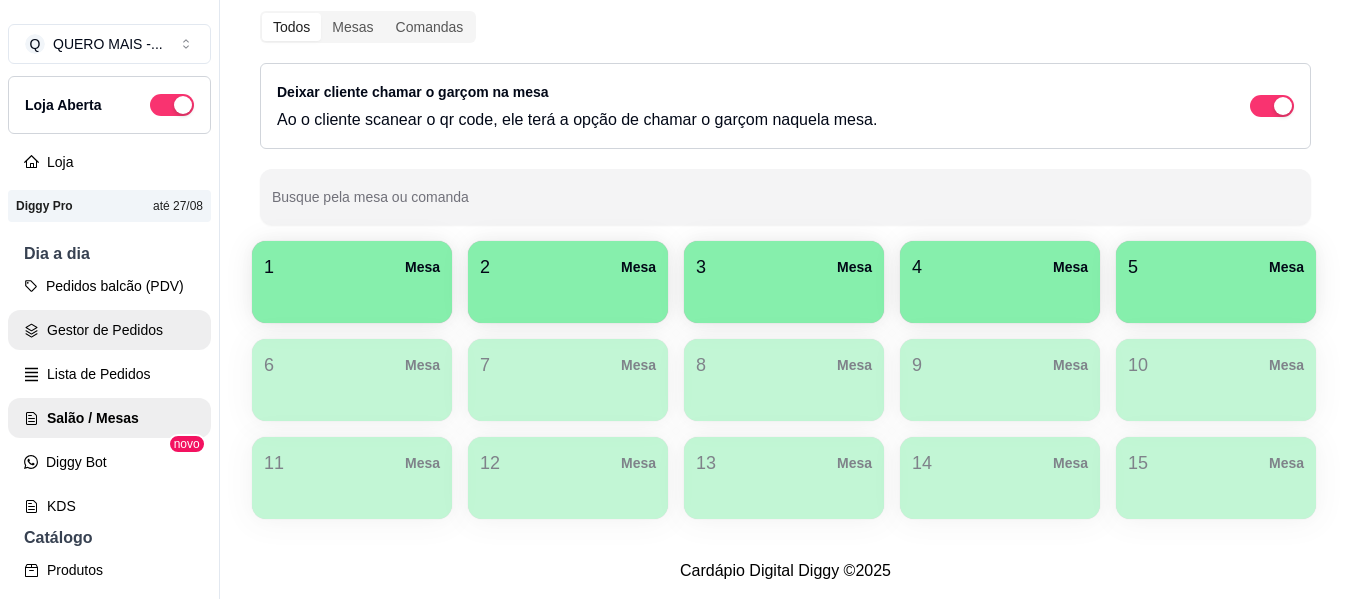 click on "Gestor de Pedidos" at bounding box center (109, 330) 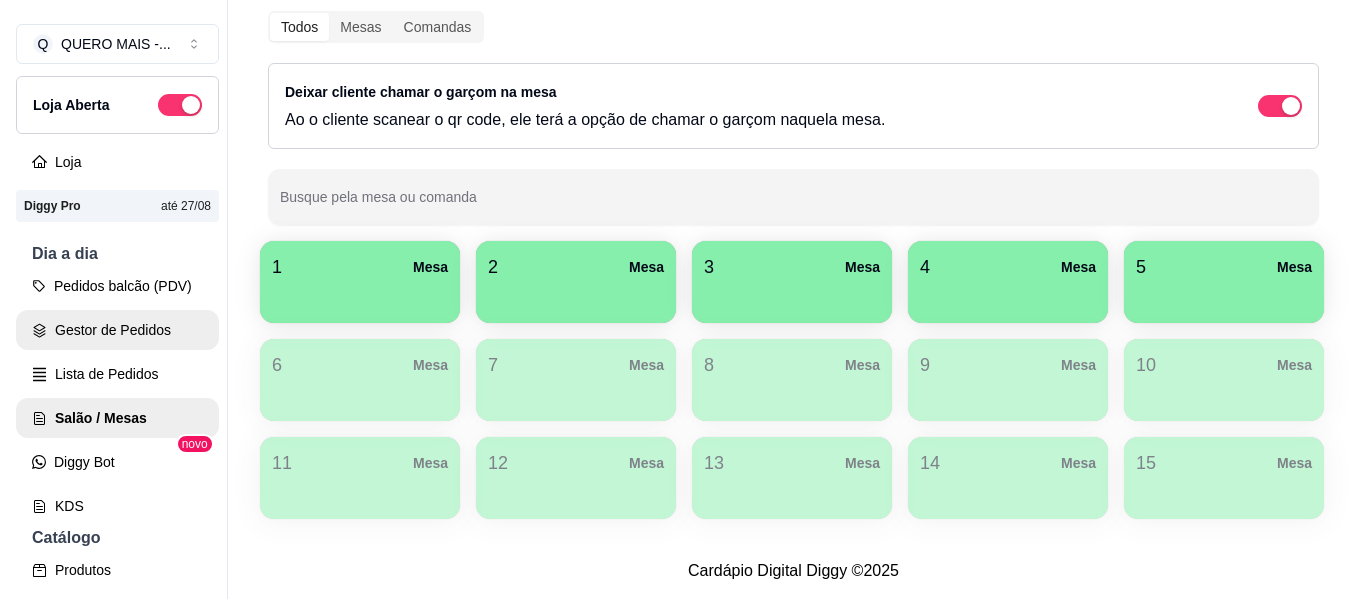 scroll, scrollTop: 0, scrollLeft: 0, axis: both 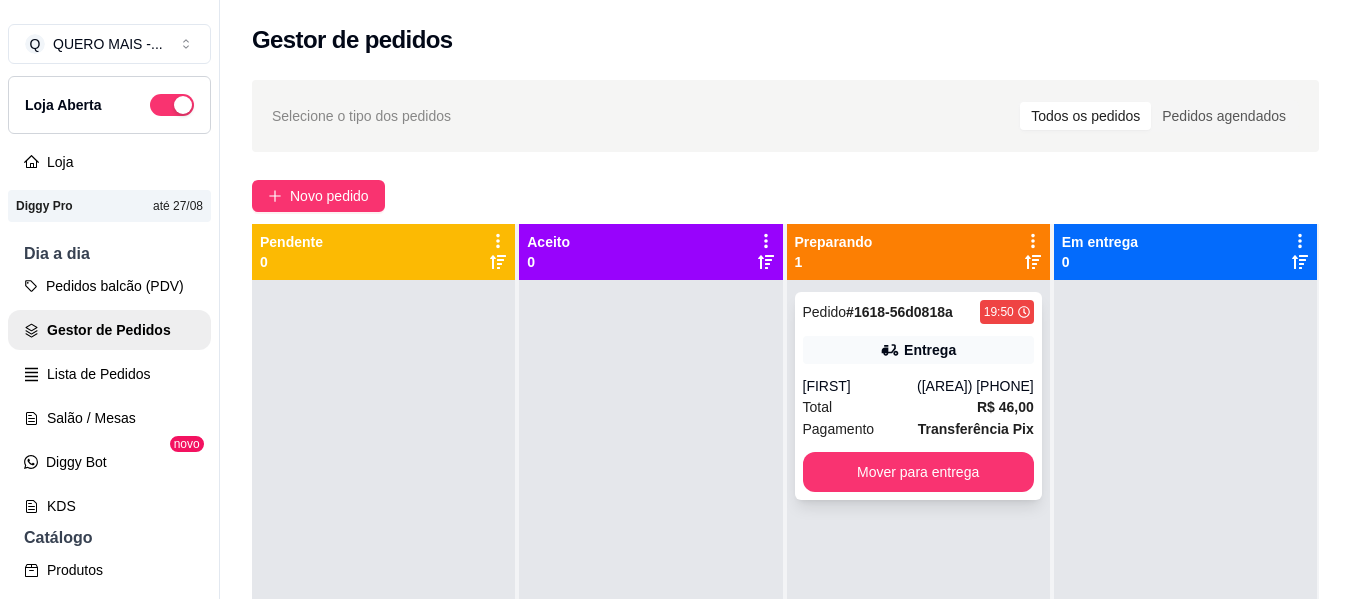 click on "[FIRST]" at bounding box center (860, 386) 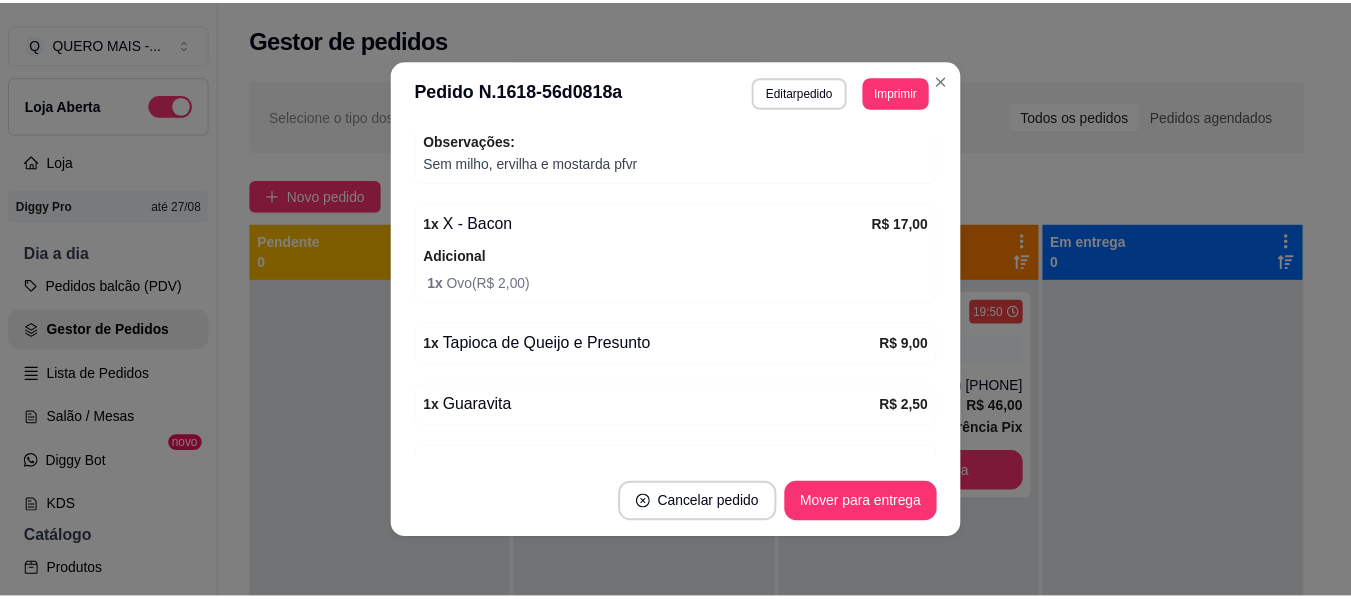 scroll, scrollTop: 800, scrollLeft: 0, axis: vertical 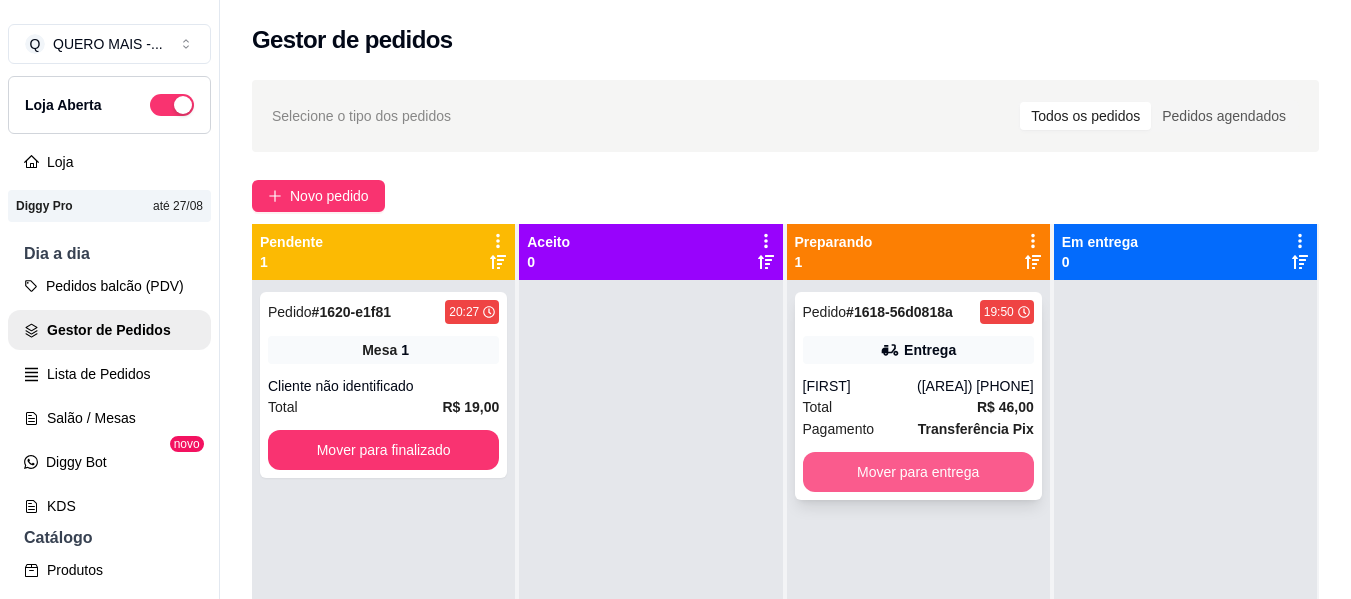 click on "Mover para entrega" at bounding box center (918, 472) 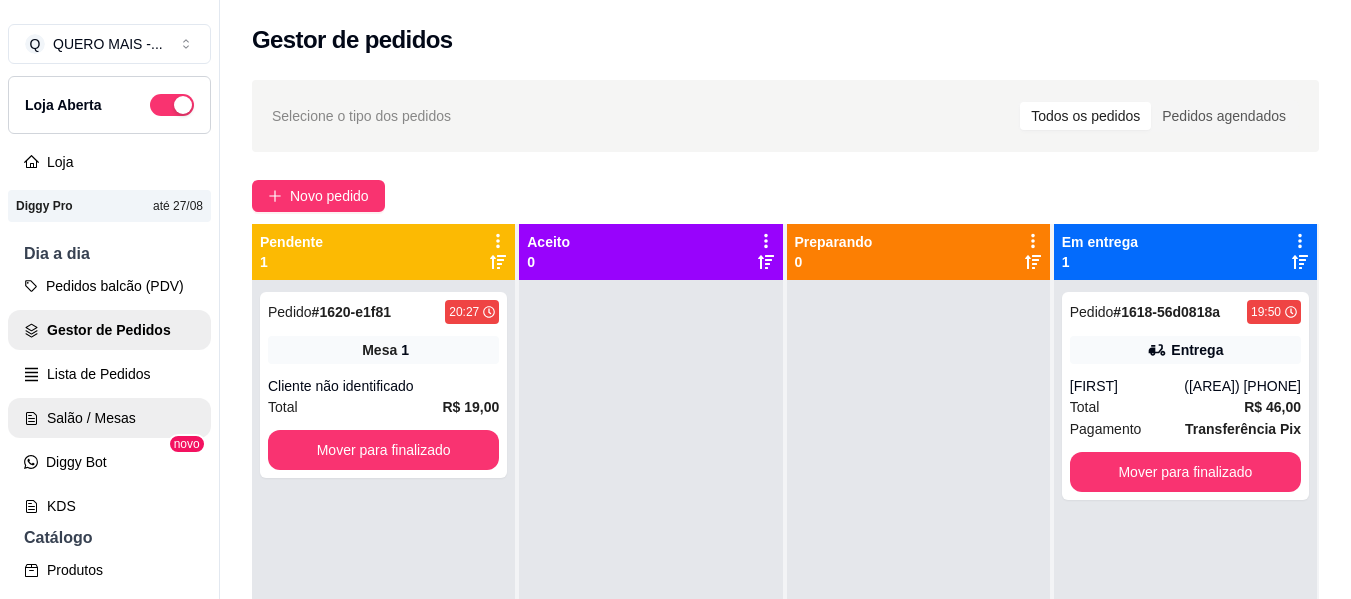 scroll, scrollTop: 300, scrollLeft: 0, axis: vertical 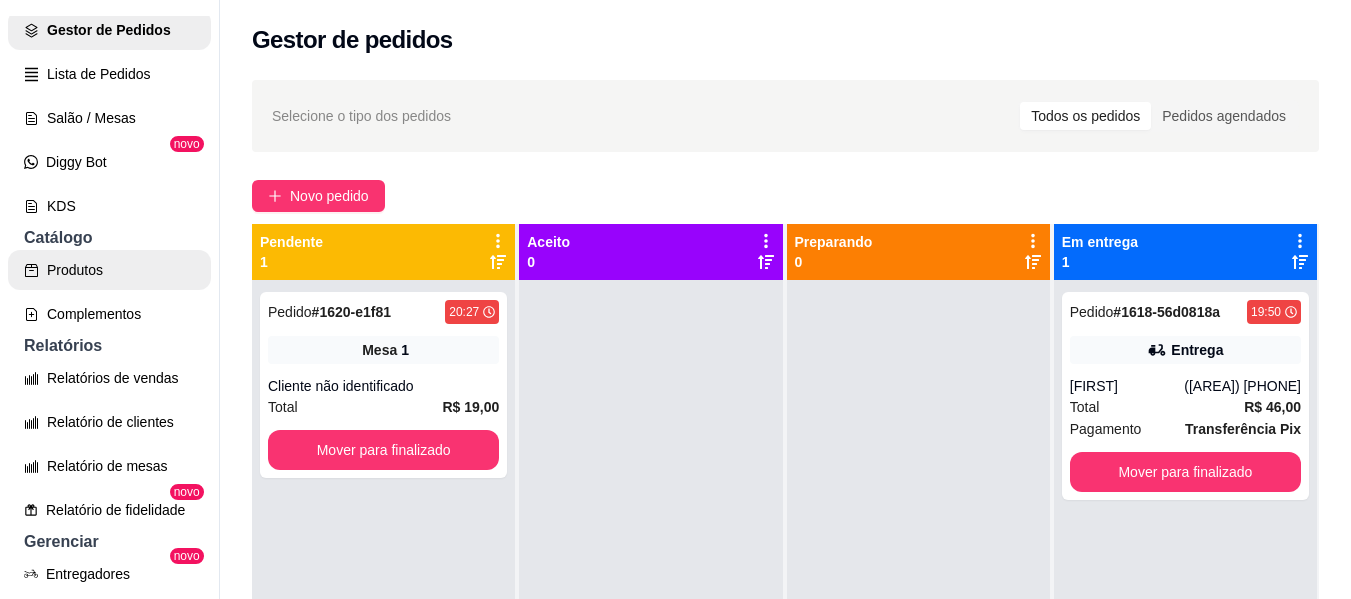 click on "Produtos" at bounding box center (109, 270) 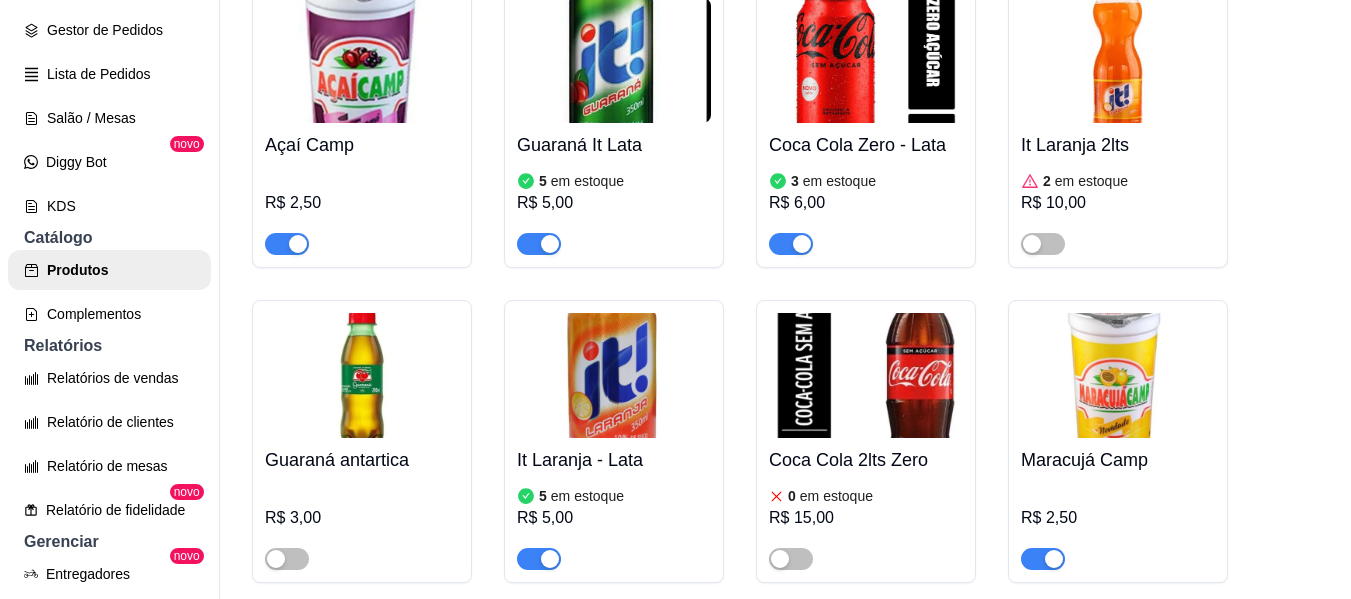 scroll, scrollTop: 11100, scrollLeft: 0, axis: vertical 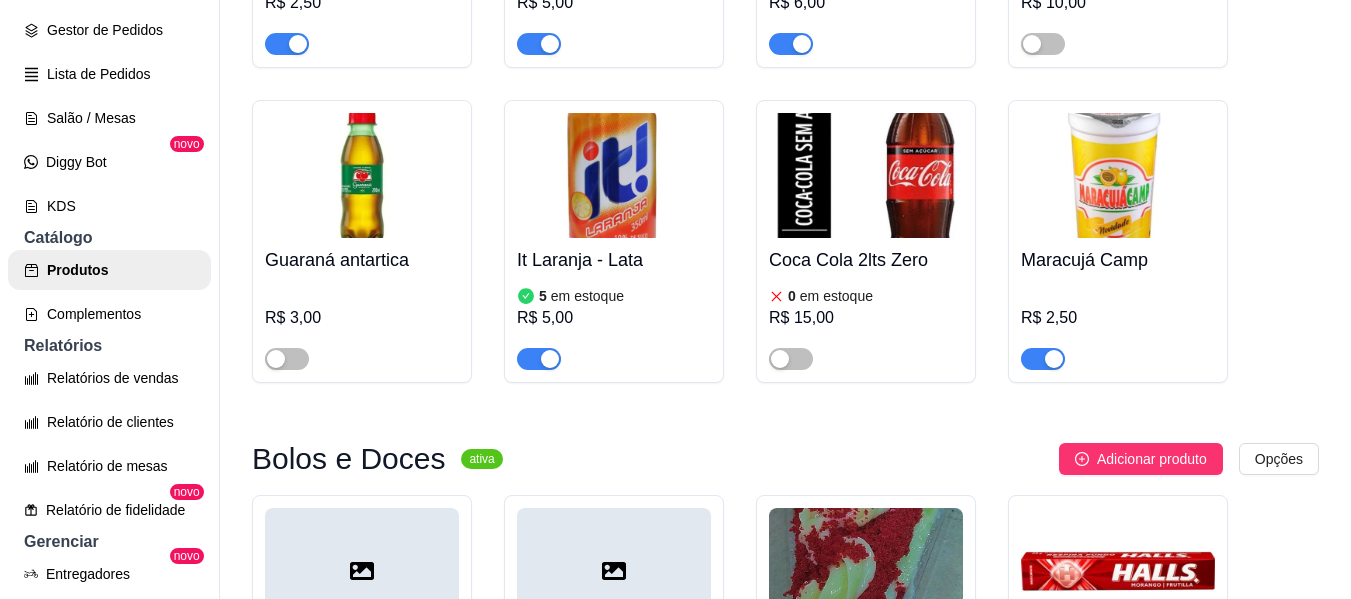 click at bounding box center (1043, 359) 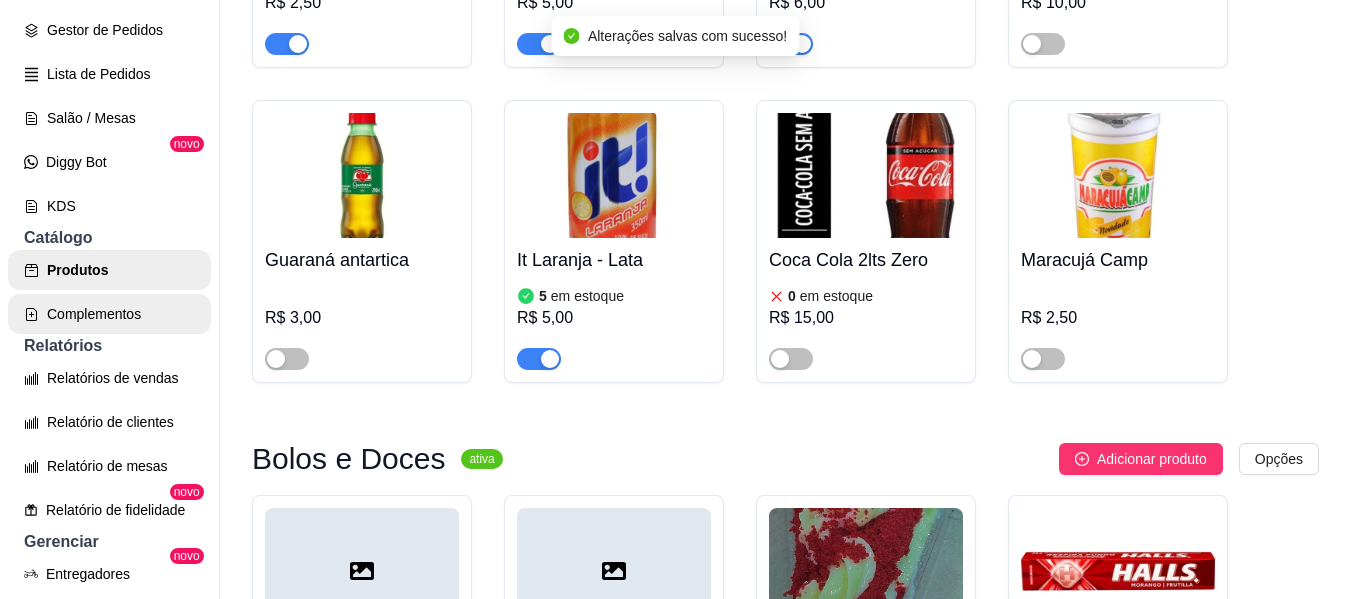 click on "Complementos" at bounding box center [109, 314] 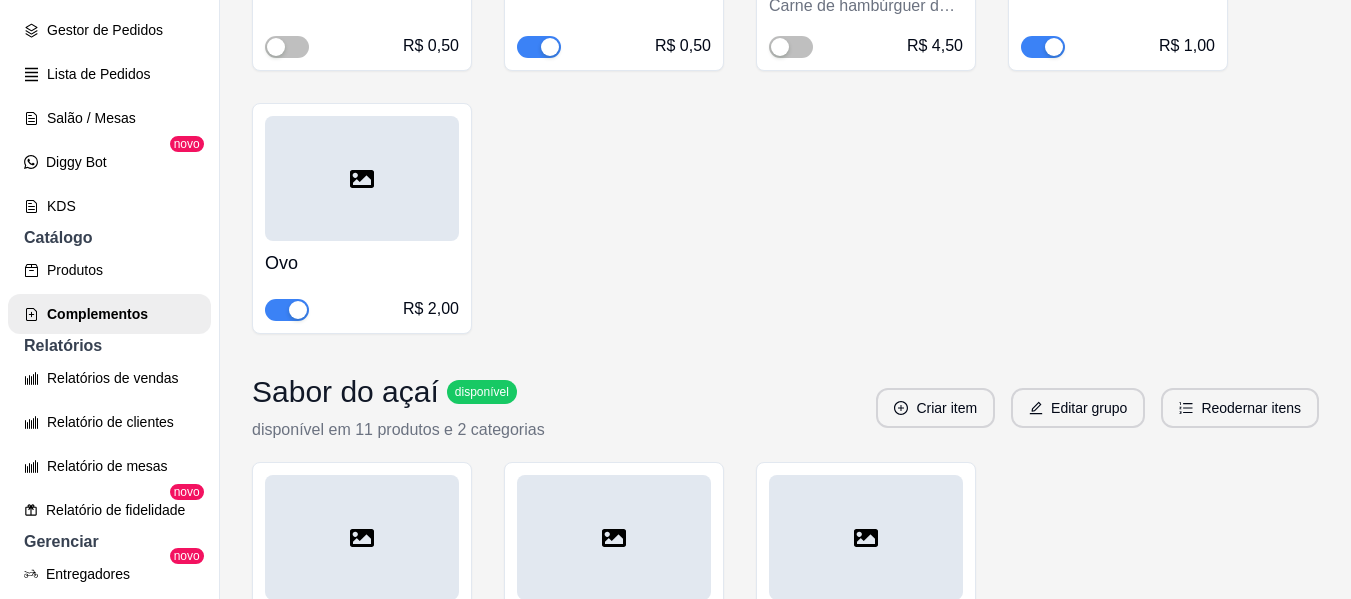 scroll, scrollTop: 4600, scrollLeft: 0, axis: vertical 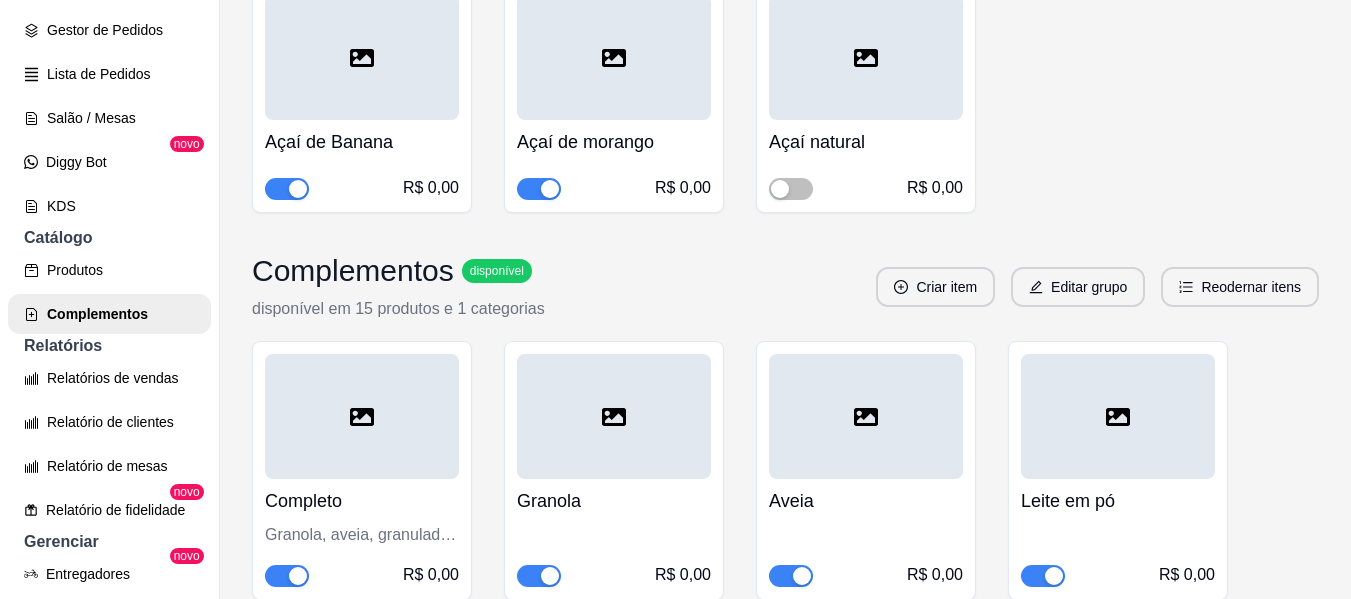 click at bounding box center [298, 189] 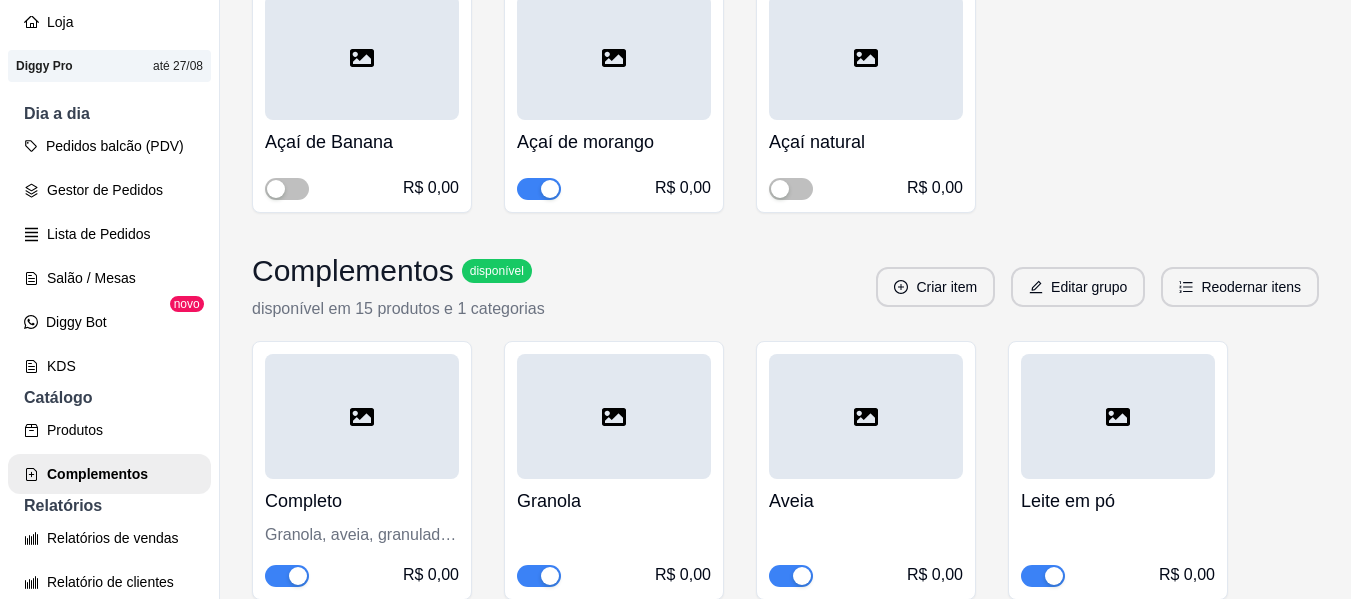 scroll, scrollTop: 0, scrollLeft: 0, axis: both 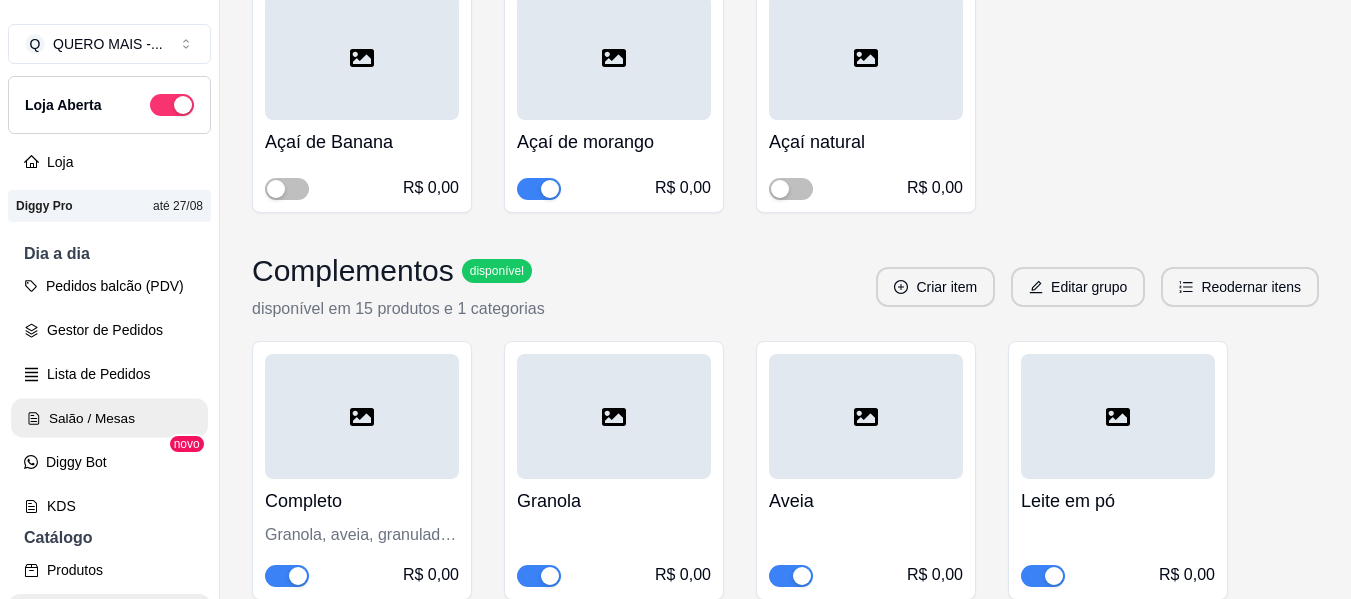 click on "Salão / Mesas" at bounding box center (109, 418) 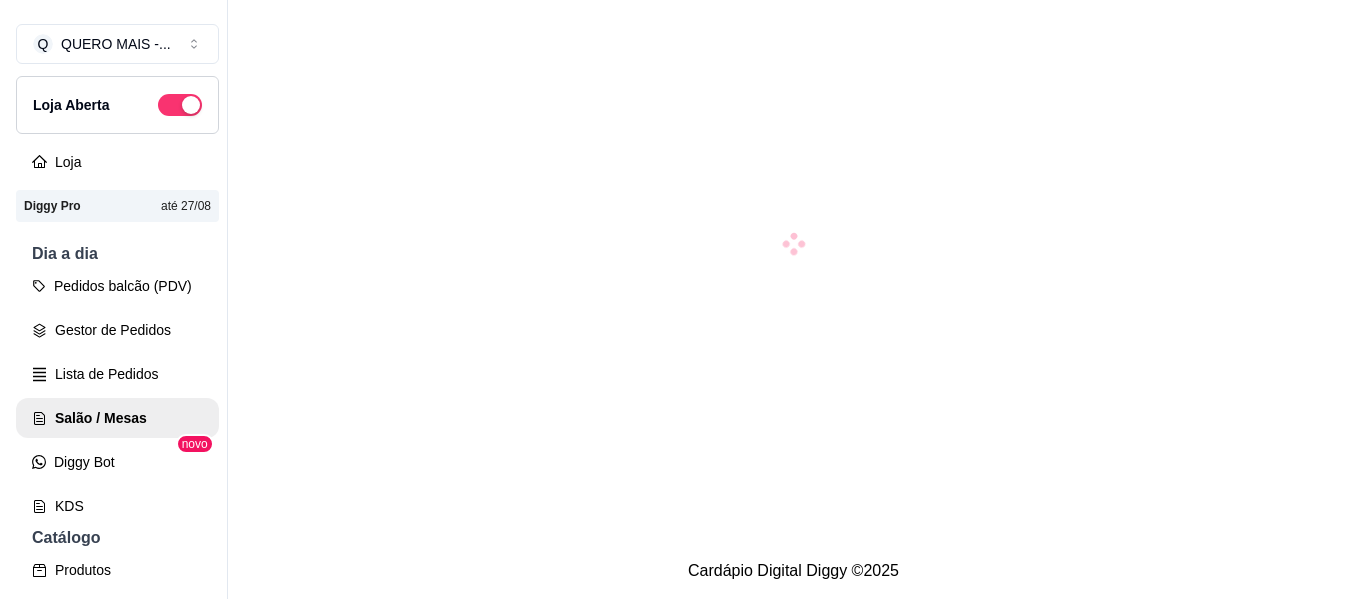 scroll, scrollTop: 0, scrollLeft: 0, axis: both 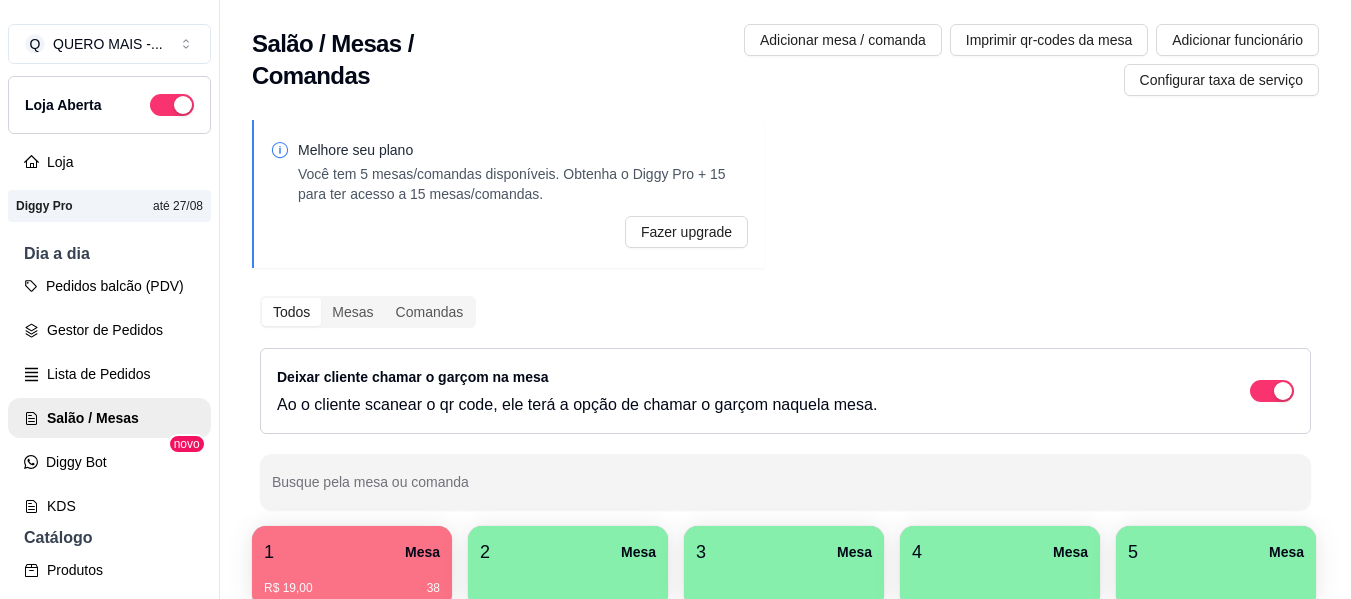 click on "2 Mesa" at bounding box center (568, 552) 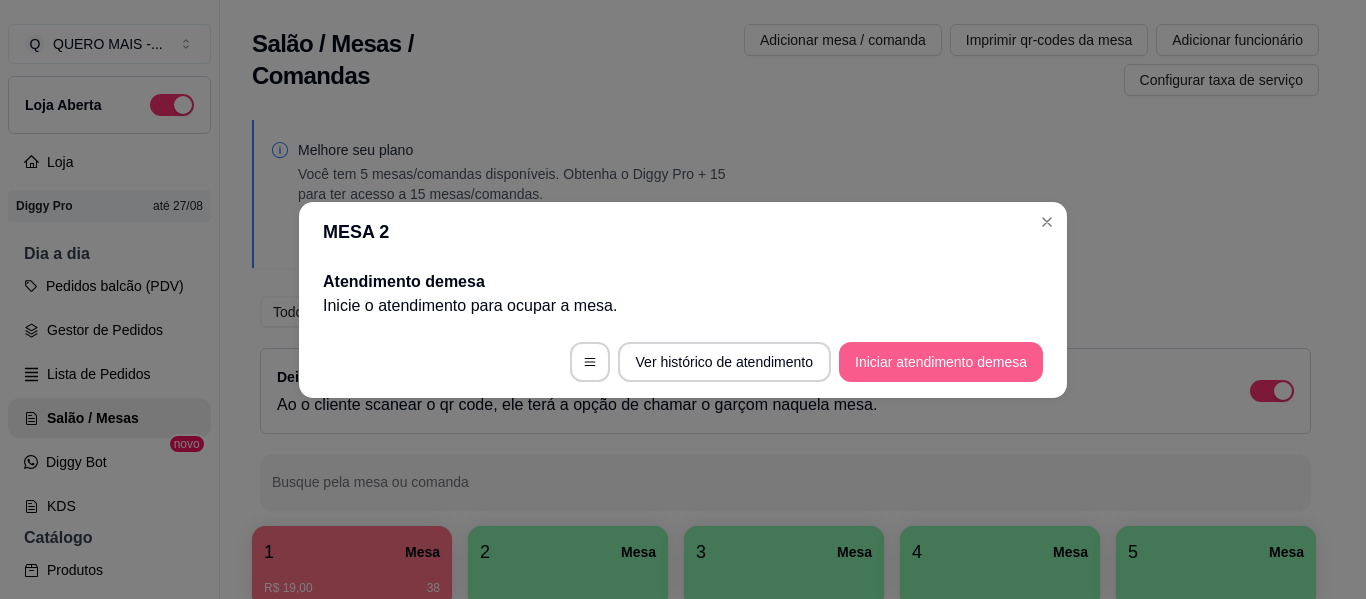 click on "Iniciar atendimento de  mesa" at bounding box center [941, 362] 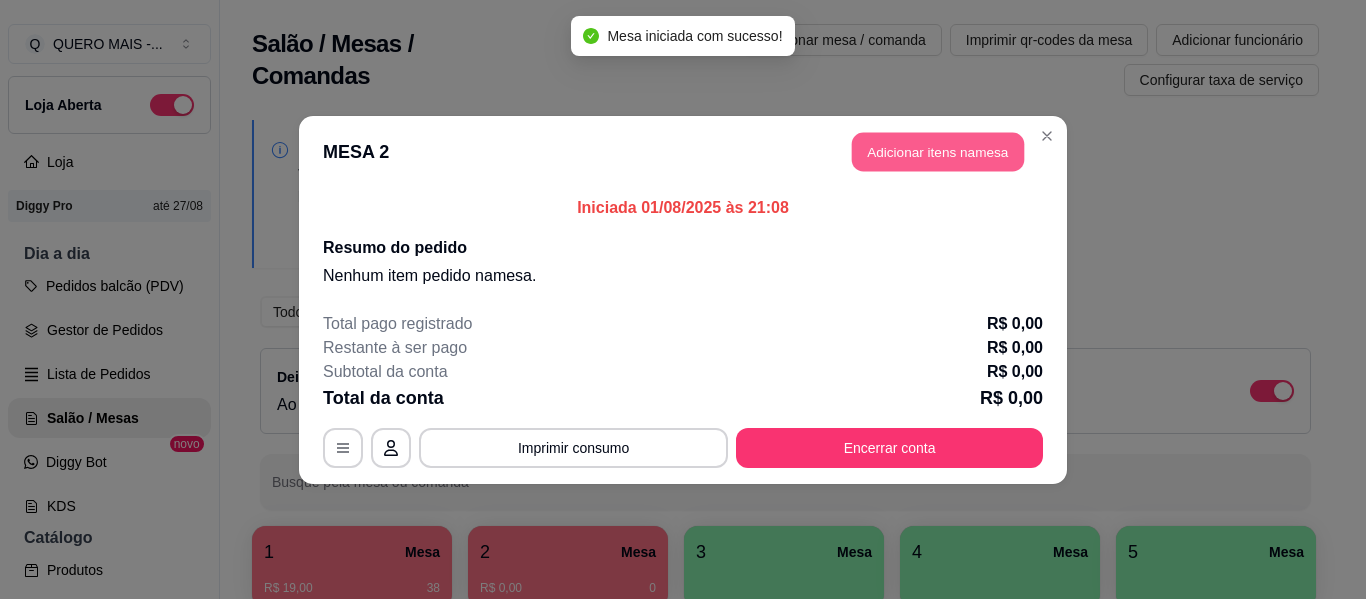 click on "Adicionar itens na  mesa" at bounding box center [938, 151] 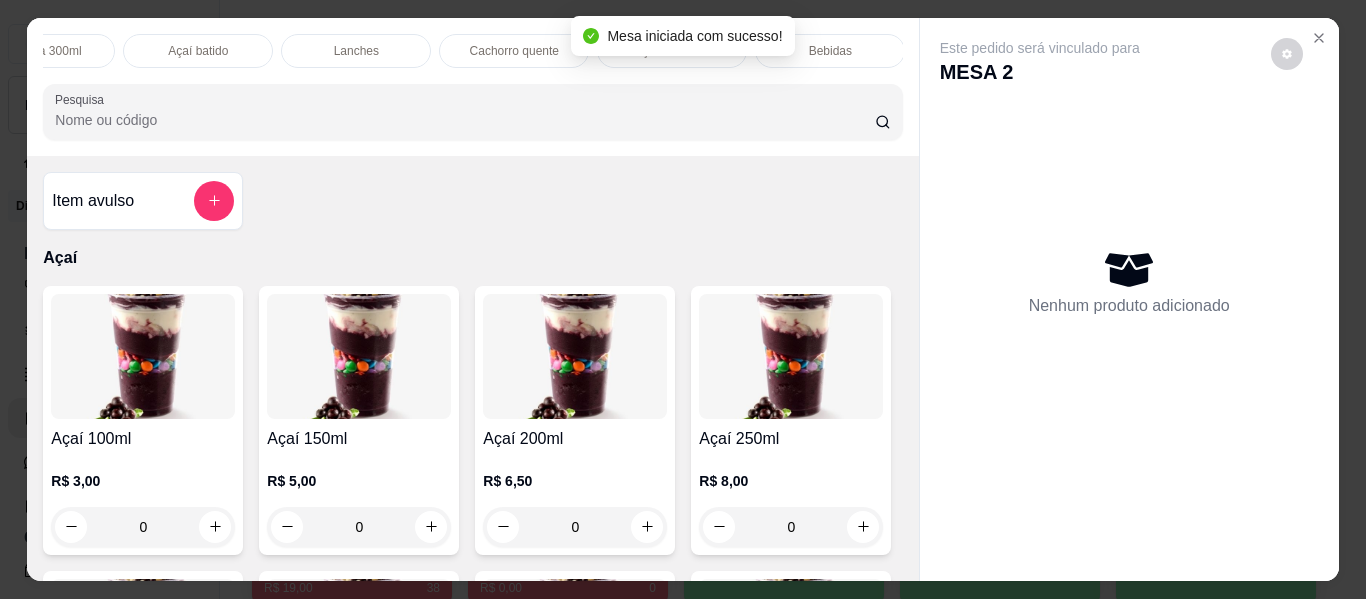 scroll, scrollTop: 0, scrollLeft: 554, axis: horizontal 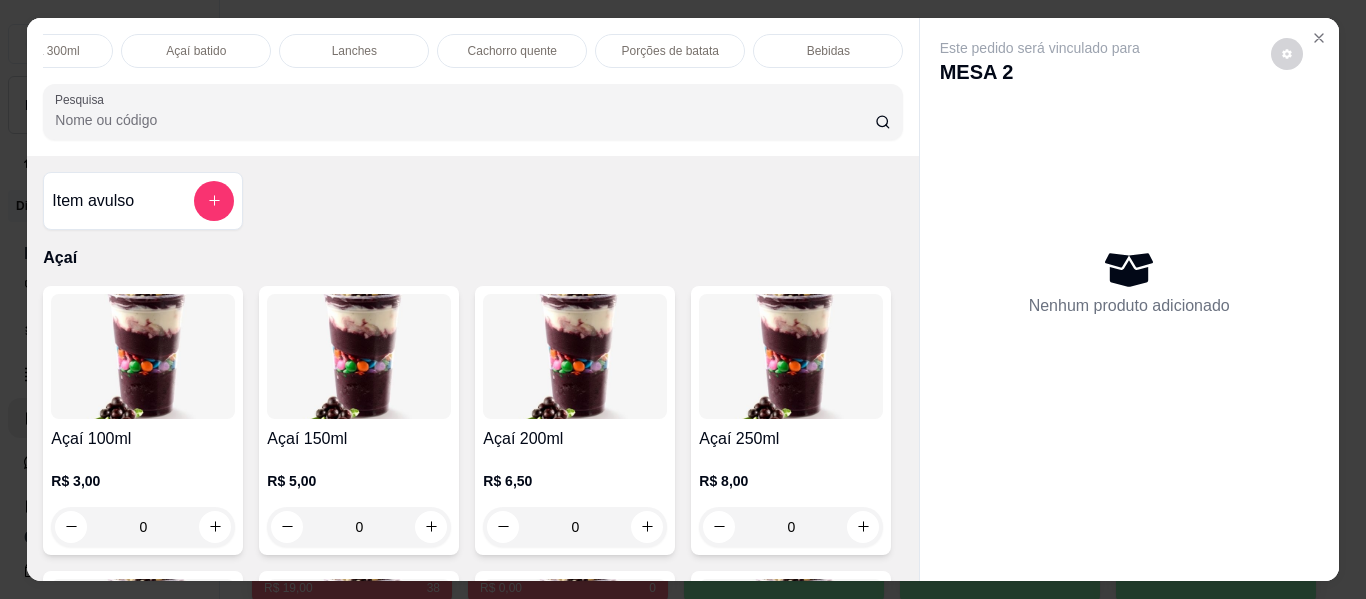 click on "Lanches" at bounding box center (354, 51) 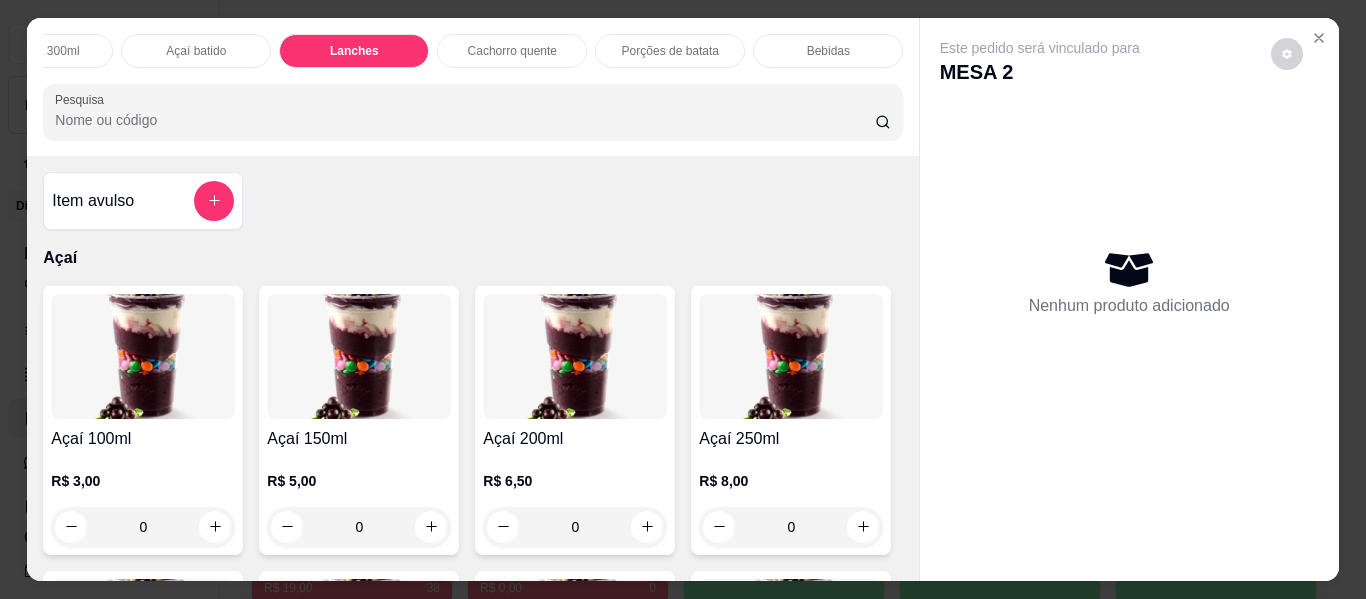 scroll, scrollTop: 3212, scrollLeft: 0, axis: vertical 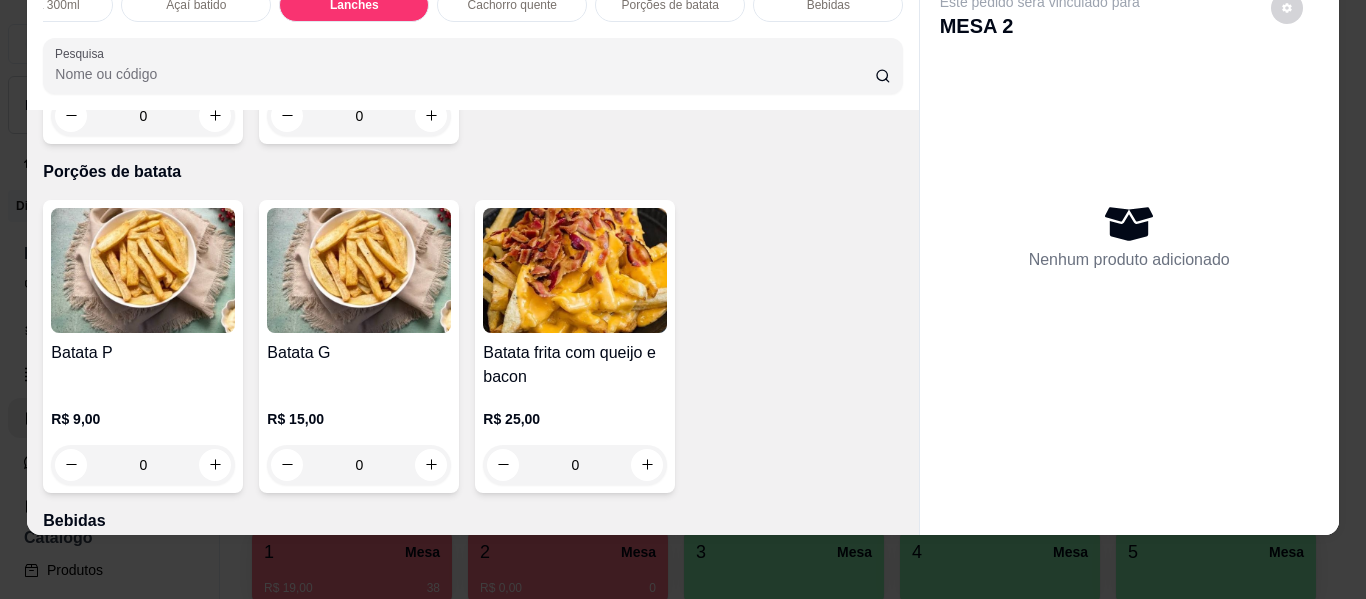 click on "0" at bounding box center [575, -494] 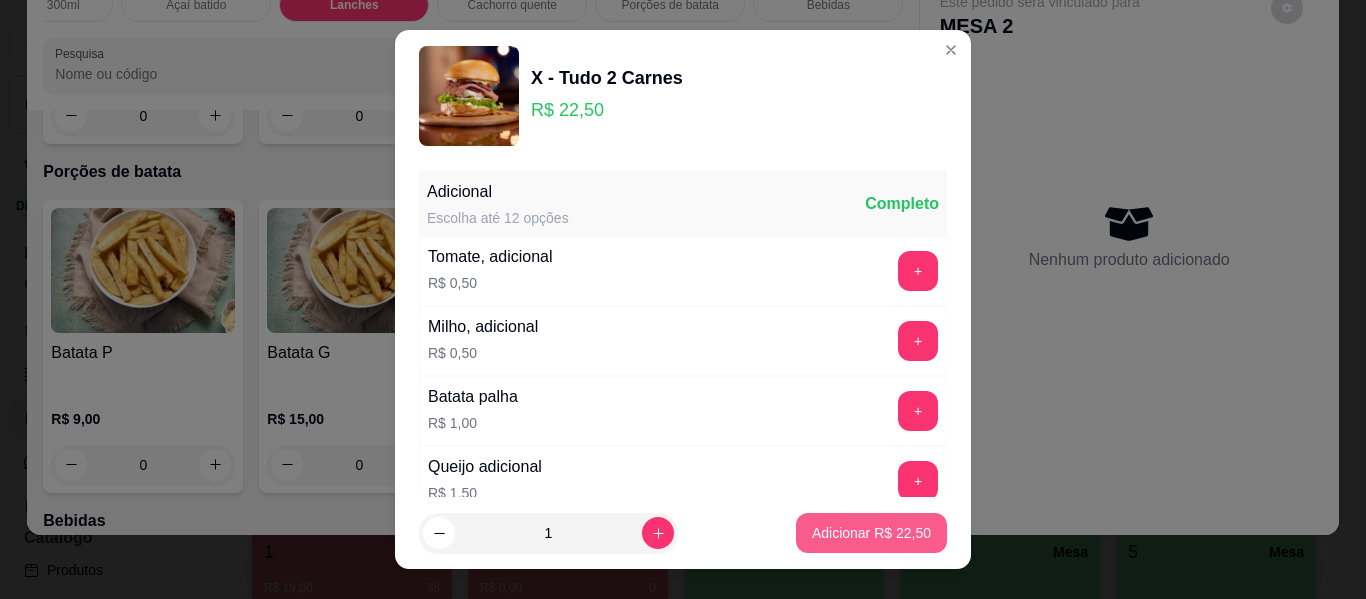 click on "Adicionar   R$ 22,50" at bounding box center (871, 533) 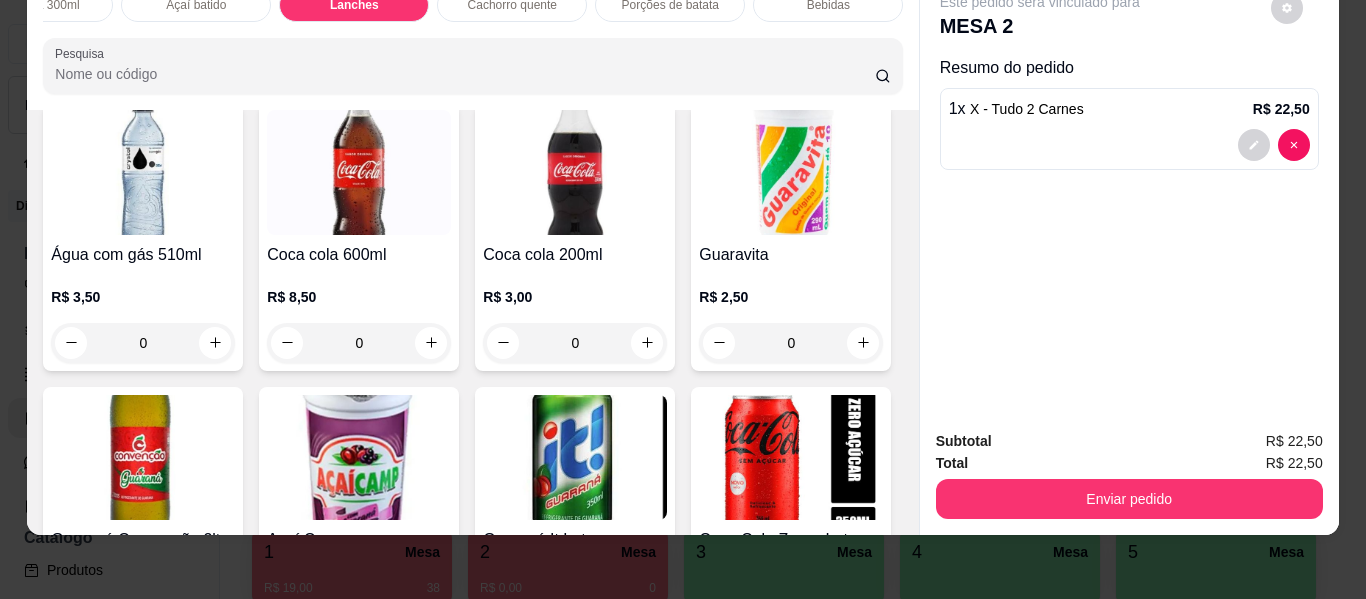 scroll, scrollTop: 4612, scrollLeft: 0, axis: vertical 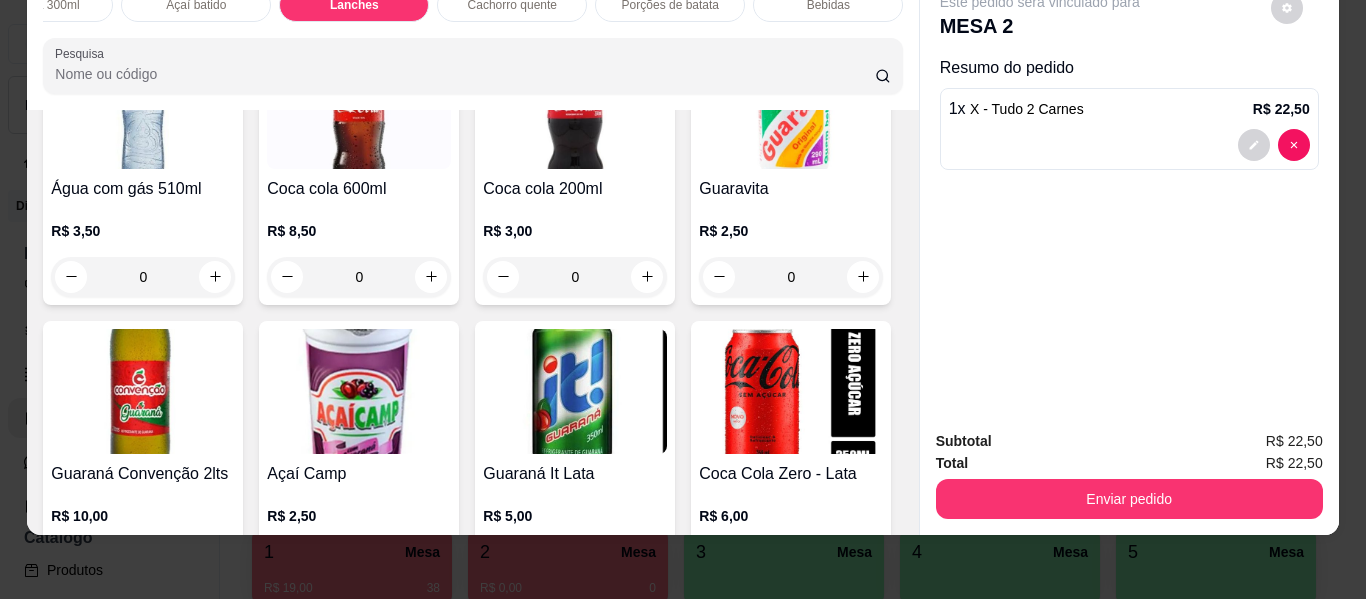 click 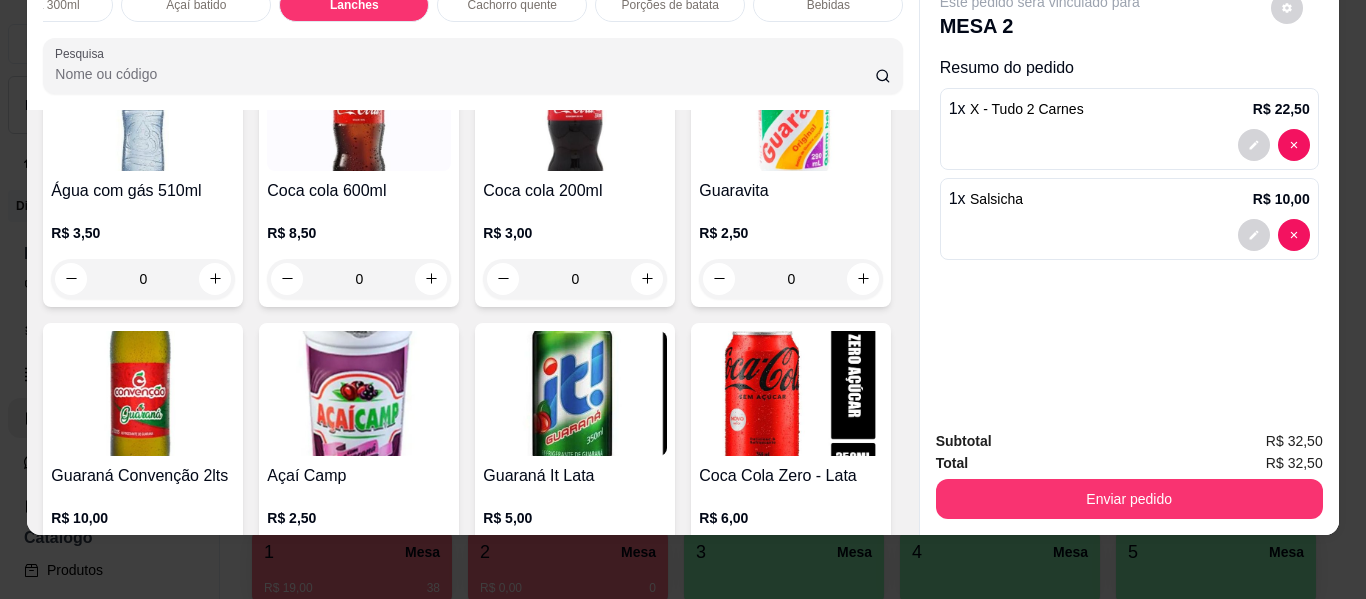 scroll, scrollTop: 4613, scrollLeft: 0, axis: vertical 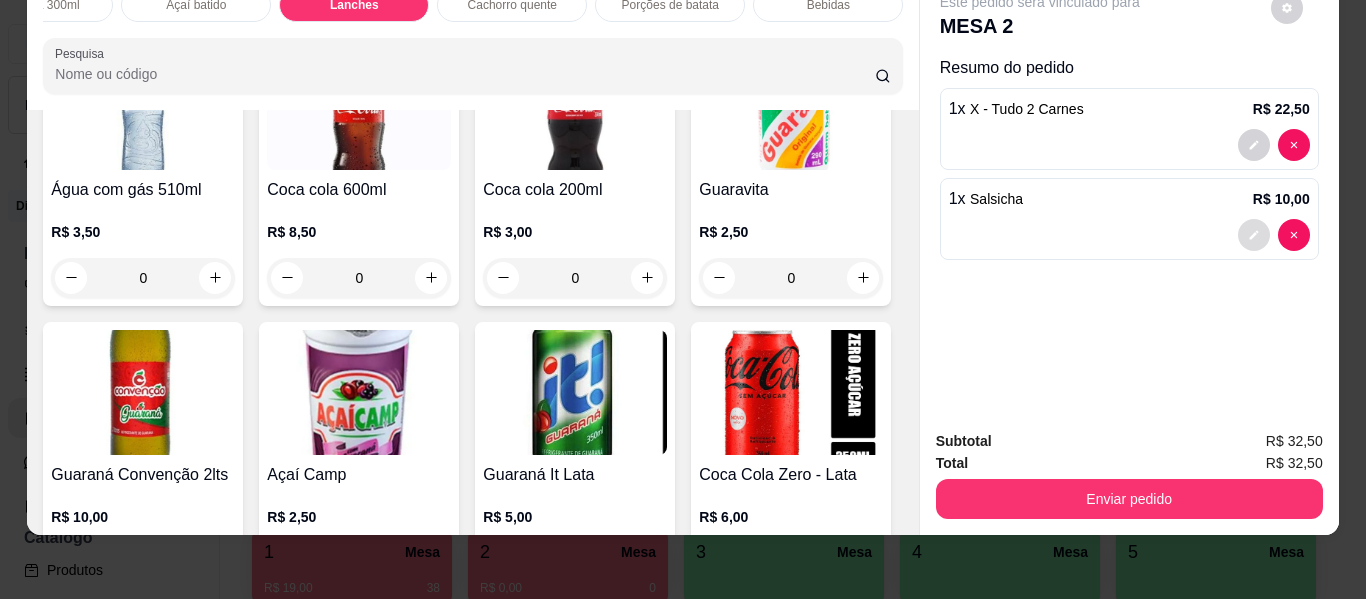 click at bounding box center (1254, 235) 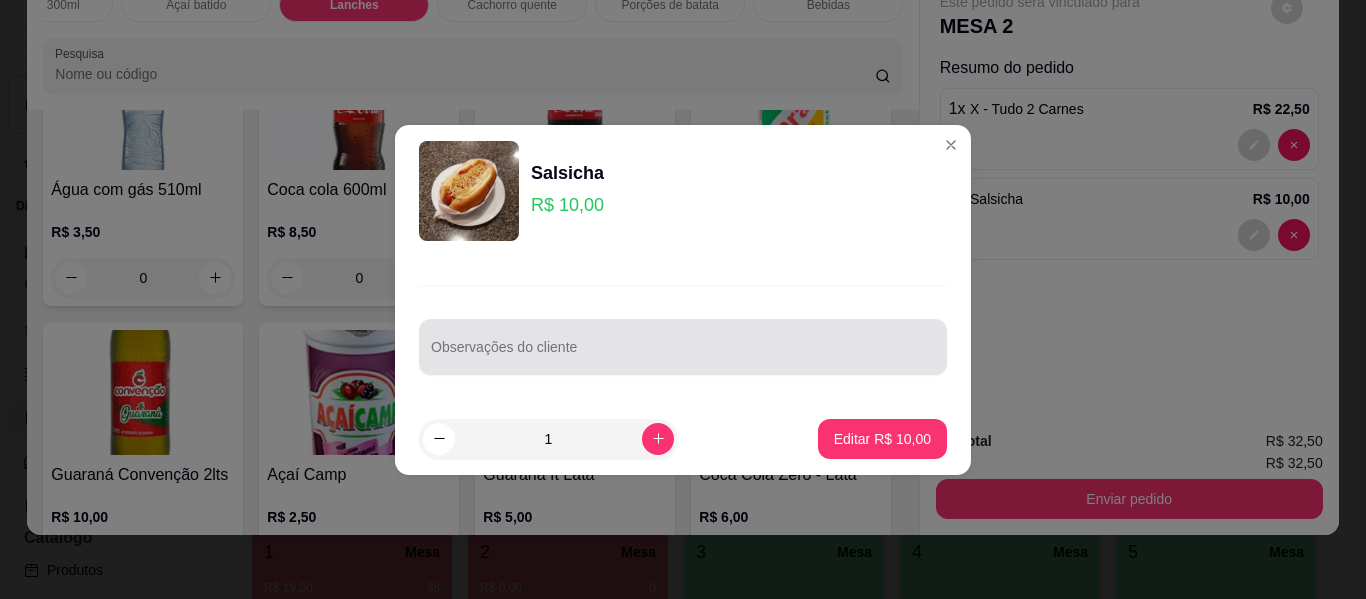 click at bounding box center [683, 347] 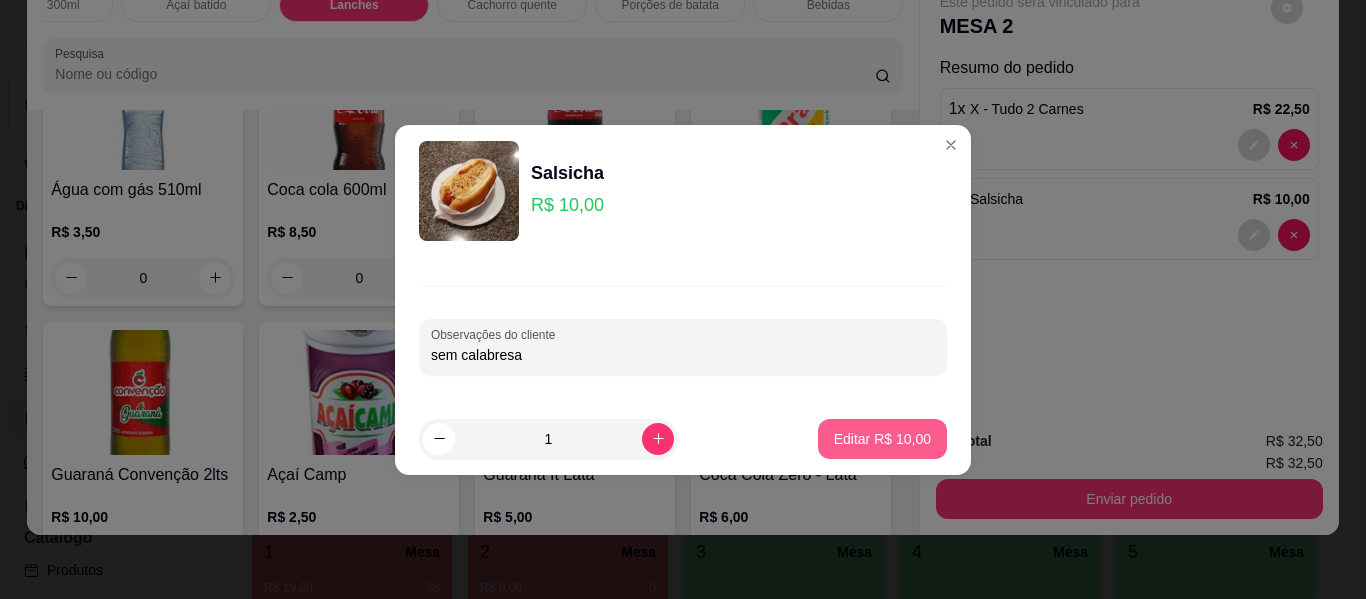 type on "sem calabresa" 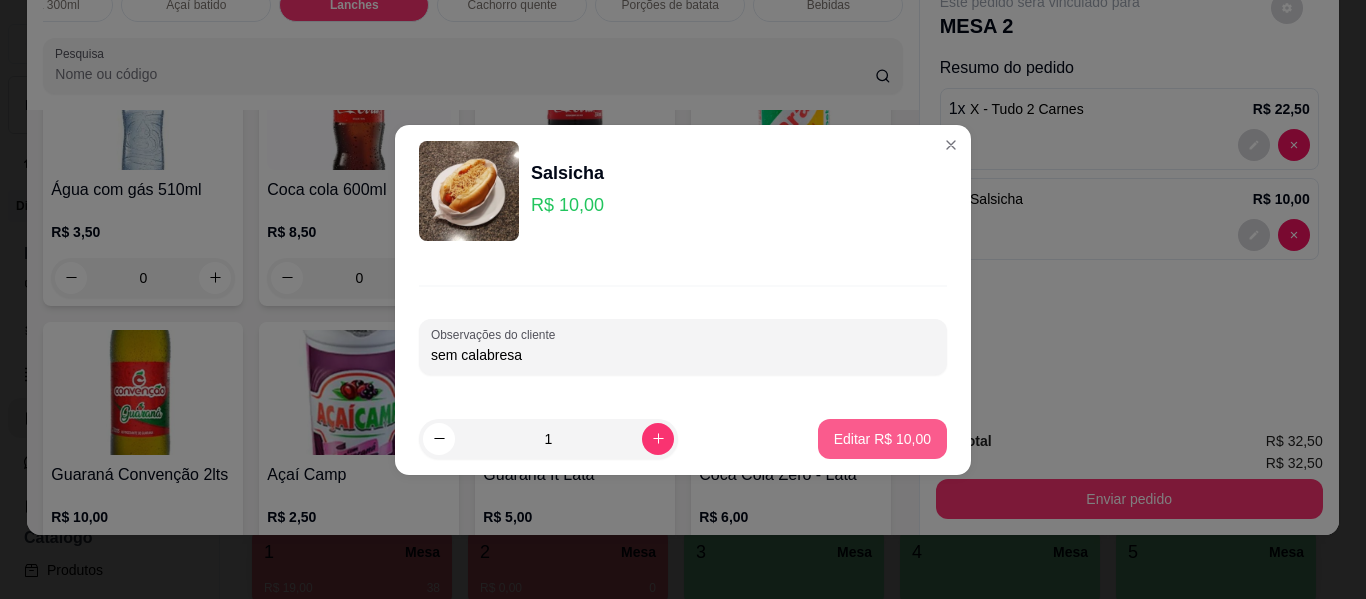 click on "Editar   R$ 10,00" at bounding box center [882, 439] 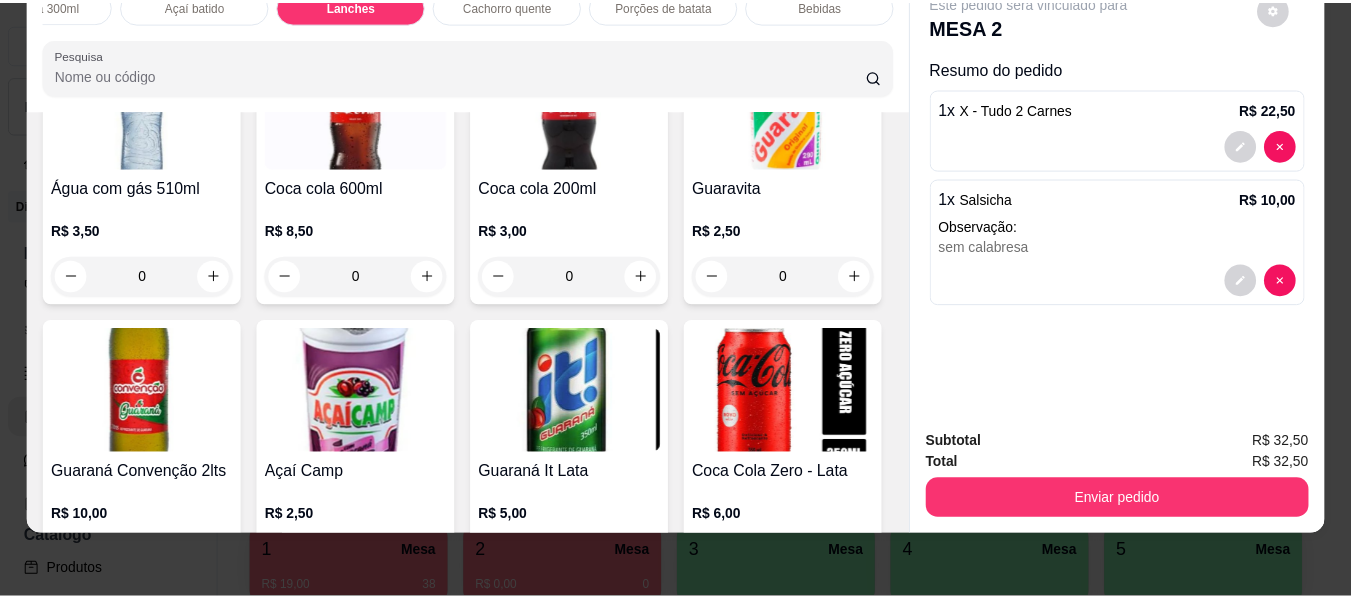scroll, scrollTop: 4612, scrollLeft: 0, axis: vertical 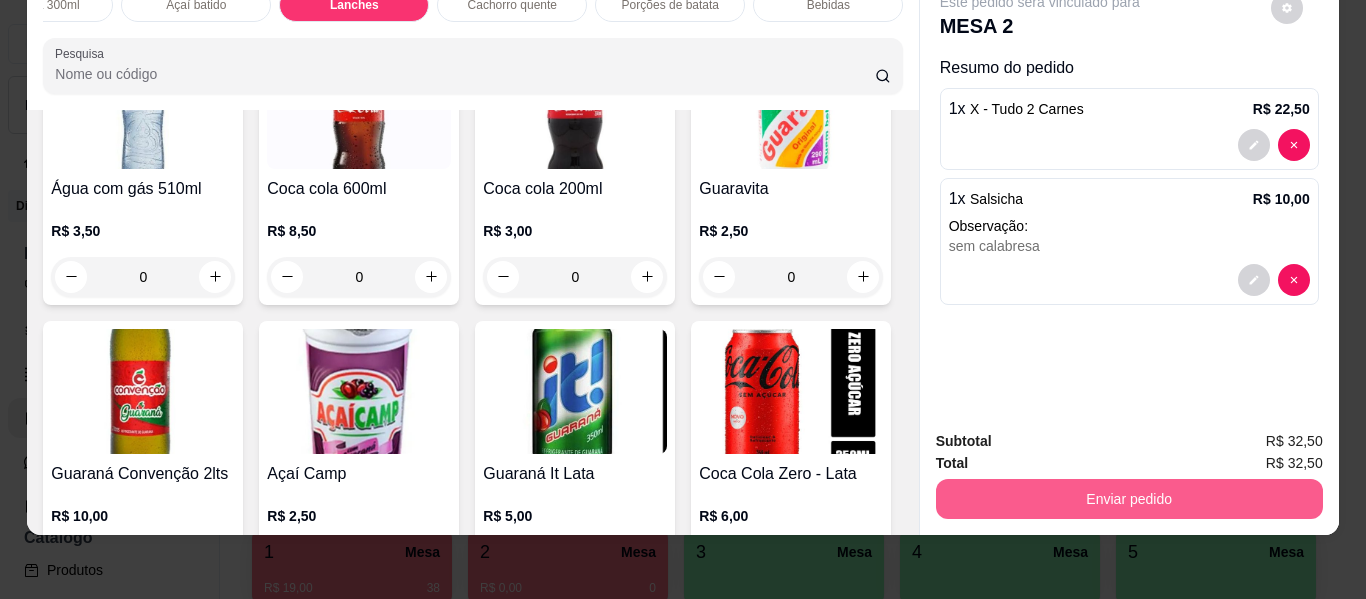 click on "Enviar pedido" at bounding box center [1129, 499] 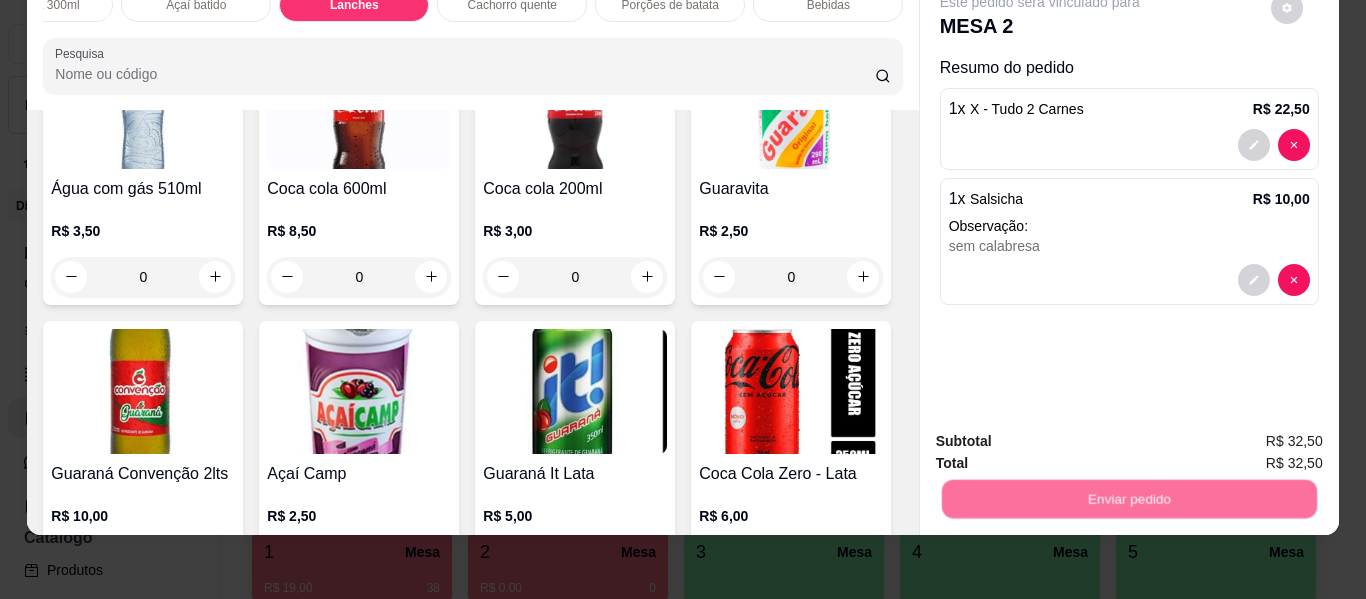 click on "Não registrar e enviar pedido" at bounding box center (1063, 434) 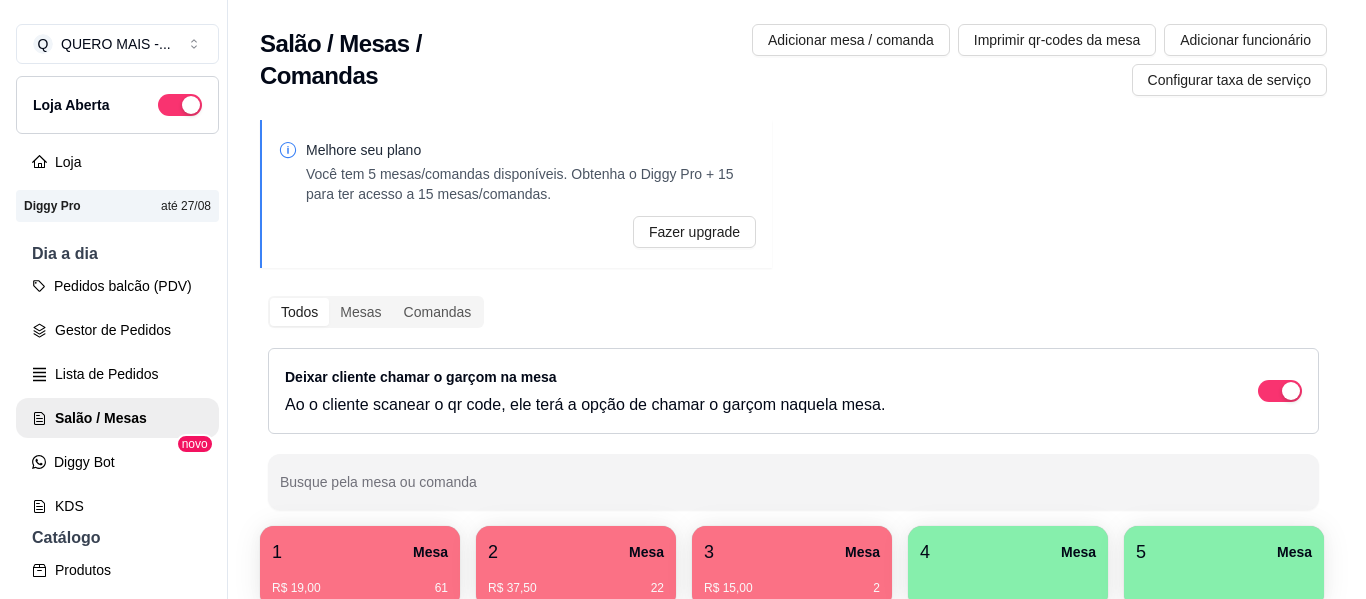 scroll, scrollTop: 200, scrollLeft: 0, axis: vertical 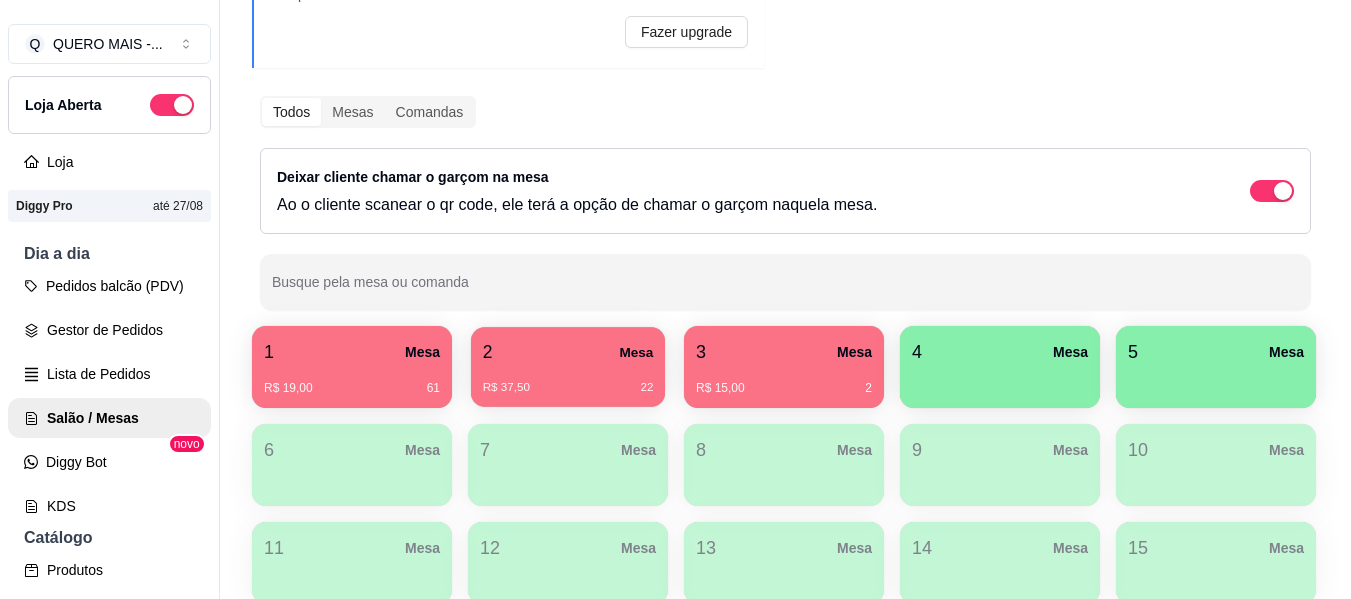 click on "2 Mesa" at bounding box center [568, 352] 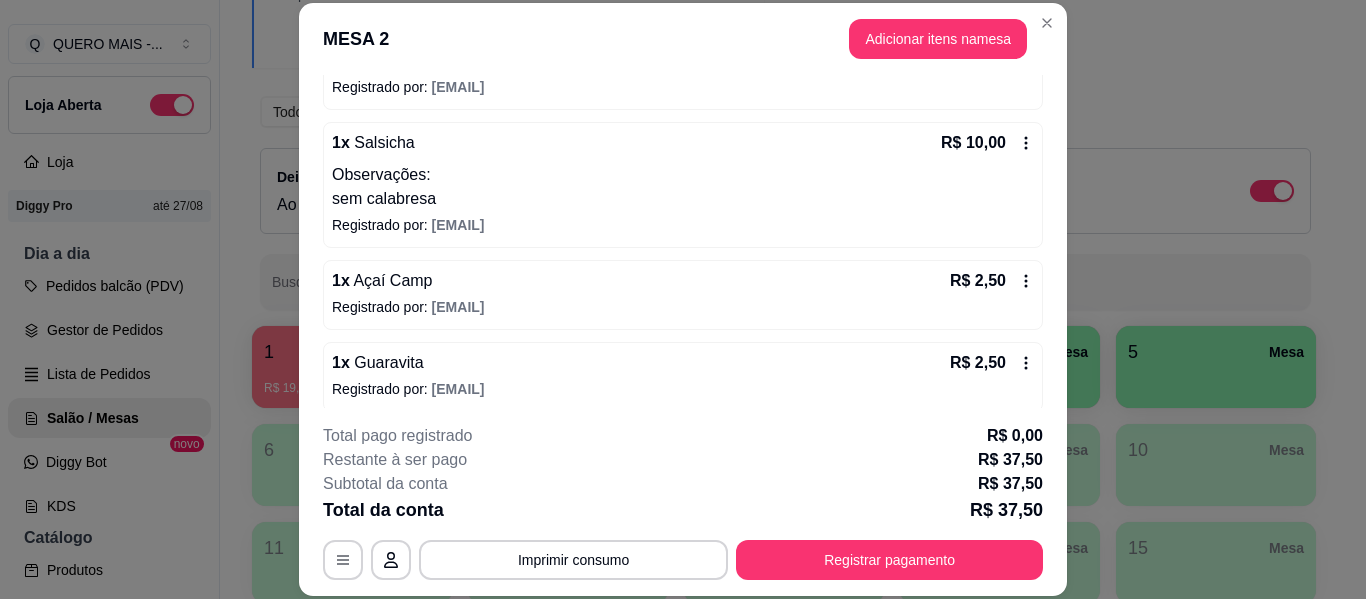 scroll, scrollTop: 236, scrollLeft: 0, axis: vertical 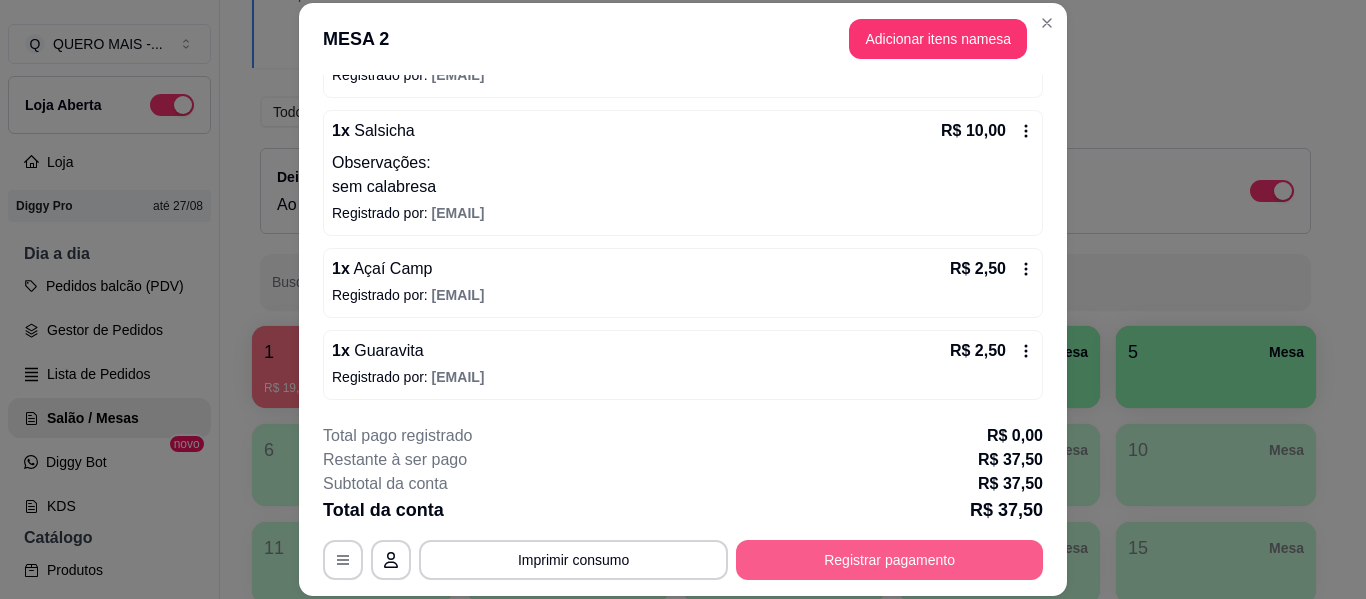 click on "Registrar pagamento" at bounding box center (889, 560) 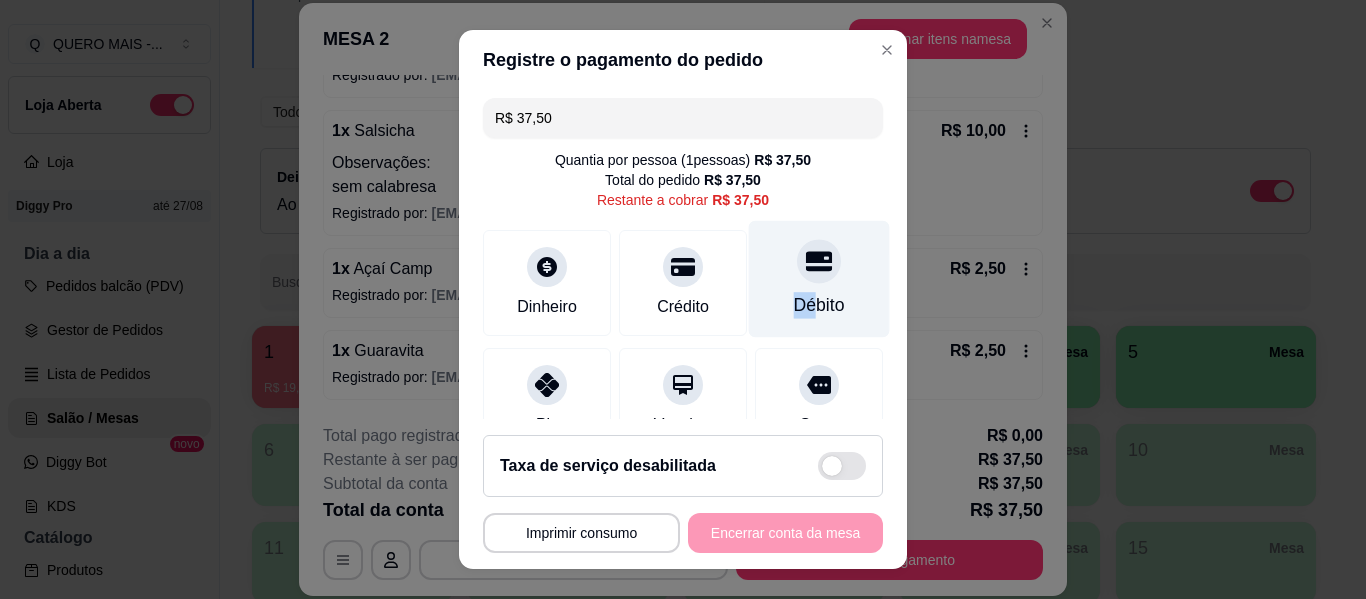 click on "Débito" at bounding box center (819, 279) 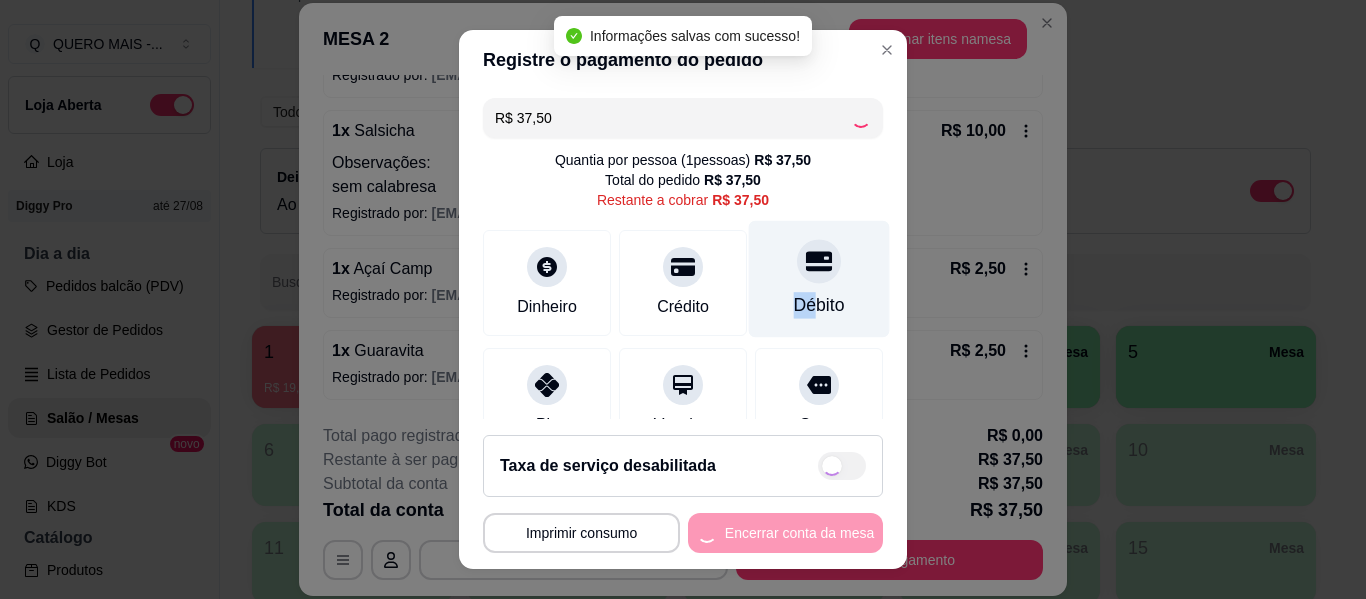 type on "R$ 0,00" 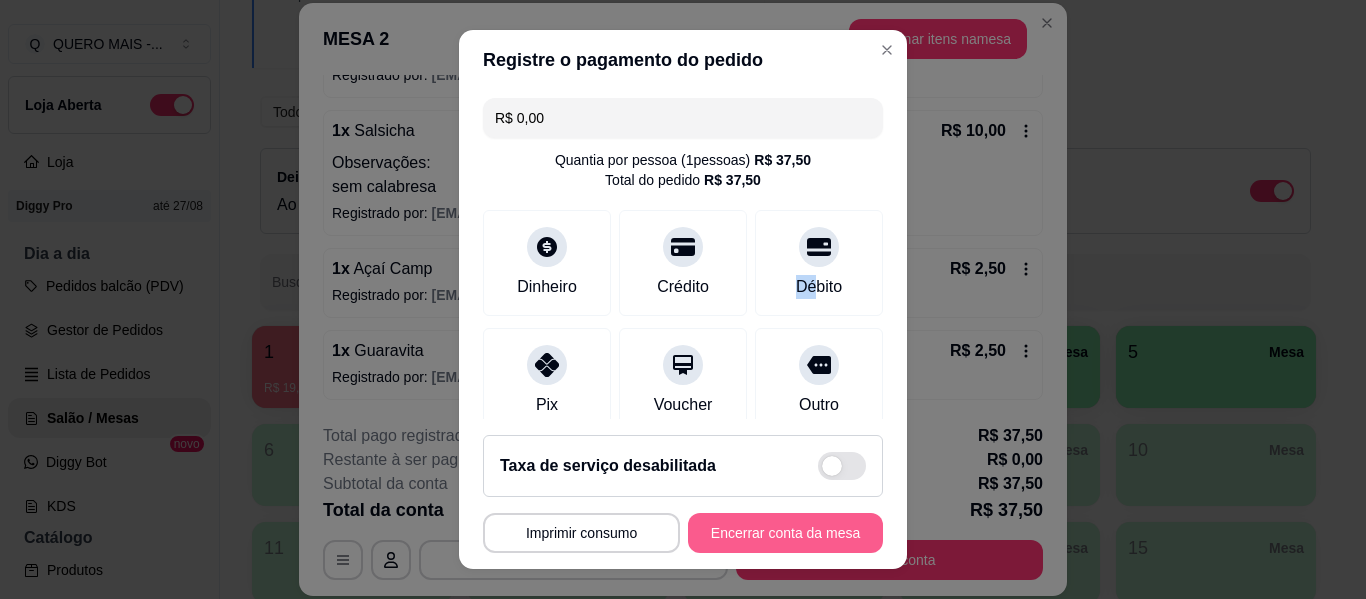 click on "Encerrar conta da mesa" at bounding box center (785, 533) 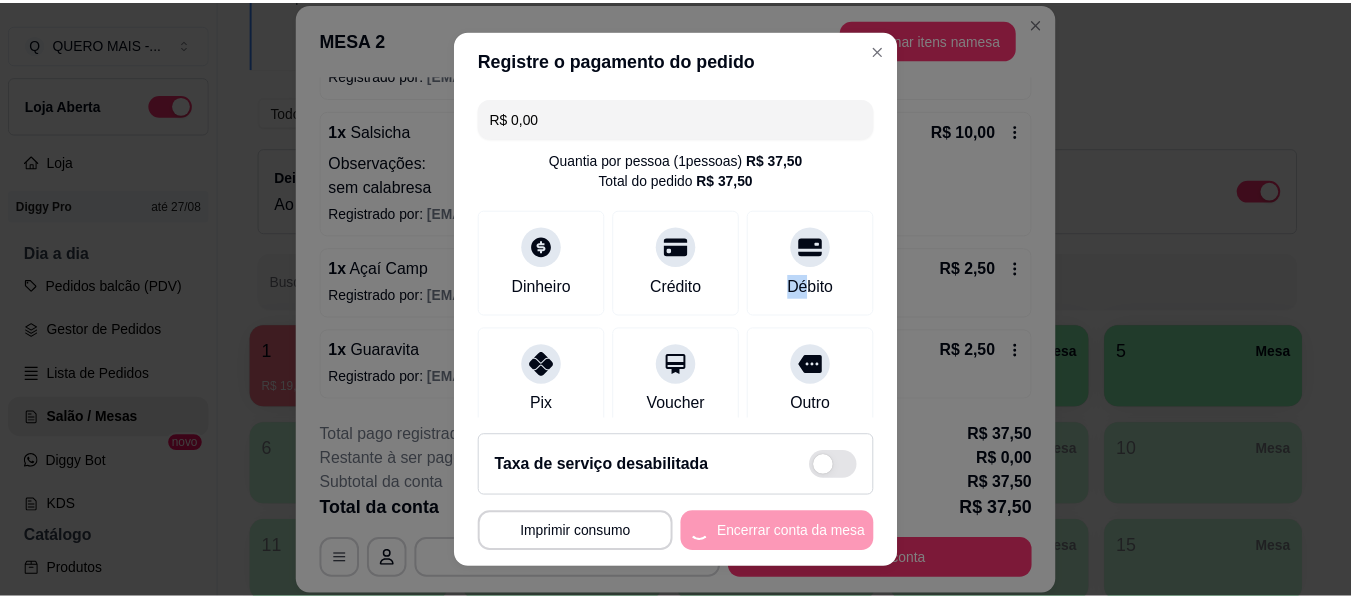 scroll, scrollTop: 0, scrollLeft: 0, axis: both 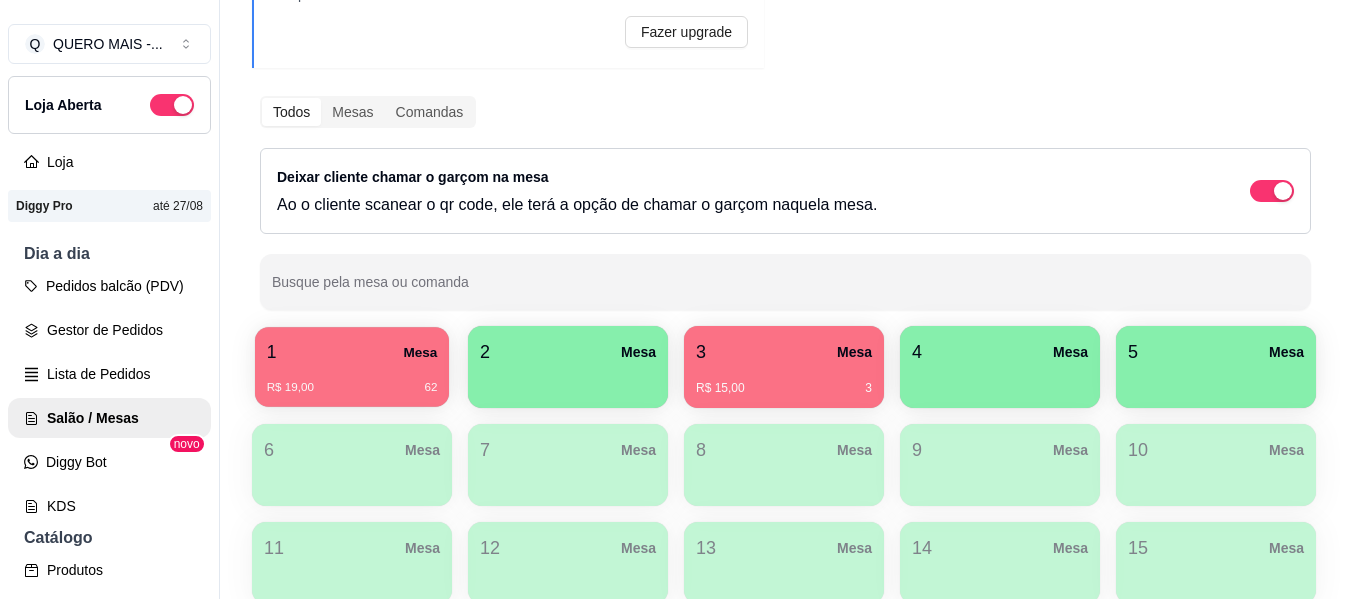 click on "R$ 19,00 62" at bounding box center [352, 388] 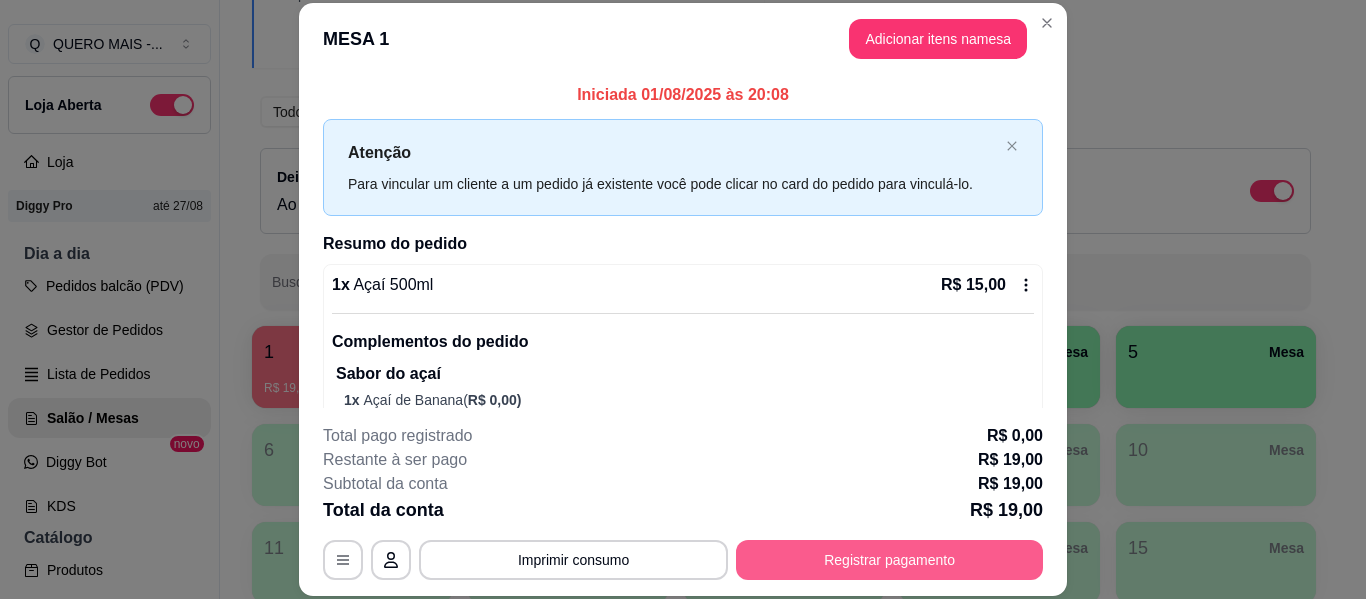 click on "Registrar pagamento" at bounding box center [889, 560] 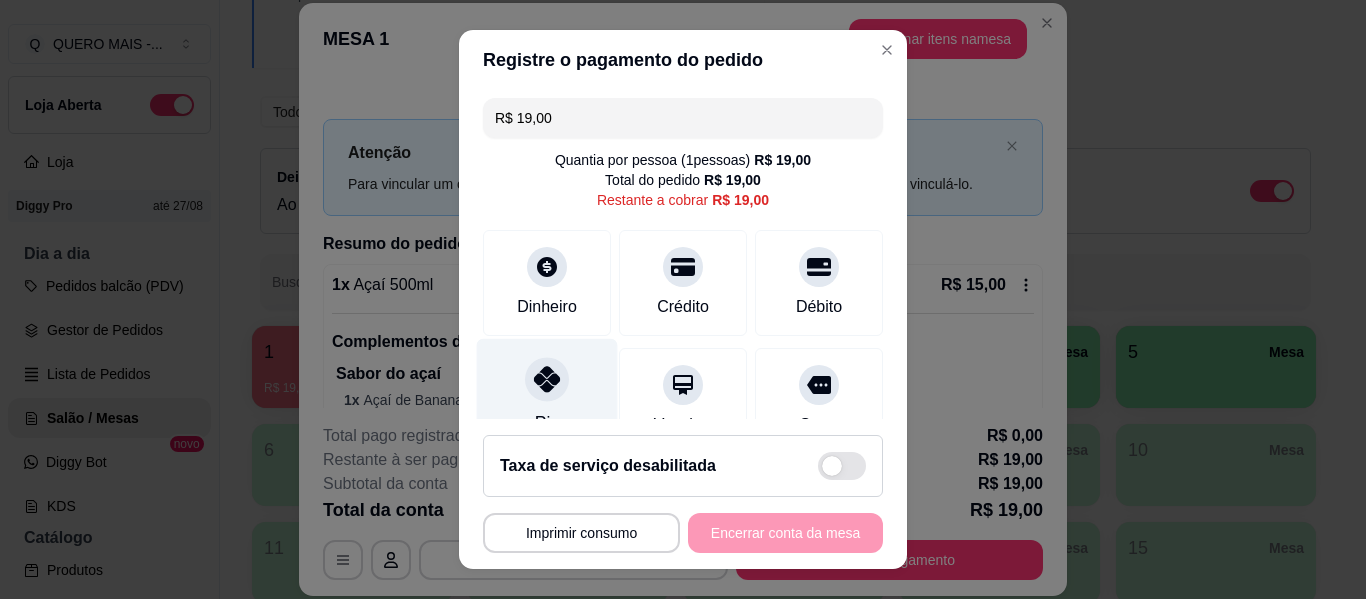 click at bounding box center (547, 379) 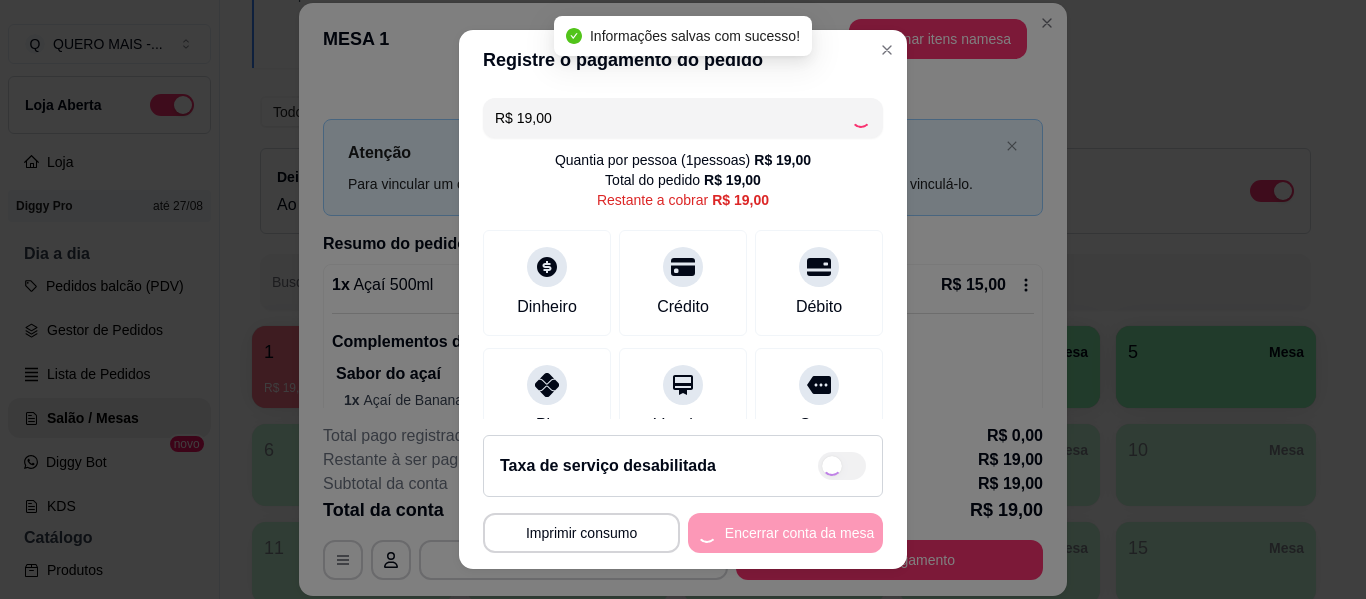 type on "R$ 0,00" 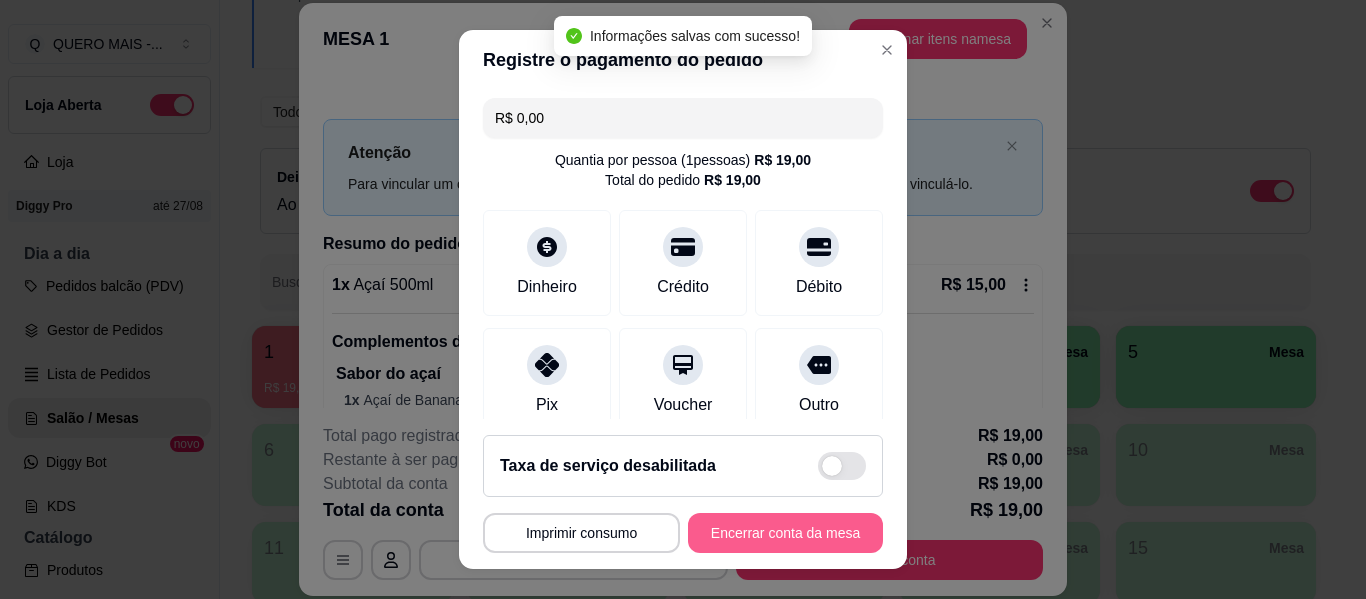 click on "Encerrar conta da mesa" at bounding box center (785, 533) 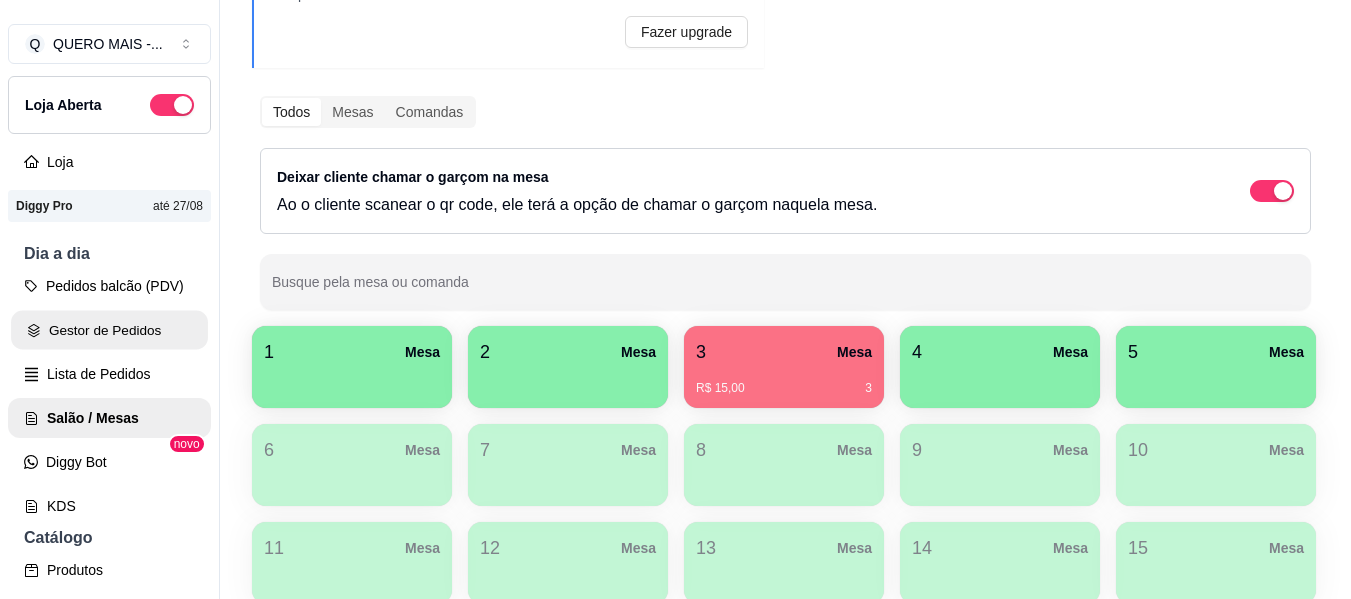 click on "Gestor de Pedidos" at bounding box center (109, 330) 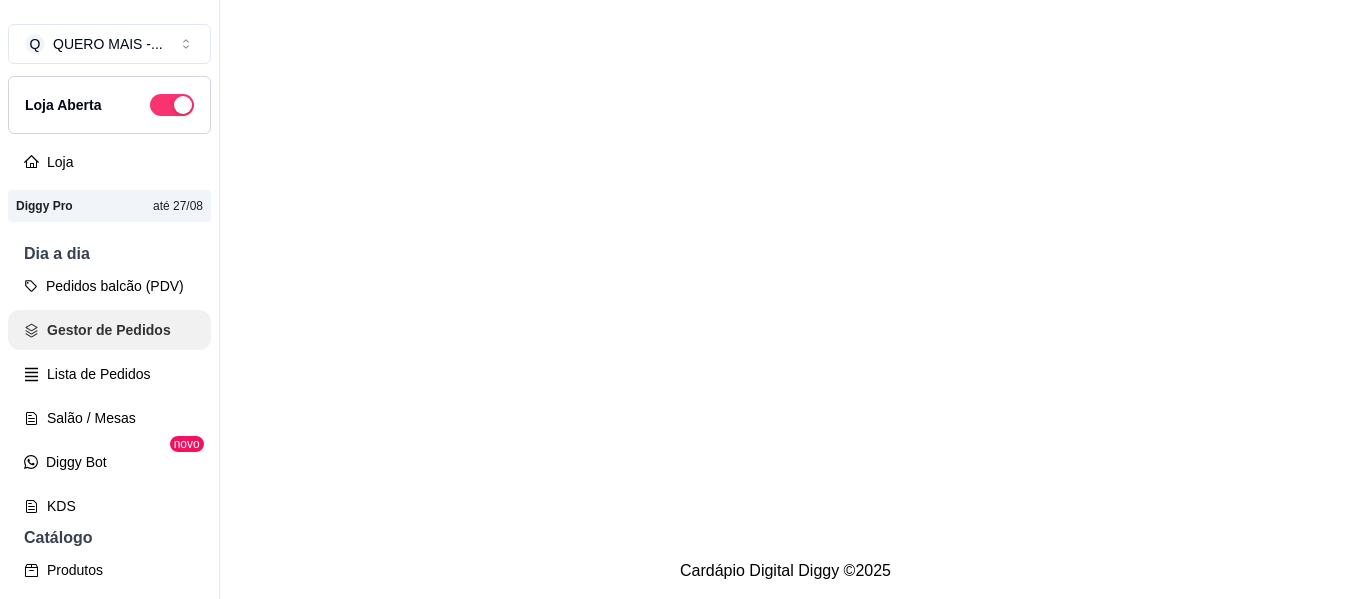 scroll, scrollTop: 0, scrollLeft: 0, axis: both 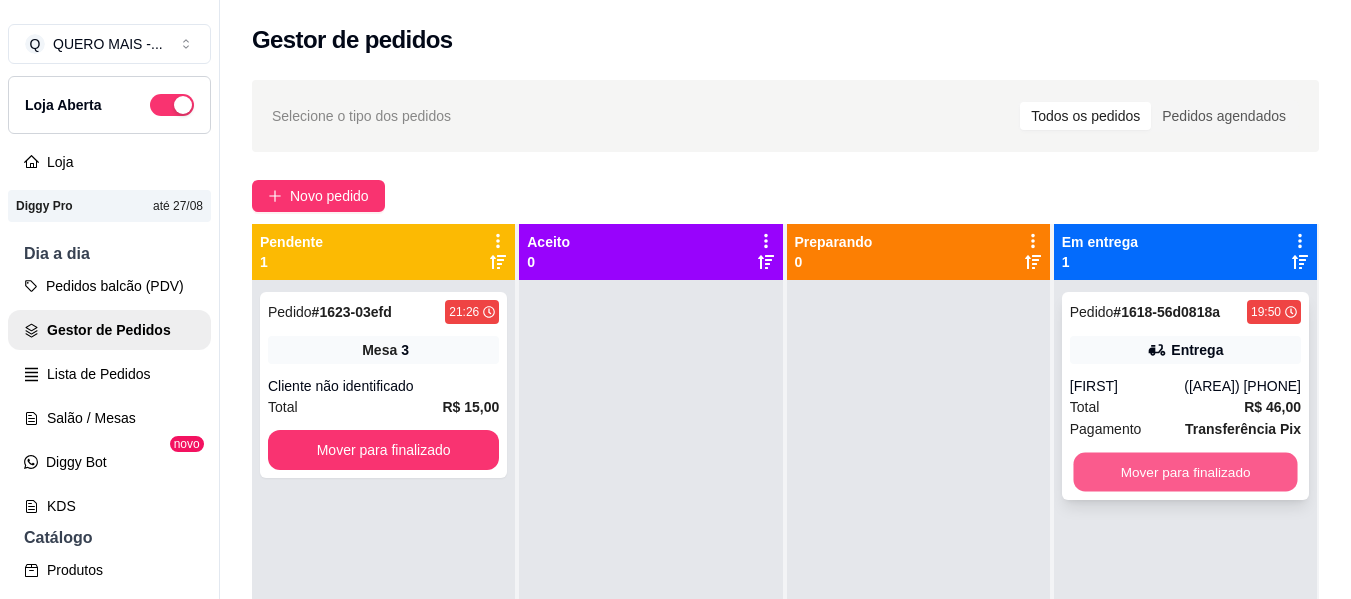 click on "Mover para finalizado" at bounding box center (1185, 472) 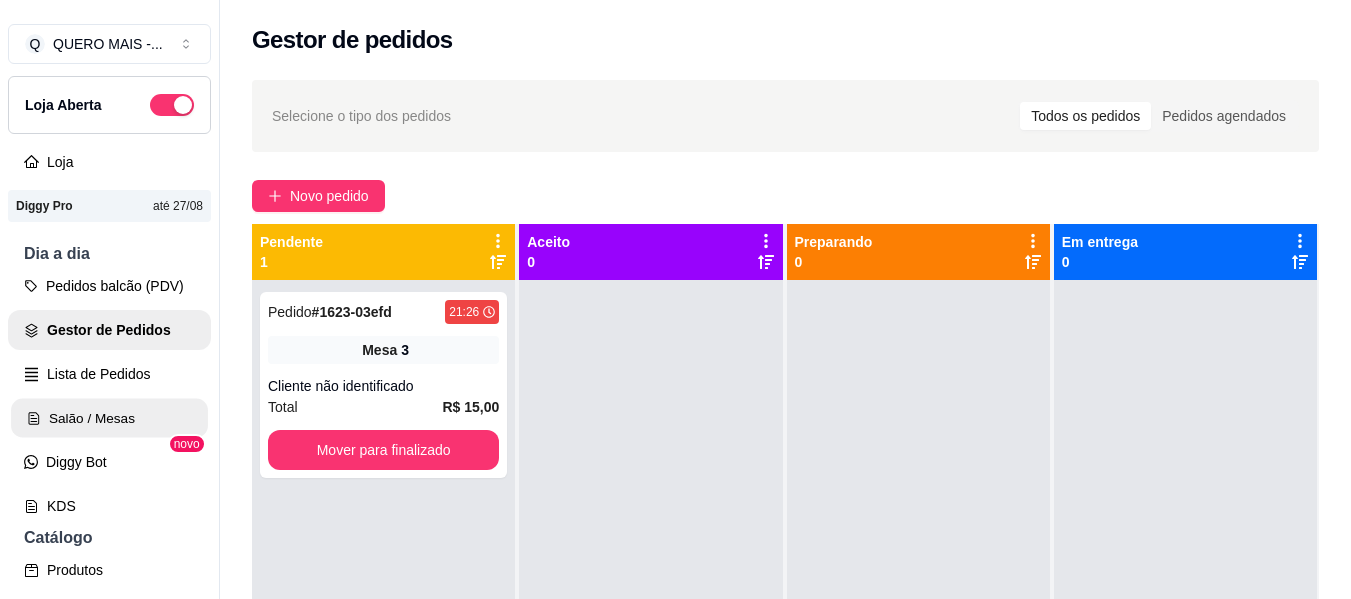 click on "Salão / Mesas" at bounding box center [109, 418] 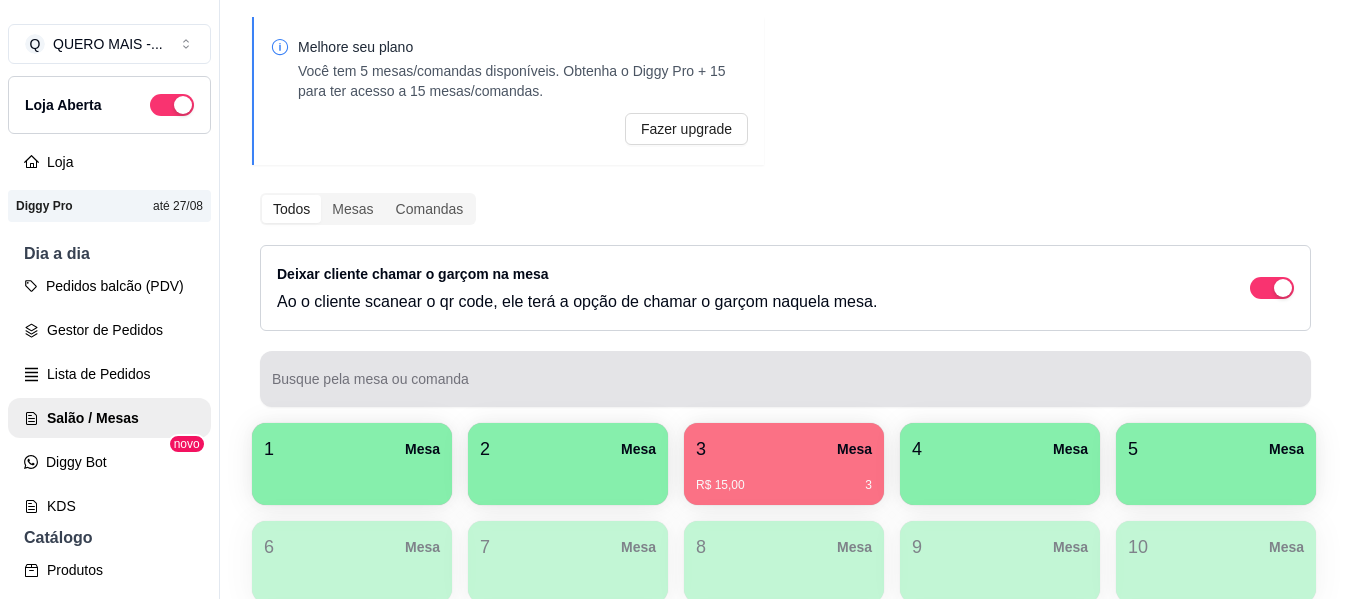 scroll, scrollTop: 200, scrollLeft: 0, axis: vertical 